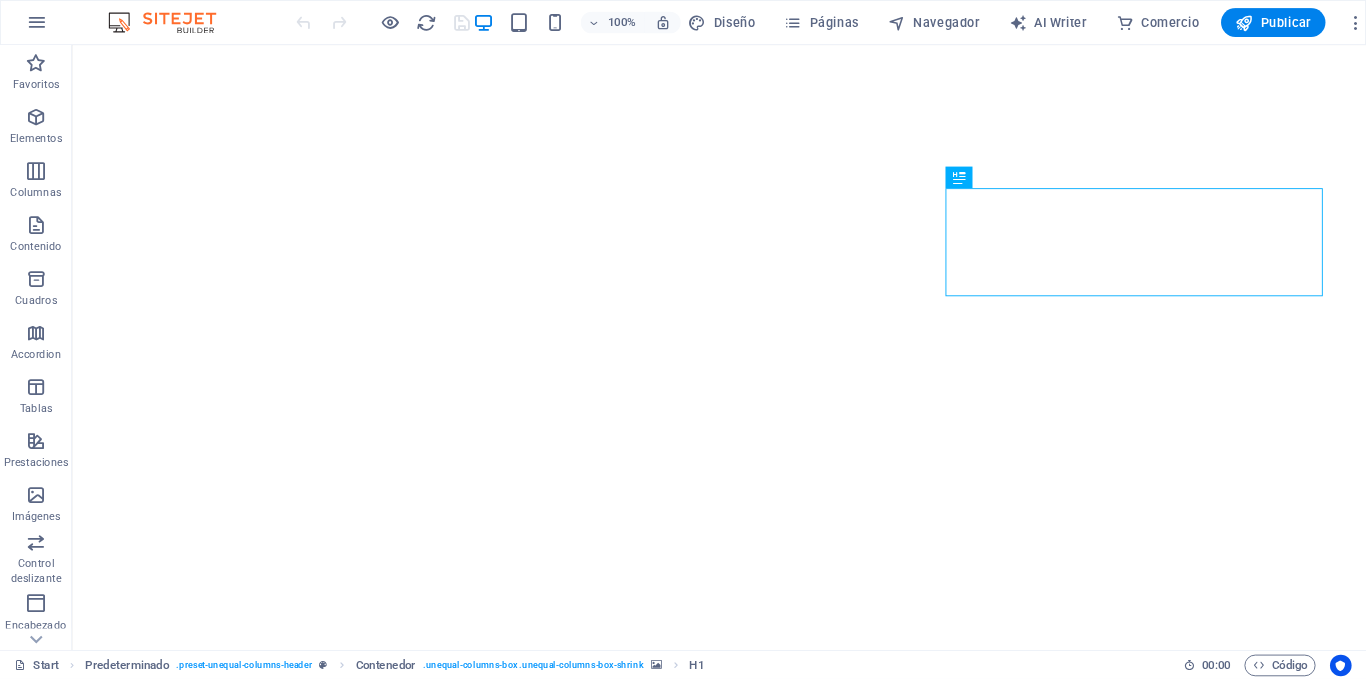 scroll, scrollTop: 0, scrollLeft: 0, axis: both 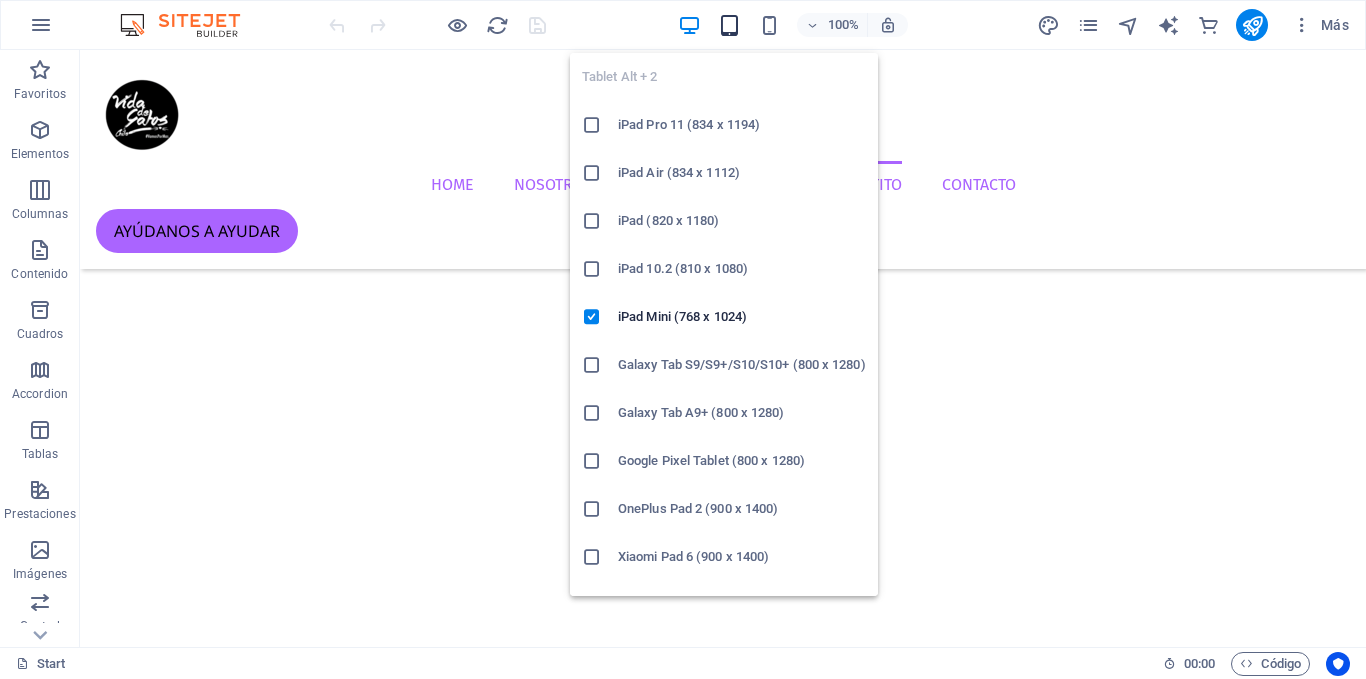 click at bounding box center [729, 25] 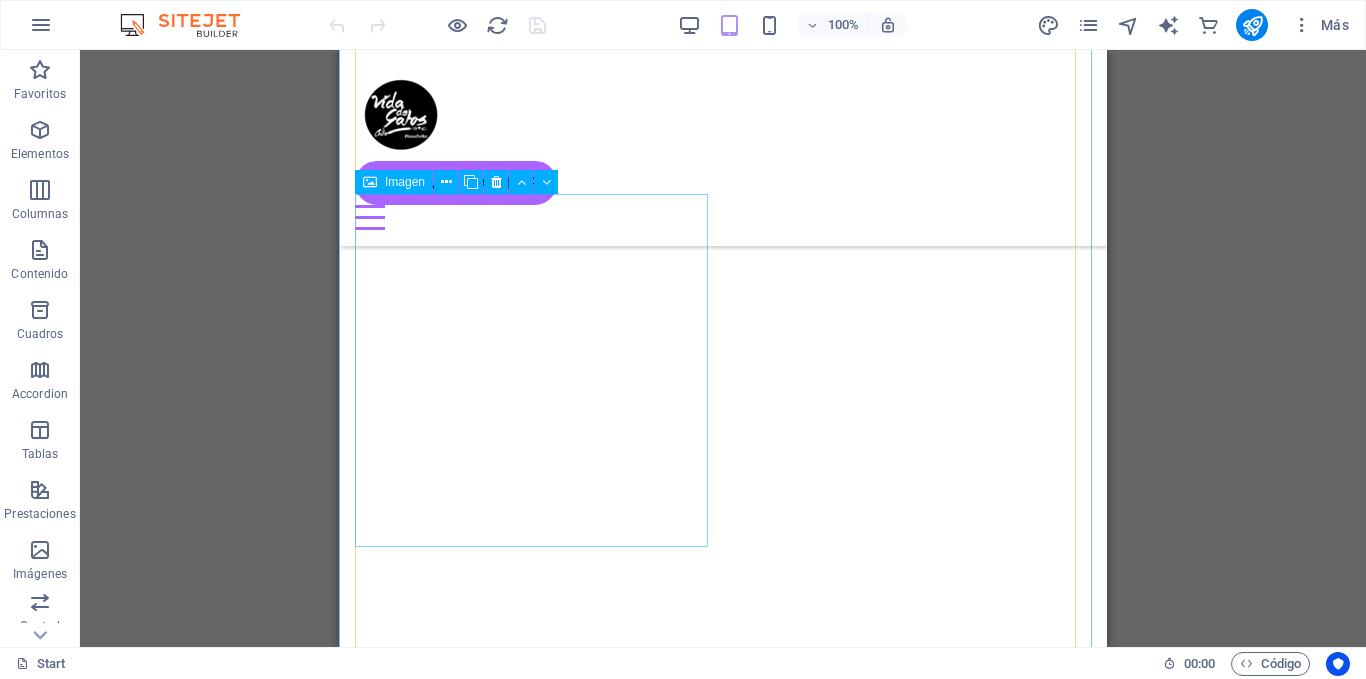scroll, scrollTop: 2371, scrollLeft: 0, axis: vertical 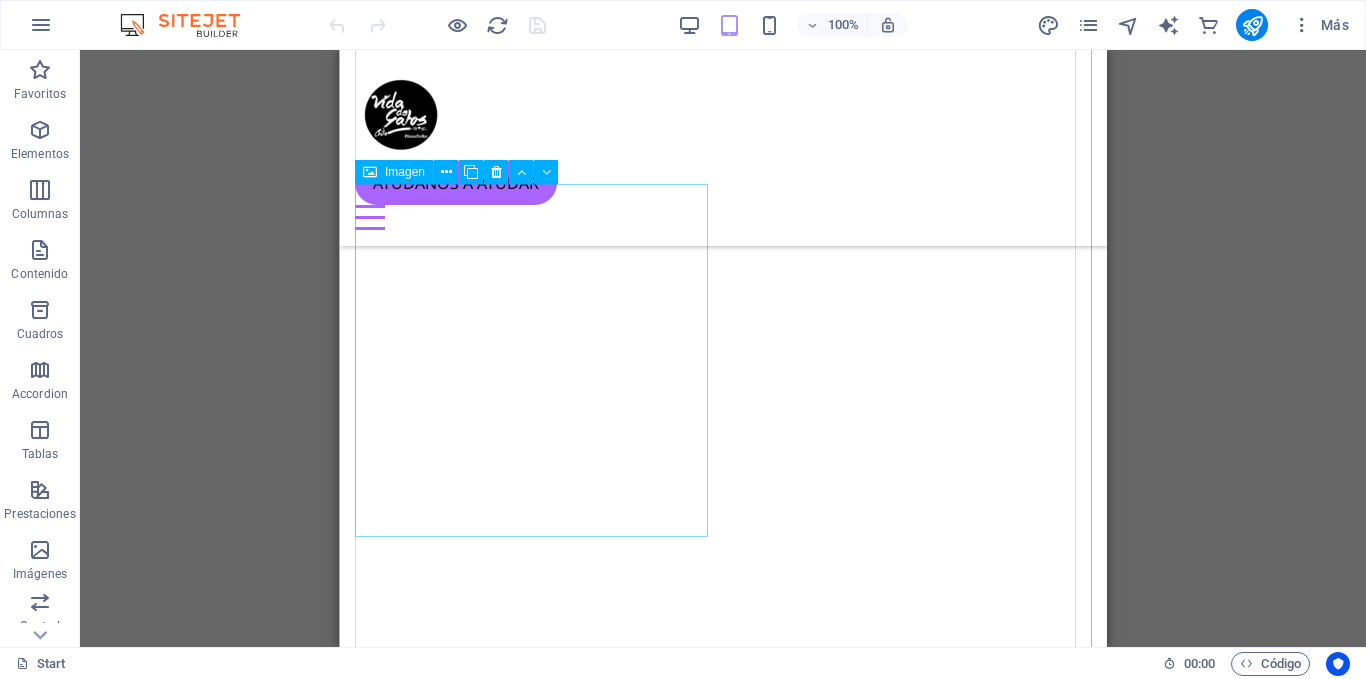 click on "  [FIRST]" at bounding box center (723, 4008) 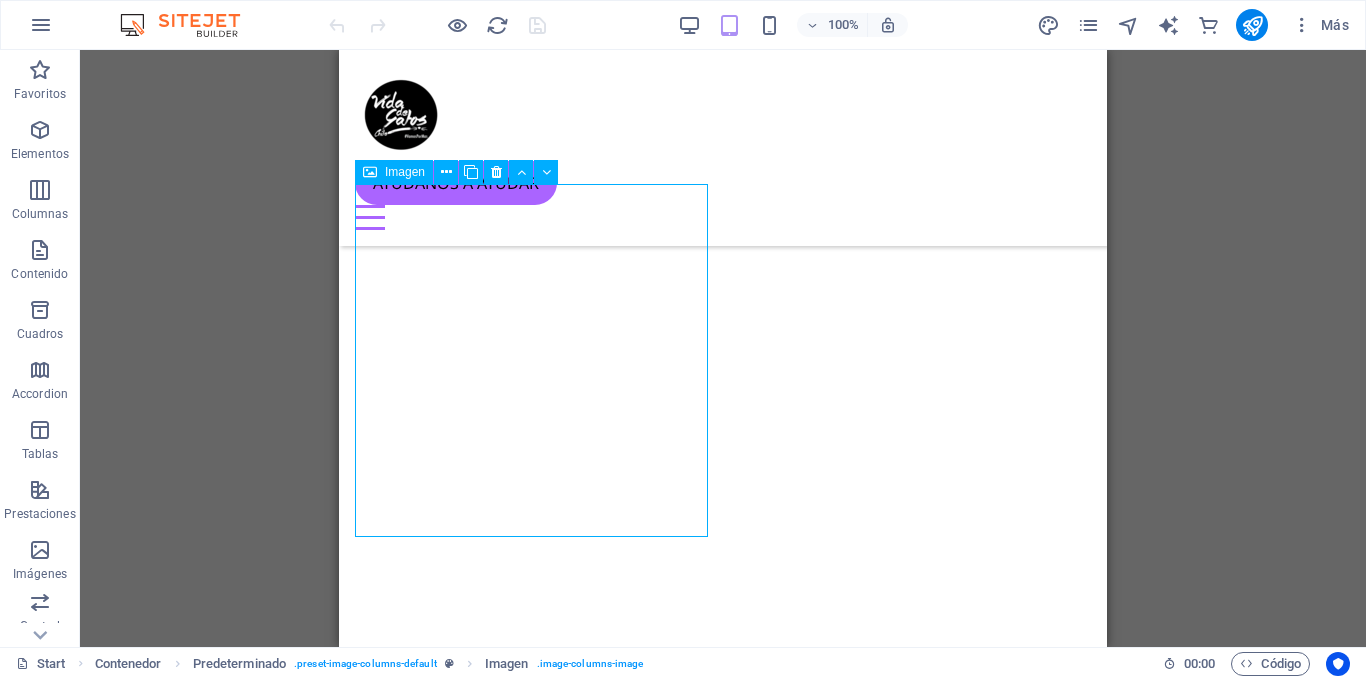 click on "  [FIRST]" at bounding box center (723, 4008) 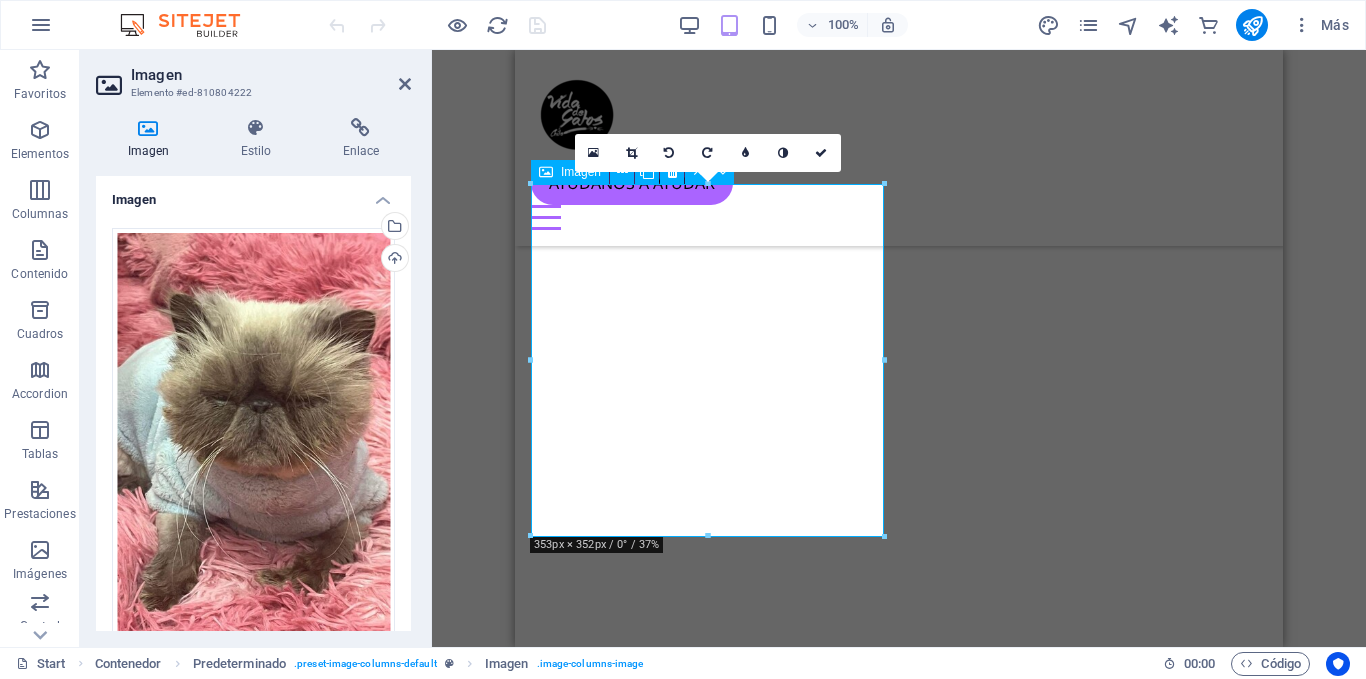 click on "  [FIRST]" at bounding box center (899, 4008) 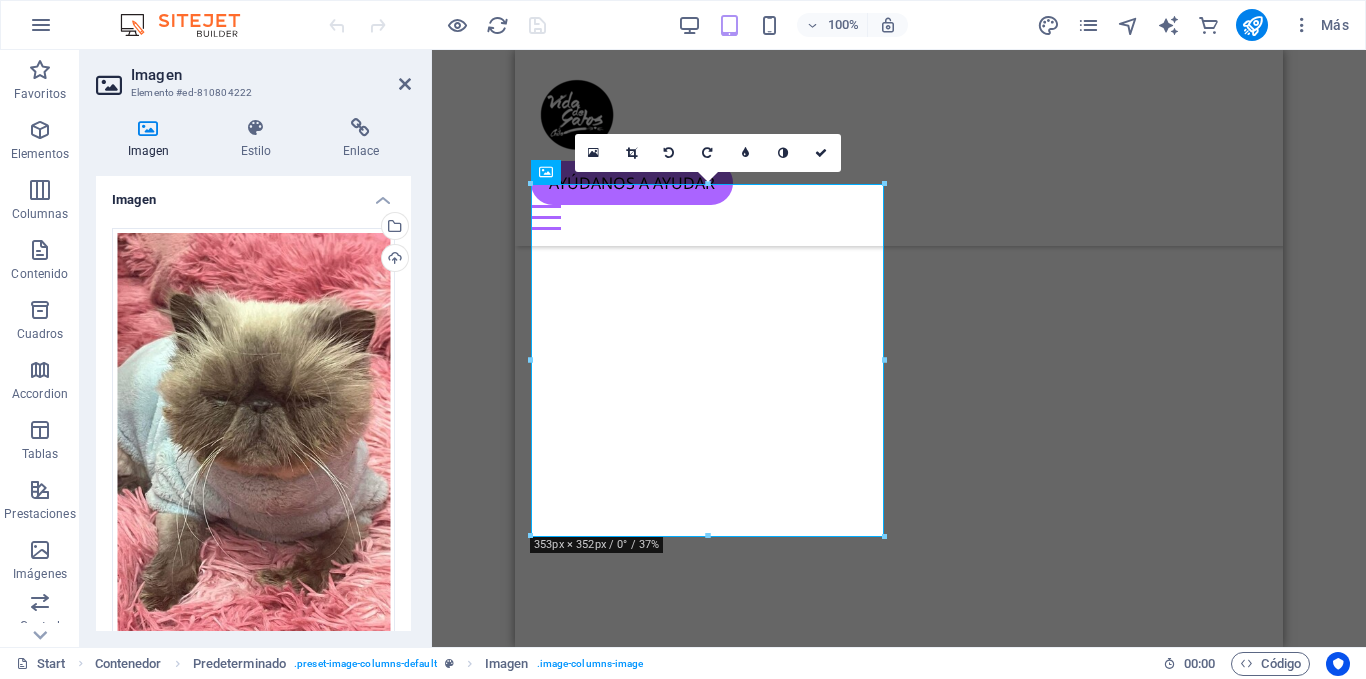 click on "Imagen" at bounding box center [253, 194] 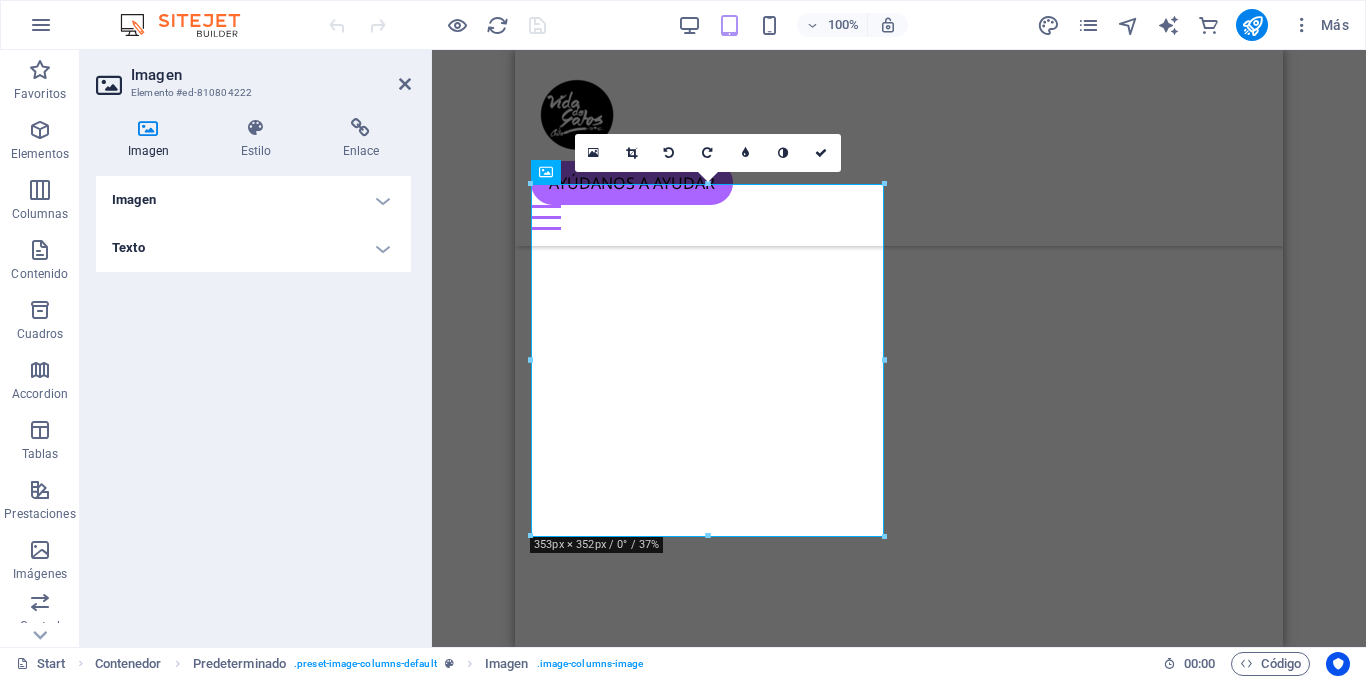 click on "Texto" at bounding box center [253, 248] 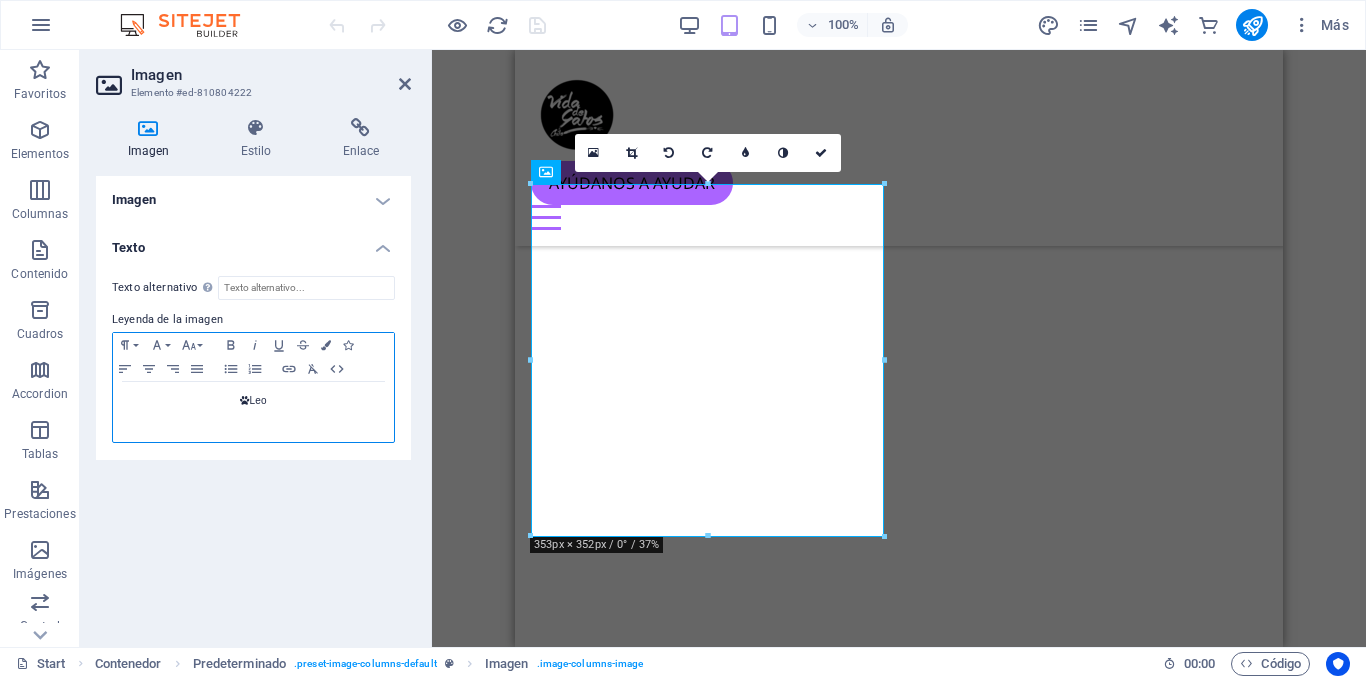 click on "  [FIRST]" at bounding box center (253, 401) 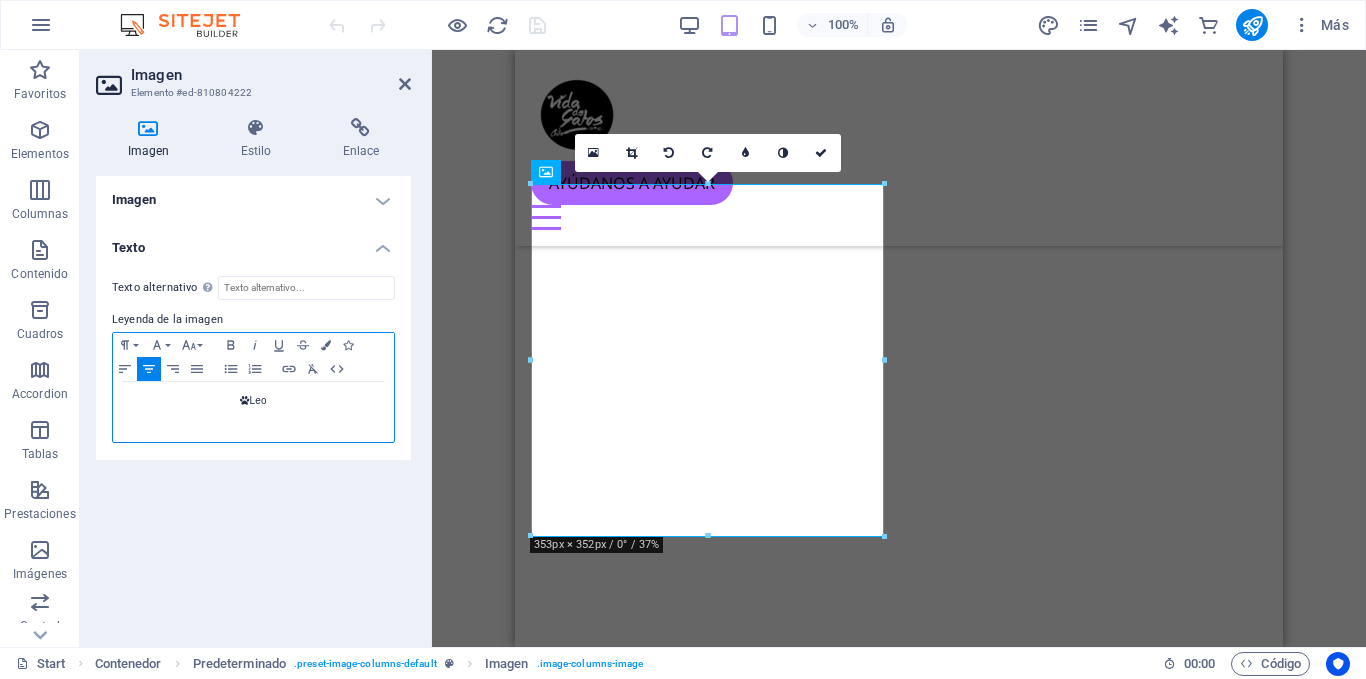 click on "  [FIRST]" at bounding box center [253, 401] 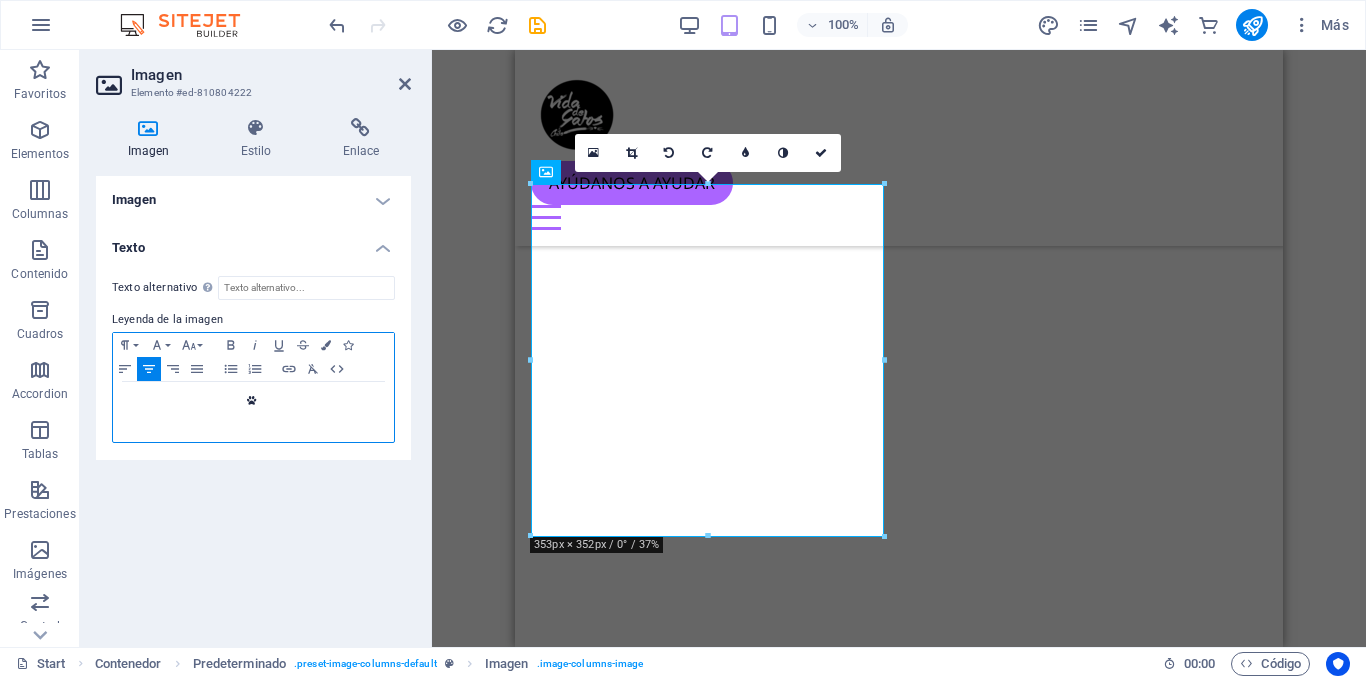 type 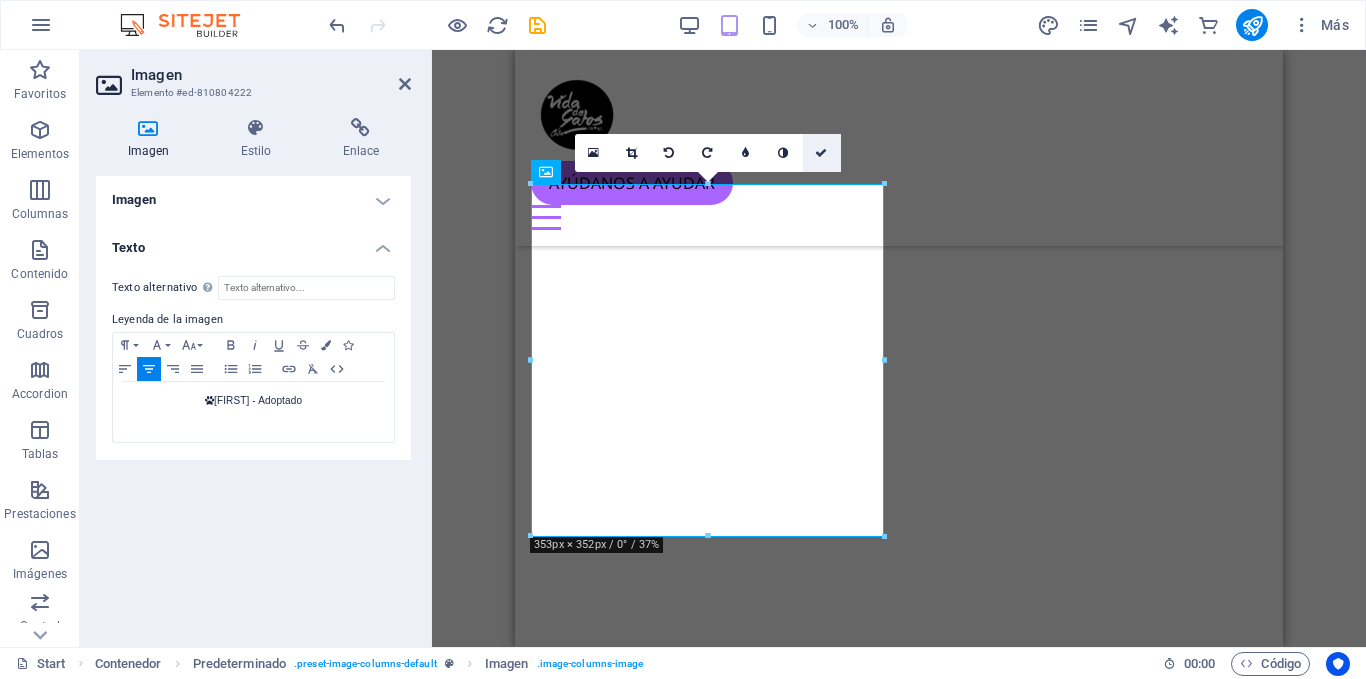 click at bounding box center (821, 153) 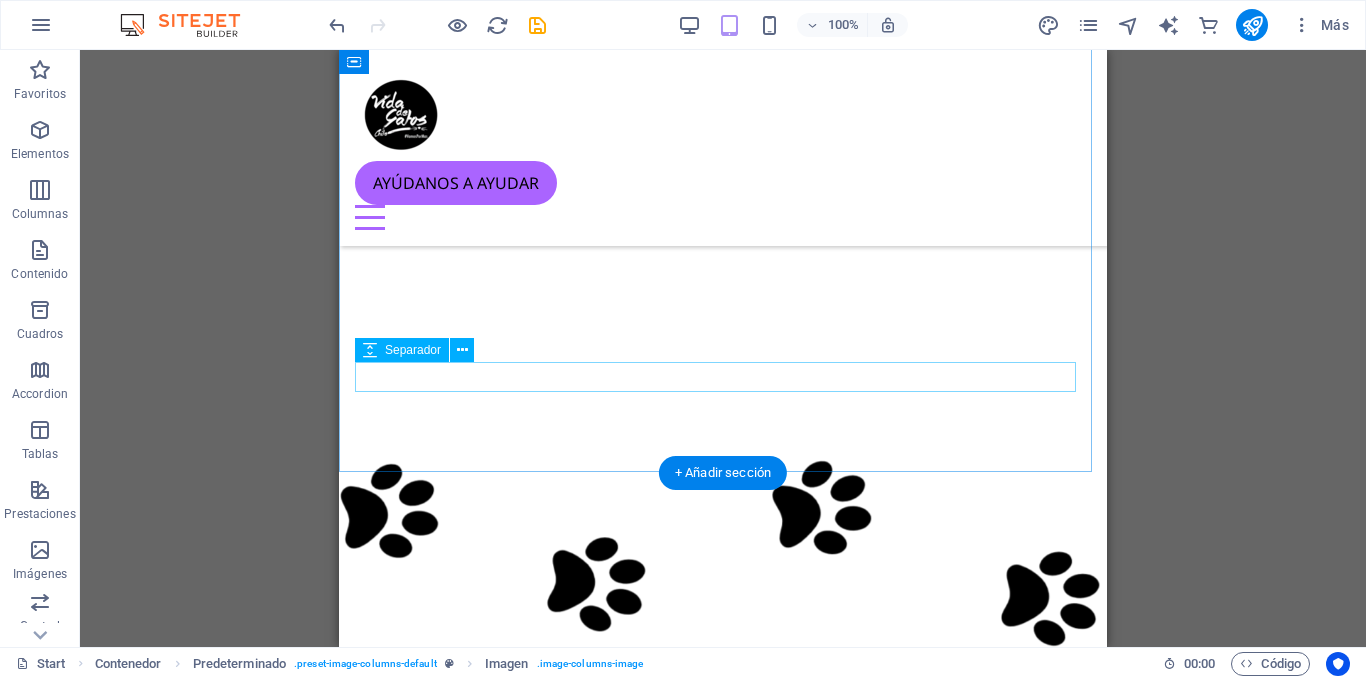 scroll, scrollTop: 2914, scrollLeft: 0, axis: vertical 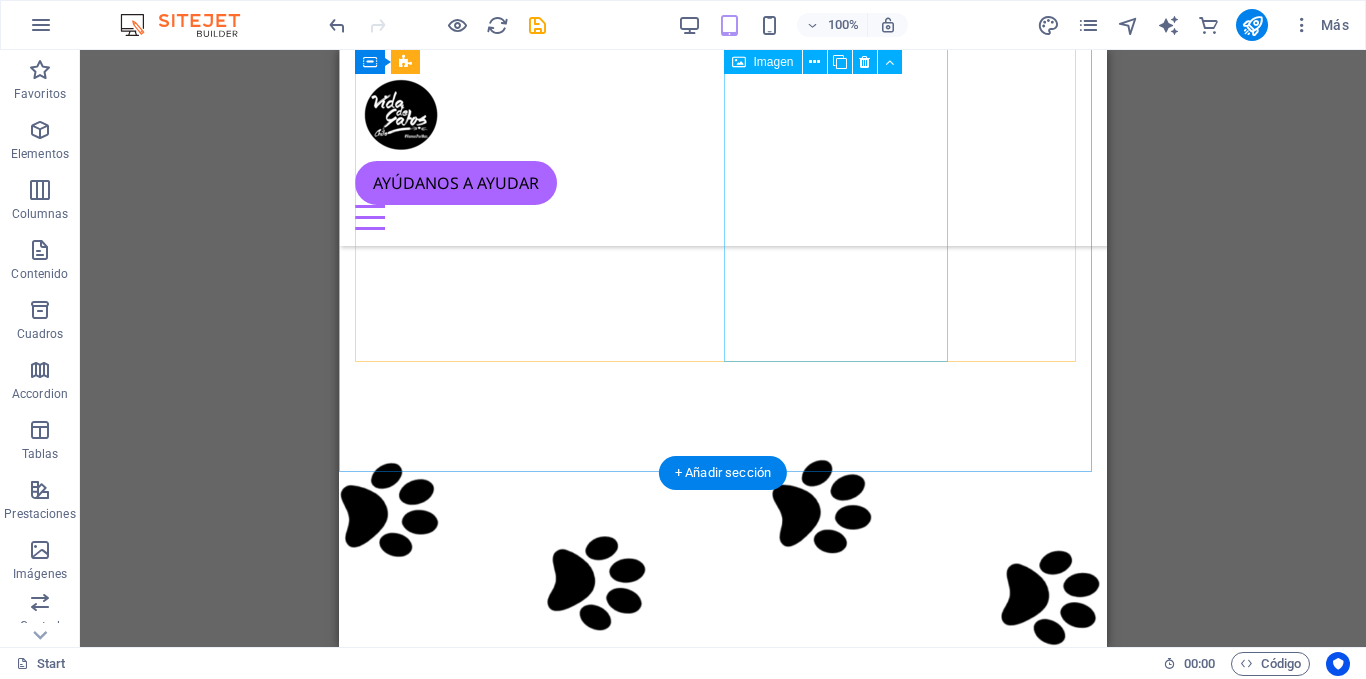 click on "  Tiger" at bounding box center (723, 5441) 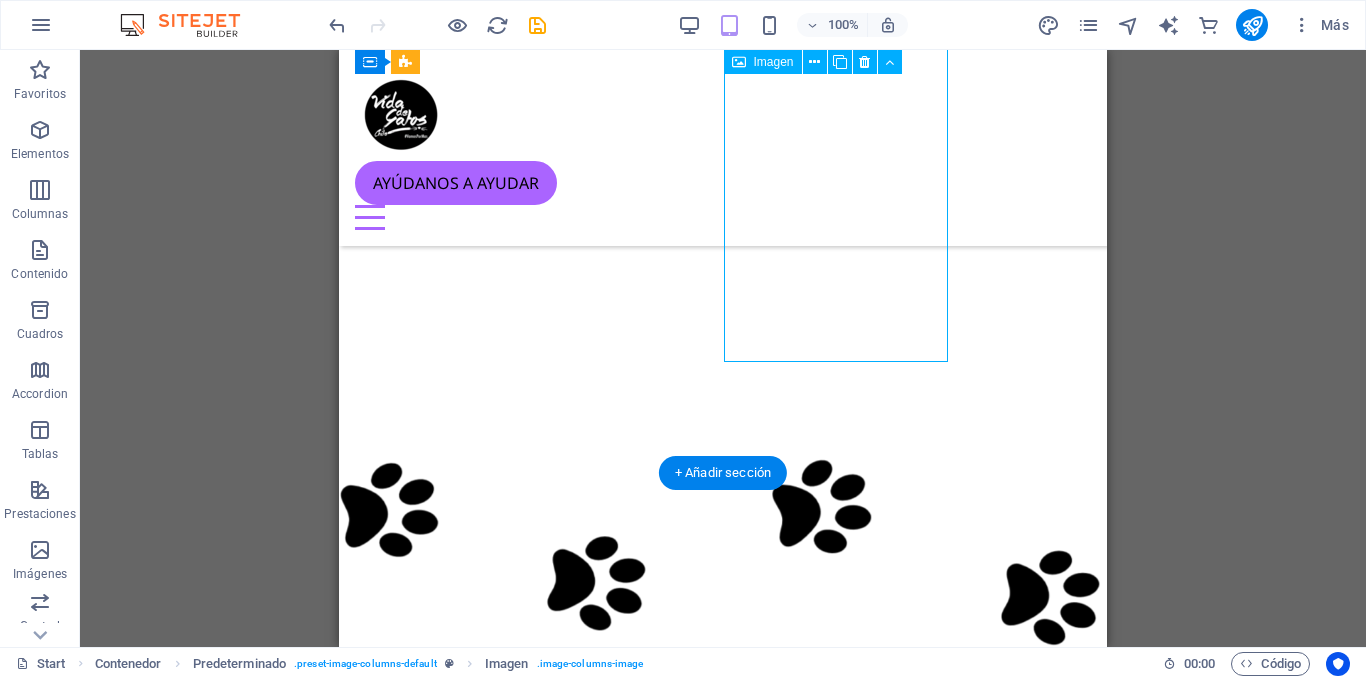 click on "  Tiger" at bounding box center (723, 5441) 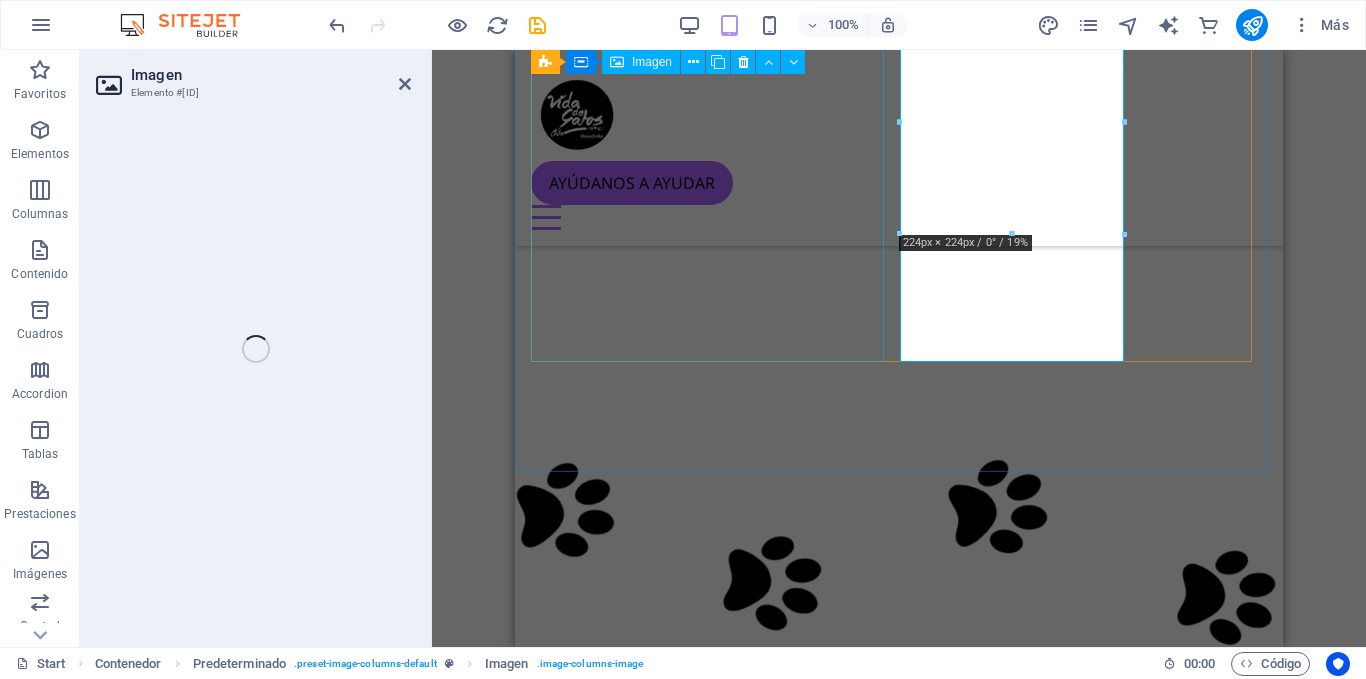 select on "px" 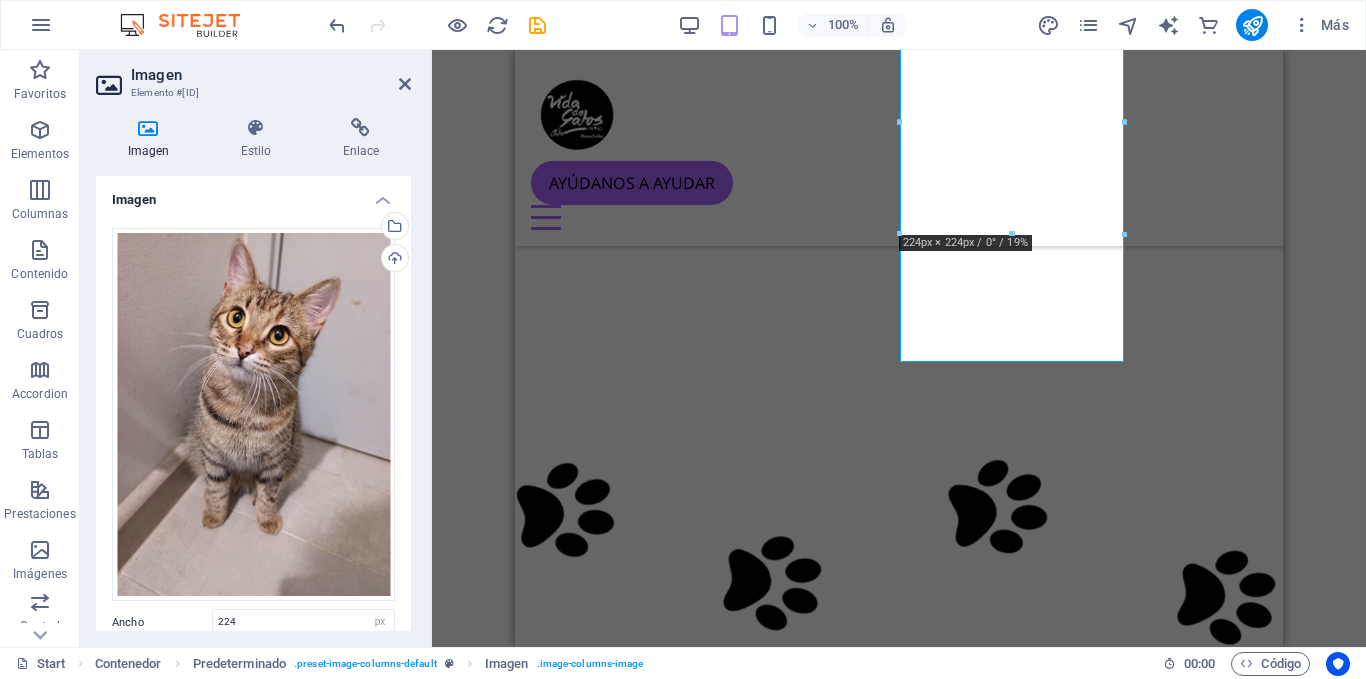 click on "Imagen" at bounding box center (253, 194) 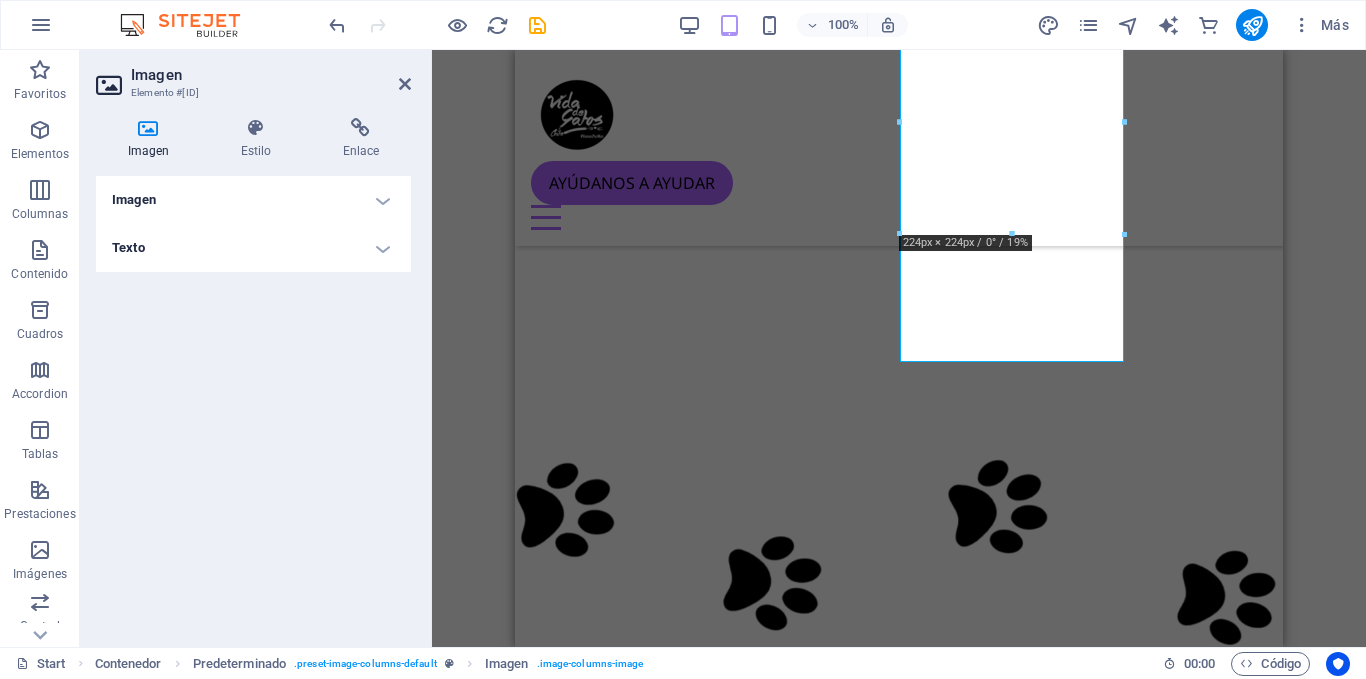 click on "Texto" at bounding box center [253, 248] 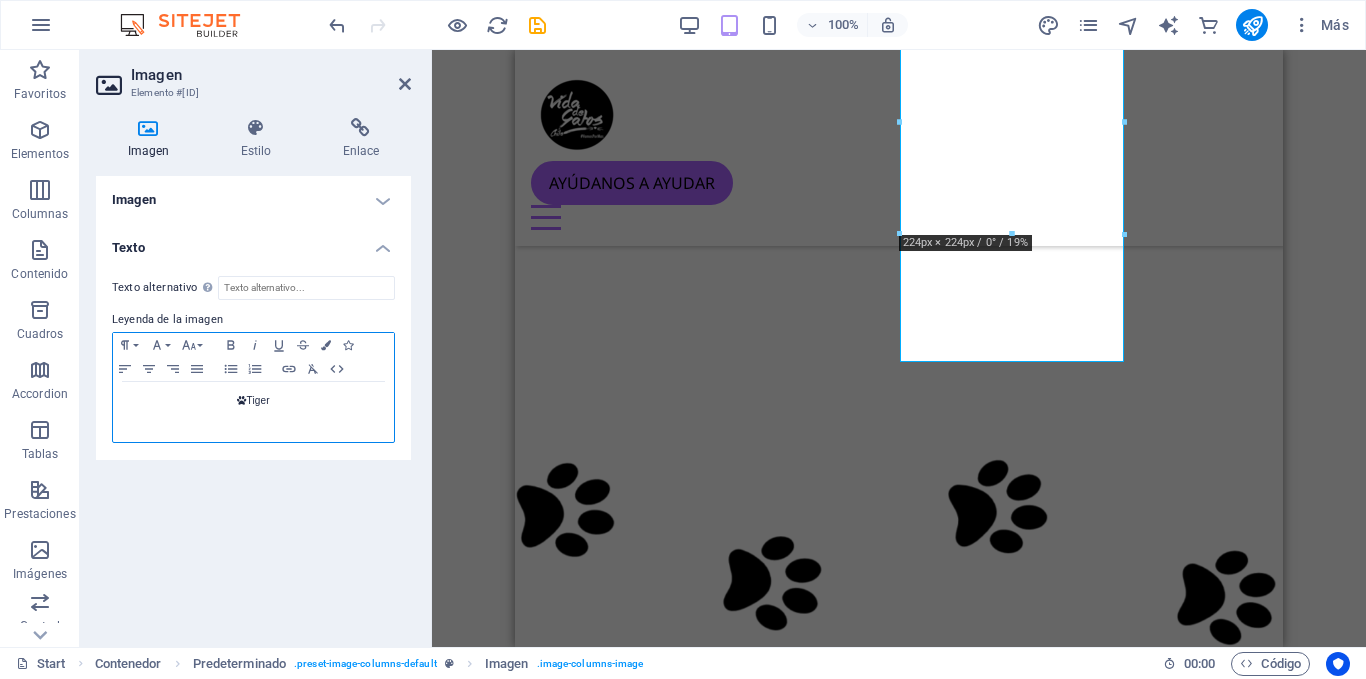 click on "  Tiger" at bounding box center (253, 412) 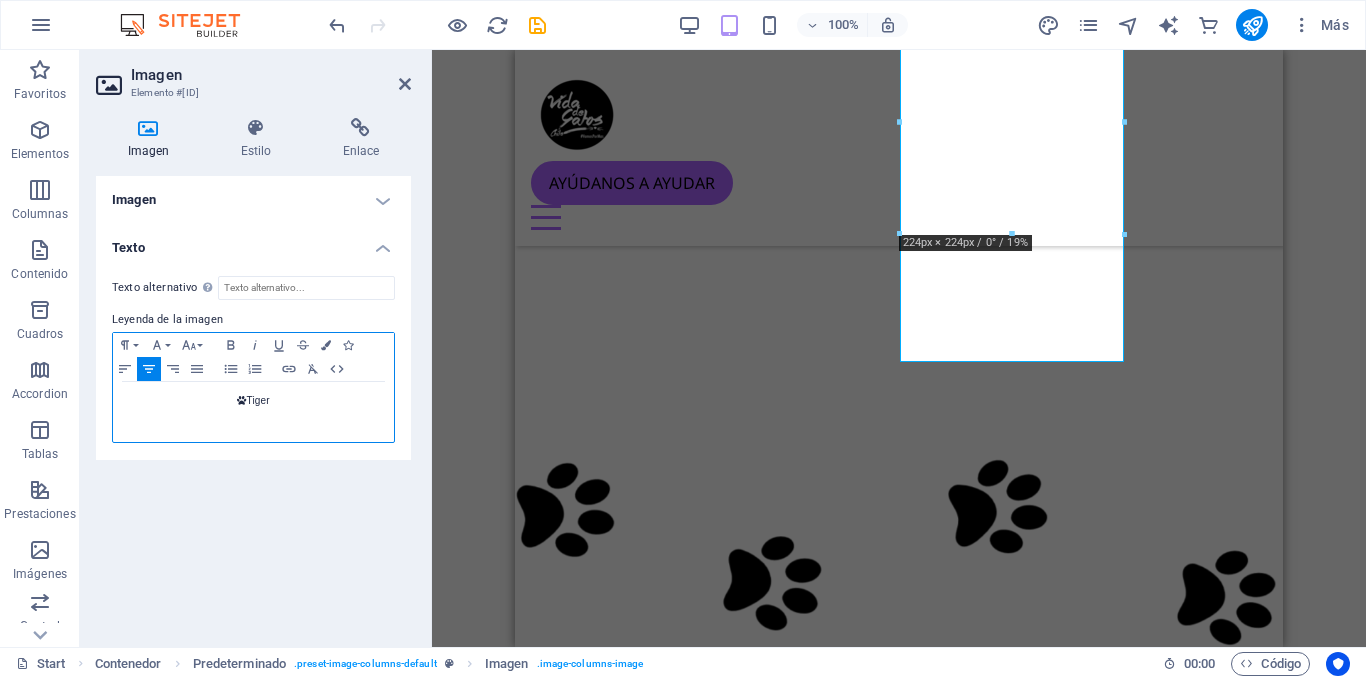 type 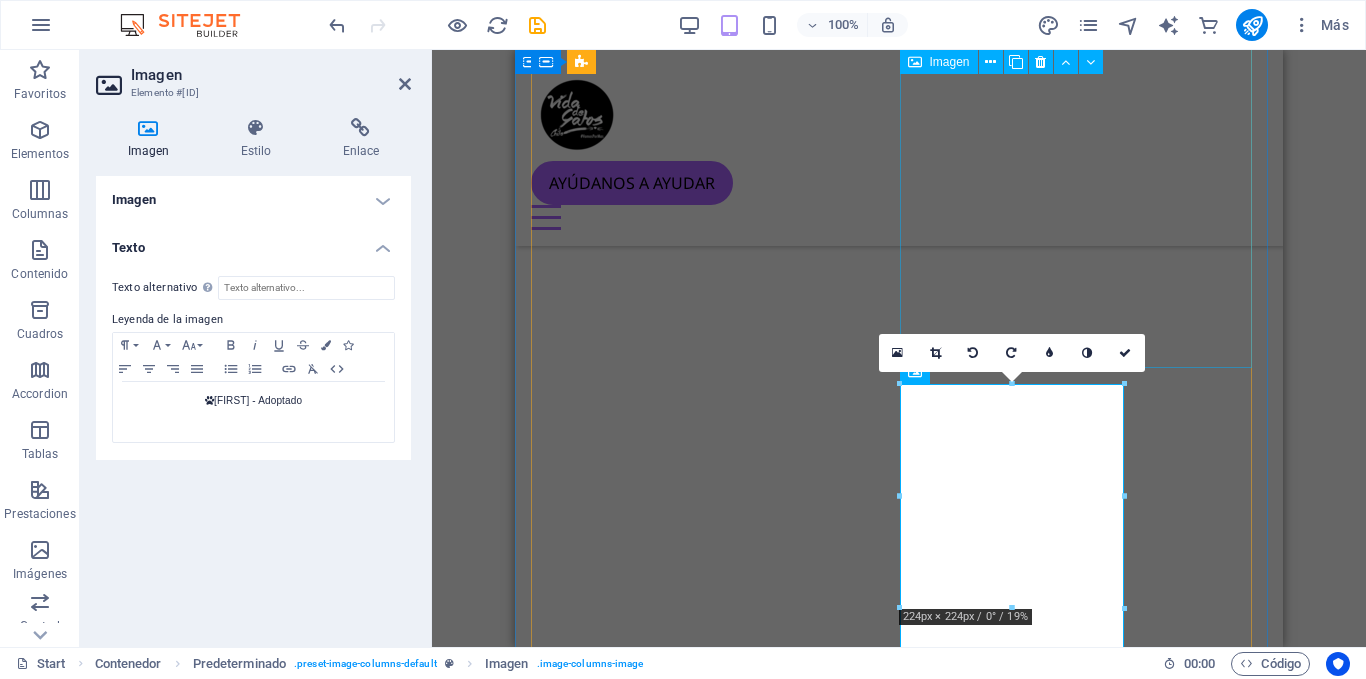 scroll, scrollTop: 2539, scrollLeft: 0, axis: vertical 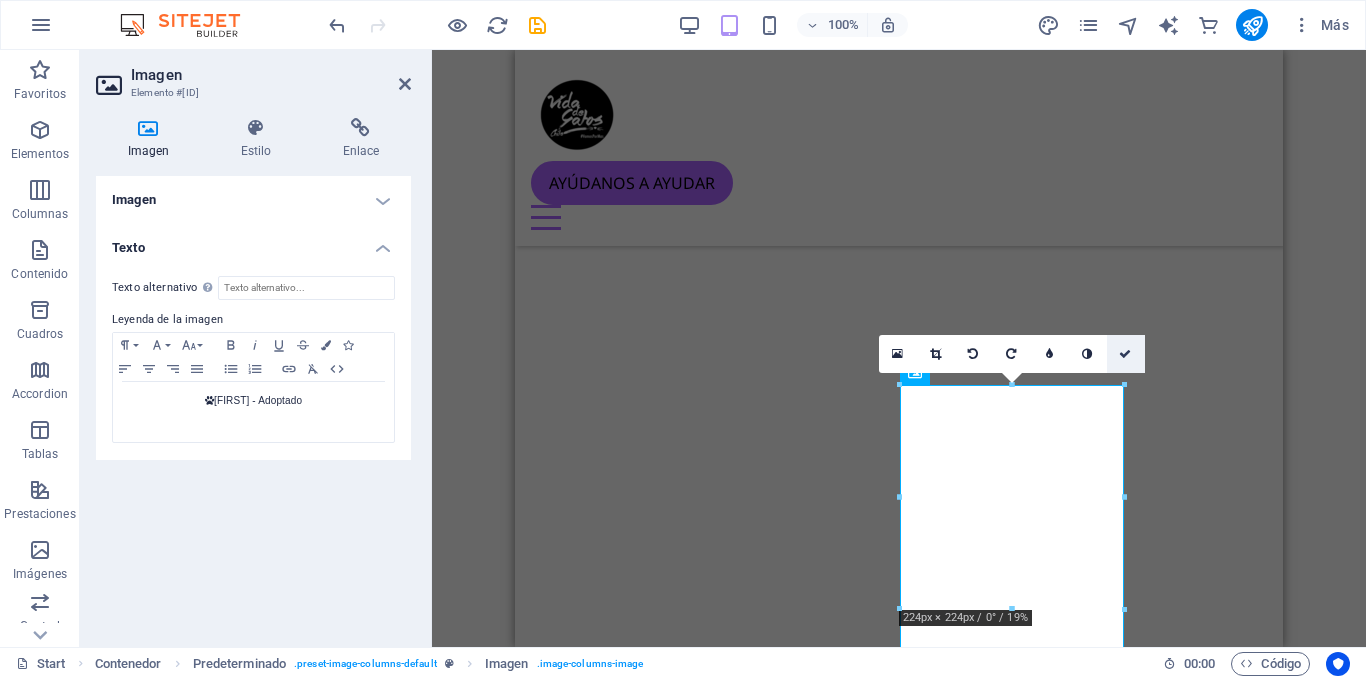 click at bounding box center (1126, 354) 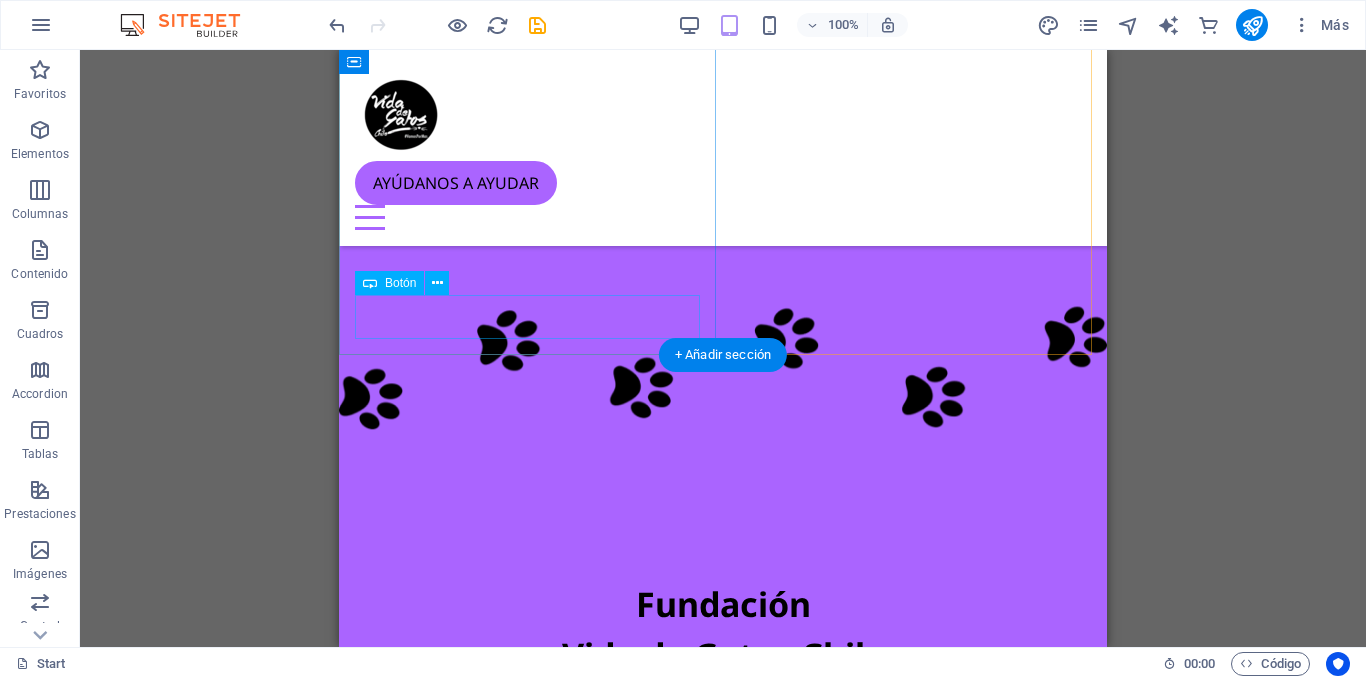 scroll, scrollTop: 0, scrollLeft: 0, axis: both 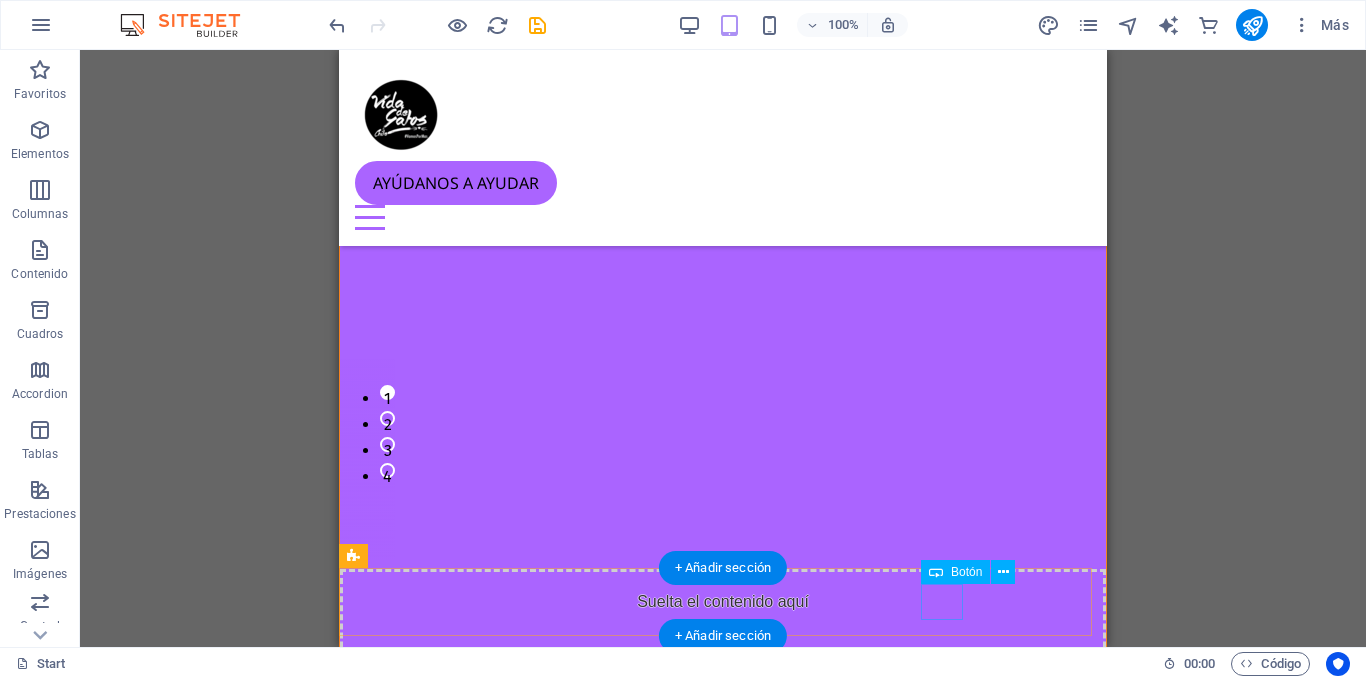 click on "Ok" at bounding box center [723, 1460] 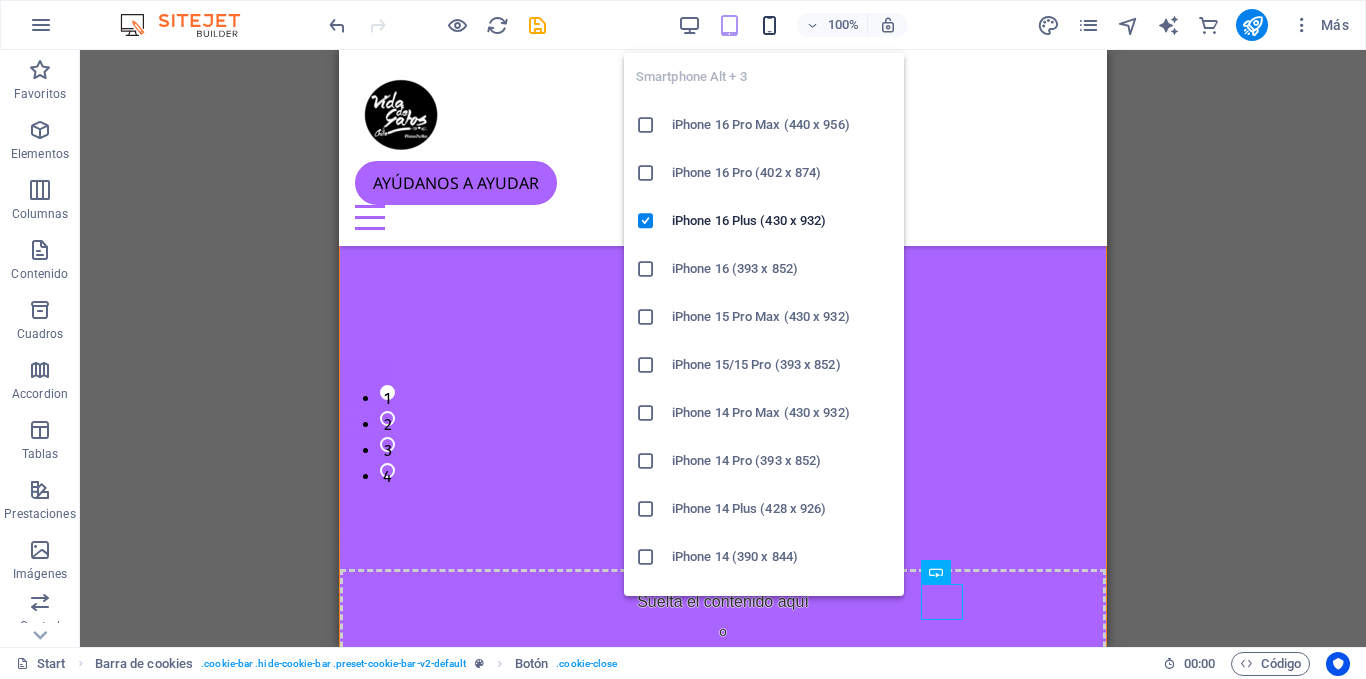 click at bounding box center [769, 25] 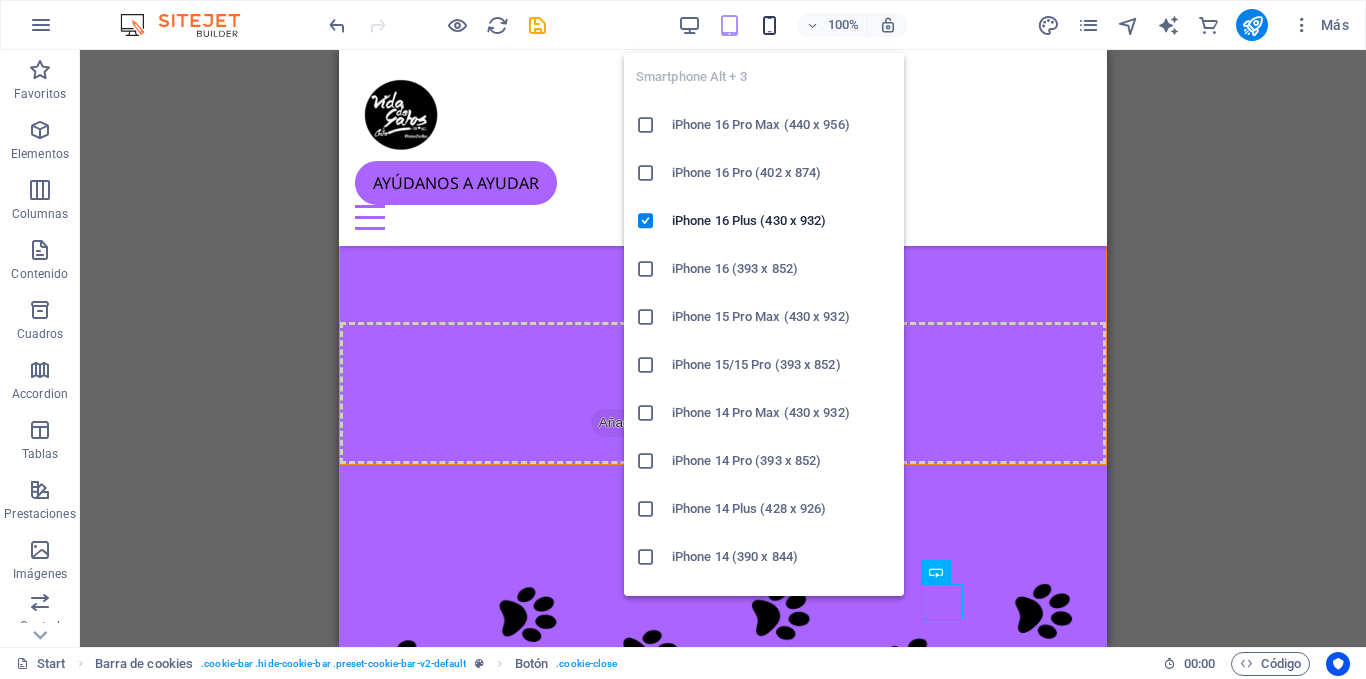 scroll, scrollTop: 419, scrollLeft: 0, axis: vertical 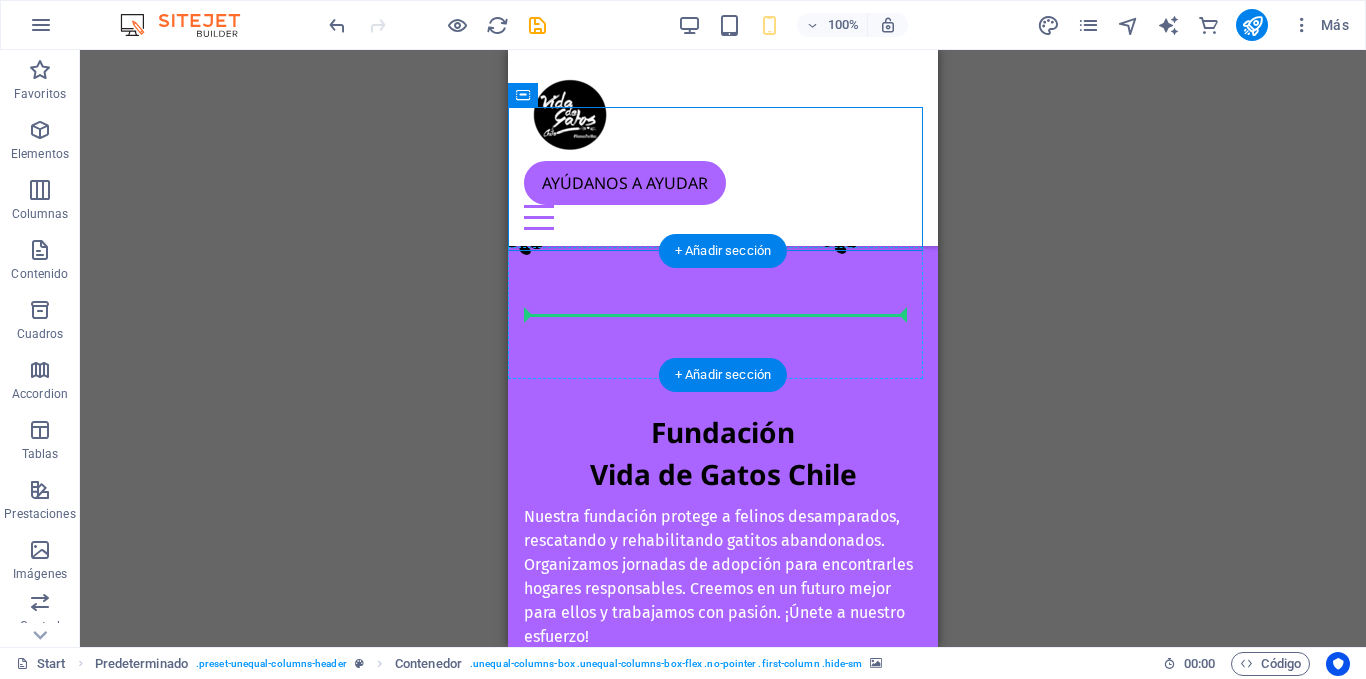 drag, startPoint x: 596, startPoint y: 204, endPoint x: 835, endPoint y: 310, distance: 261.45172 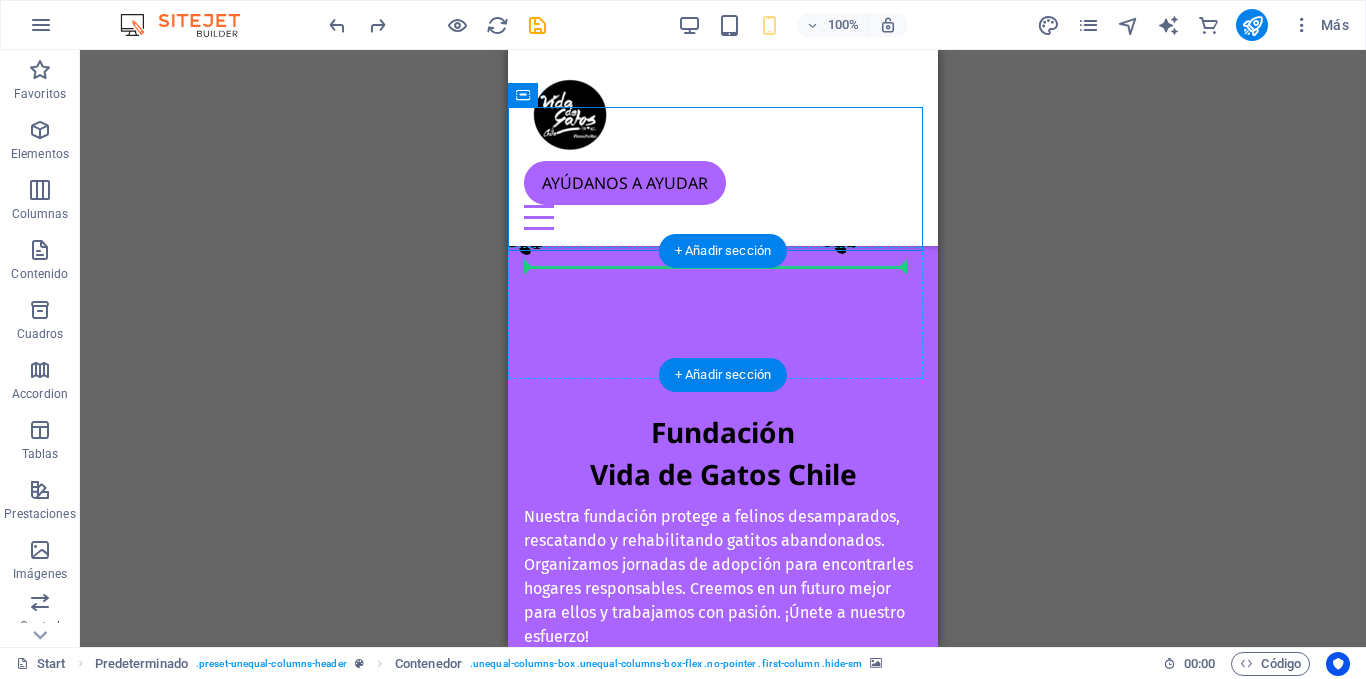 drag, startPoint x: 829, startPoint y: 232, endPoint x: 833, endPoint y: 285, distance: 53.15073 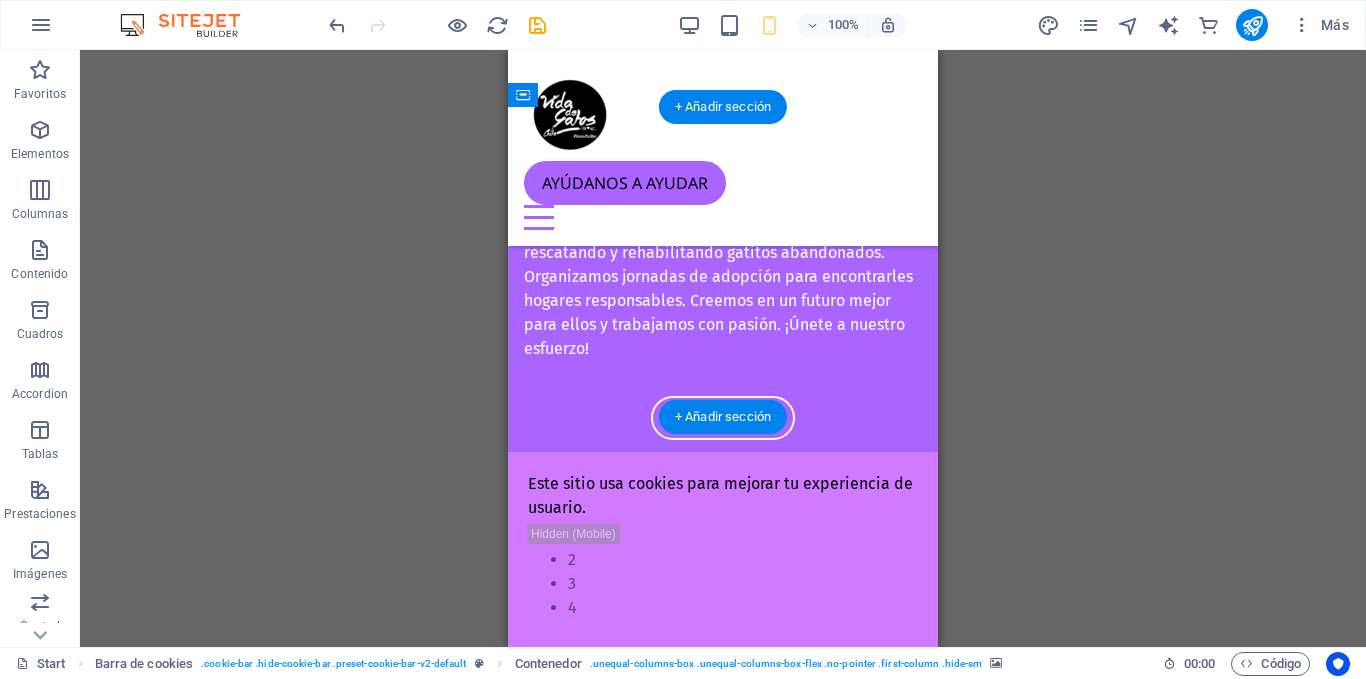 drag, startPoint x: 838, startPoint y: 274, endPoint x: 843, endPoint y: 342, distance: 68.18358 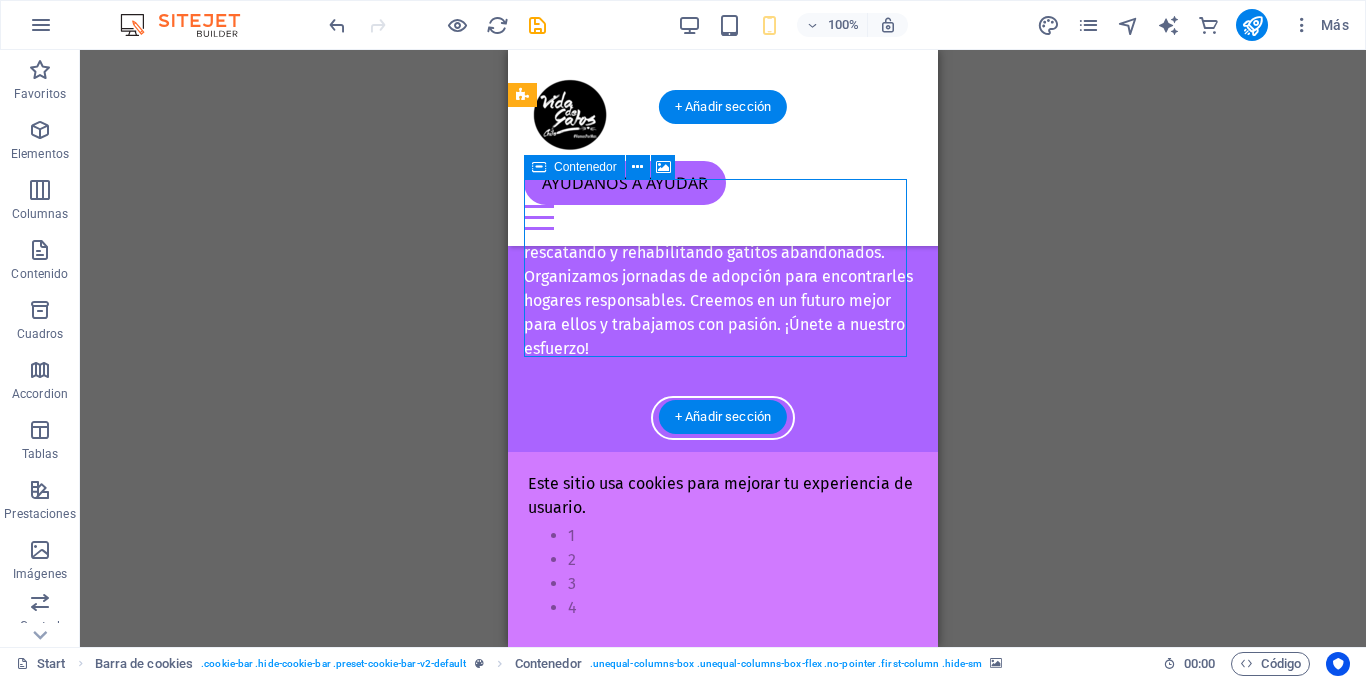 drag, startPoint x: 840, startPoint y: 258, endPoint x: 833, endPoint y: 340, distance: 82.29824 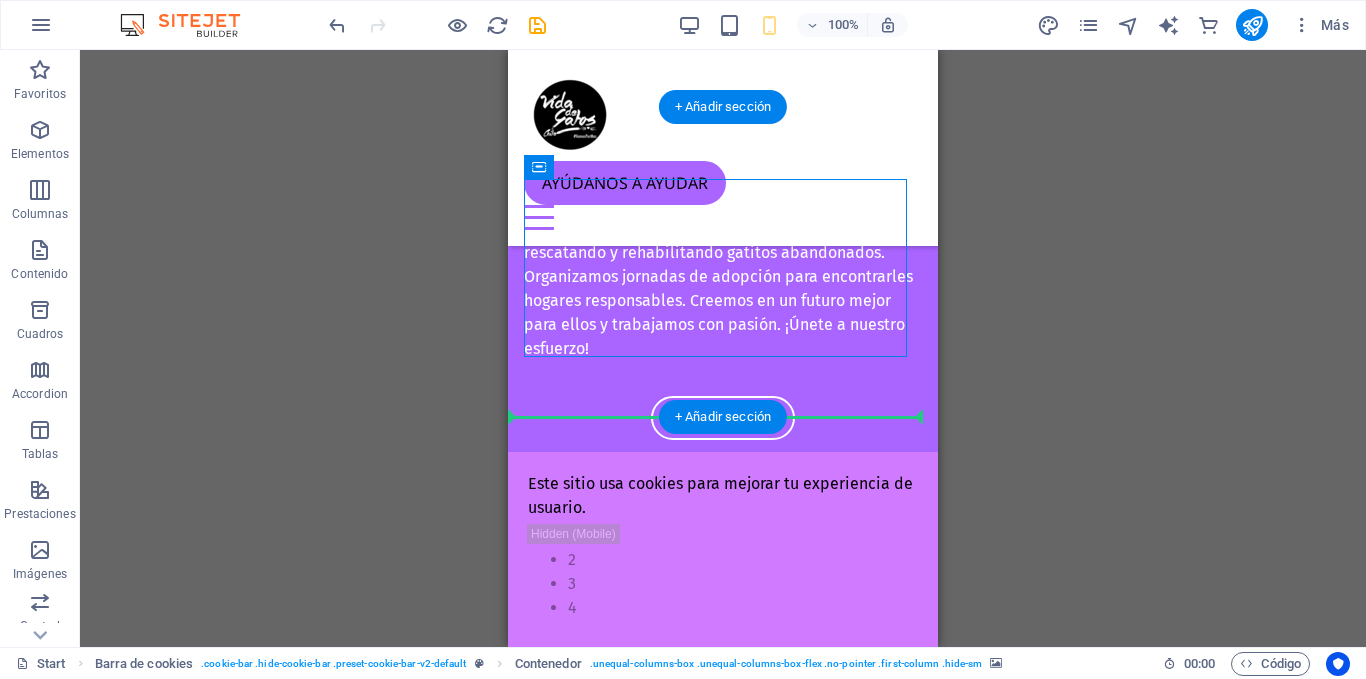 drag, startPoint x: 833, startPoint y: 340, endPoint x: 820, endPoint y: 409, distance: 70.21396 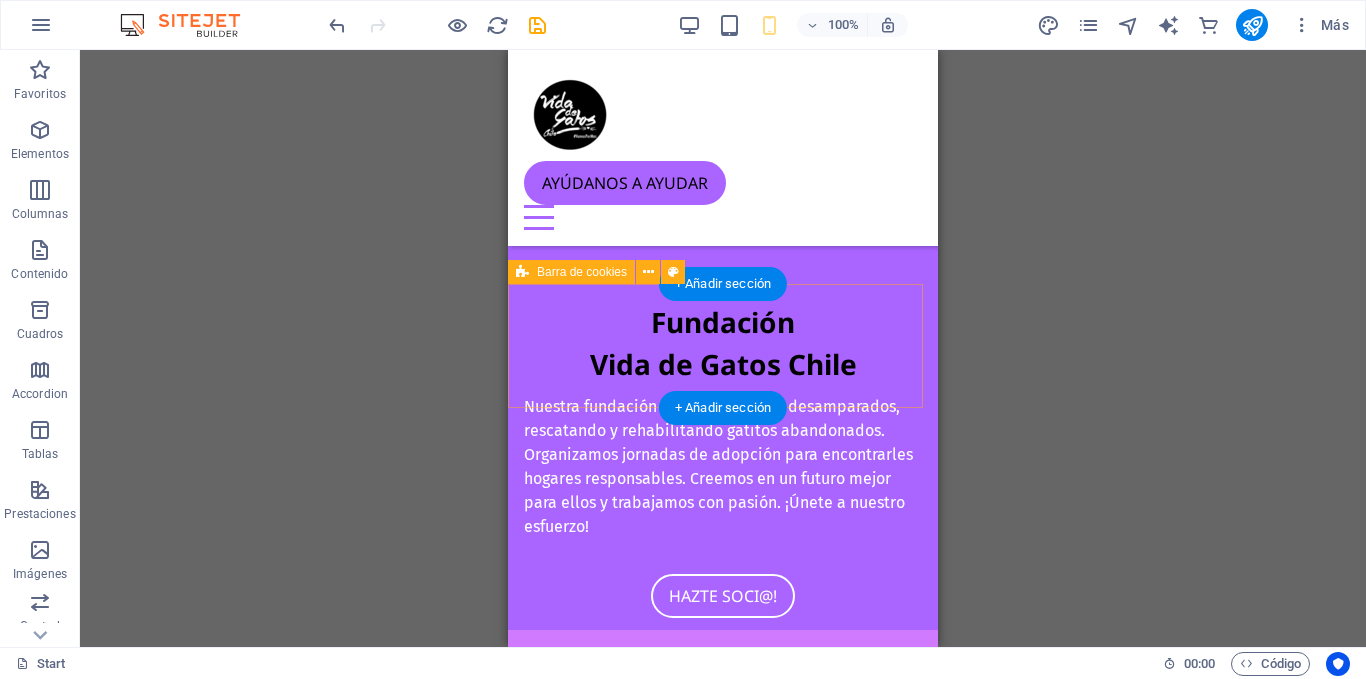 scroll, scrollTop: 240, scrollLeft: 0, axis: vertical 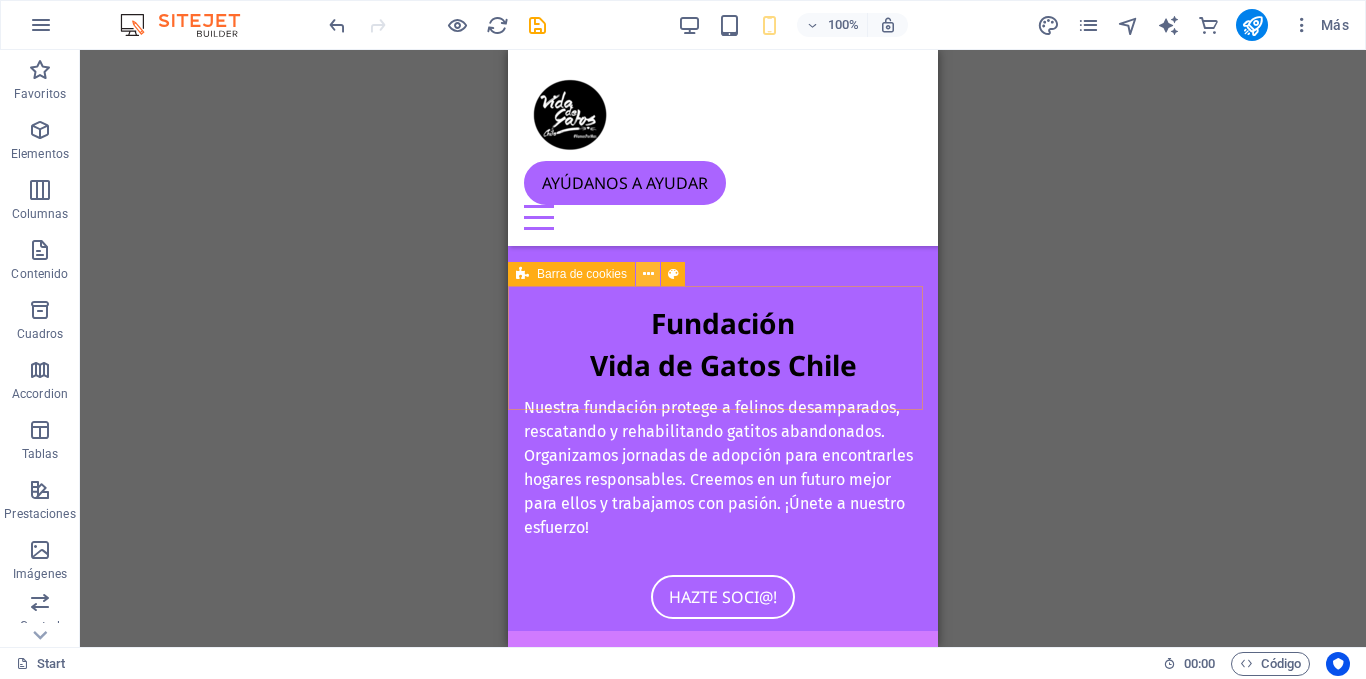 click at bounding box center [648, 274] 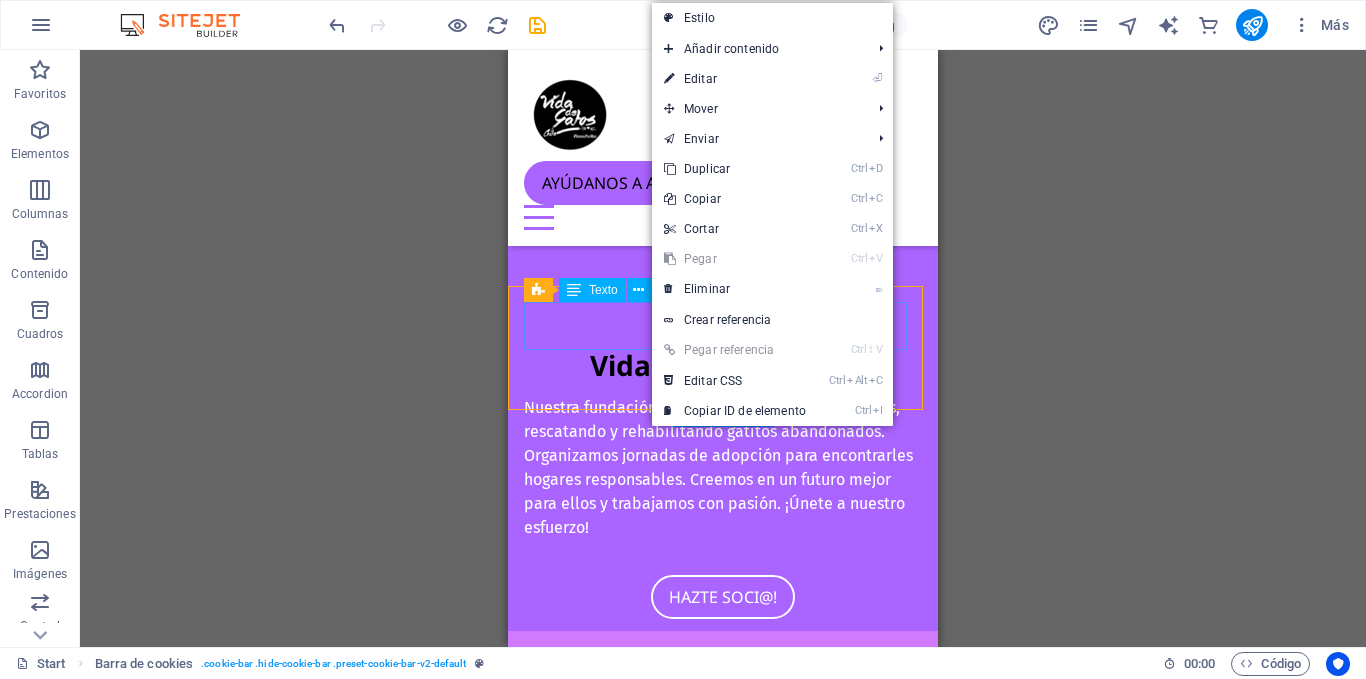 click on "Este sitio usa cookies para mejorar tu experiencia de usuario." at bounding box center (723, 675) 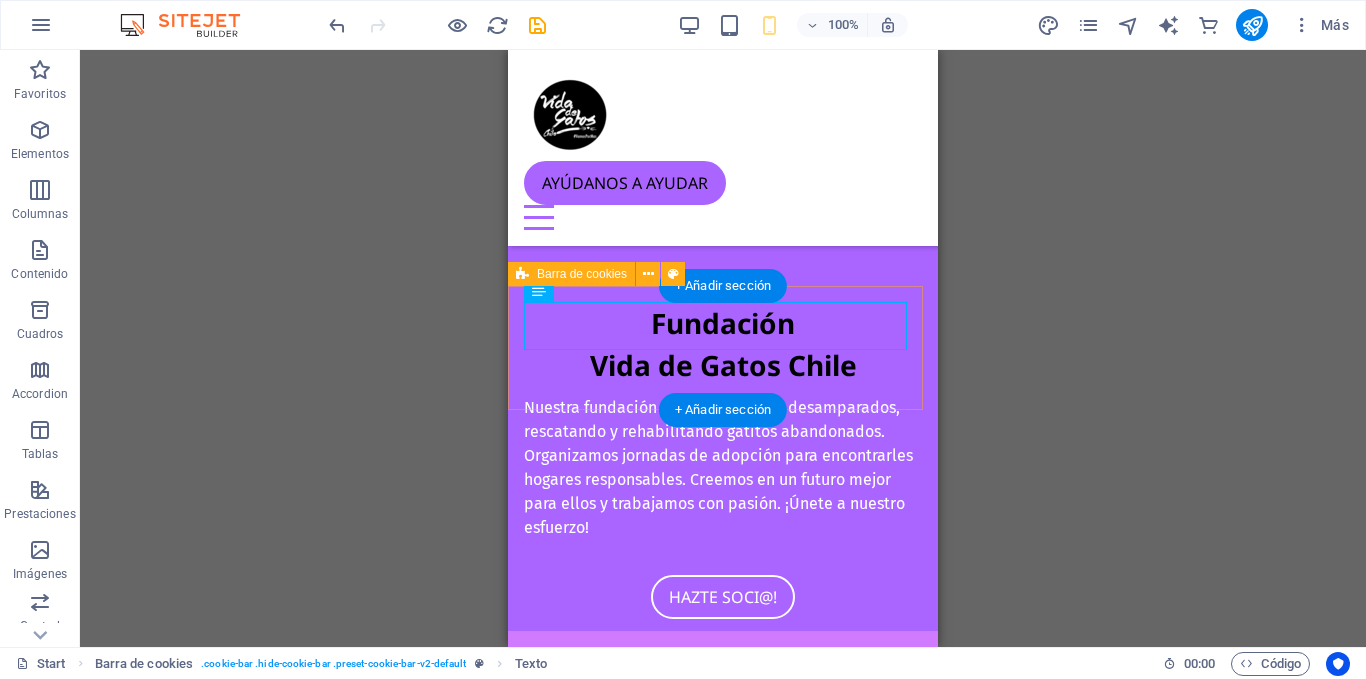 click on "Este sitio usa cookies para mejorar tu experiencia de usuario. Ok" at bounding box center (723, 695) 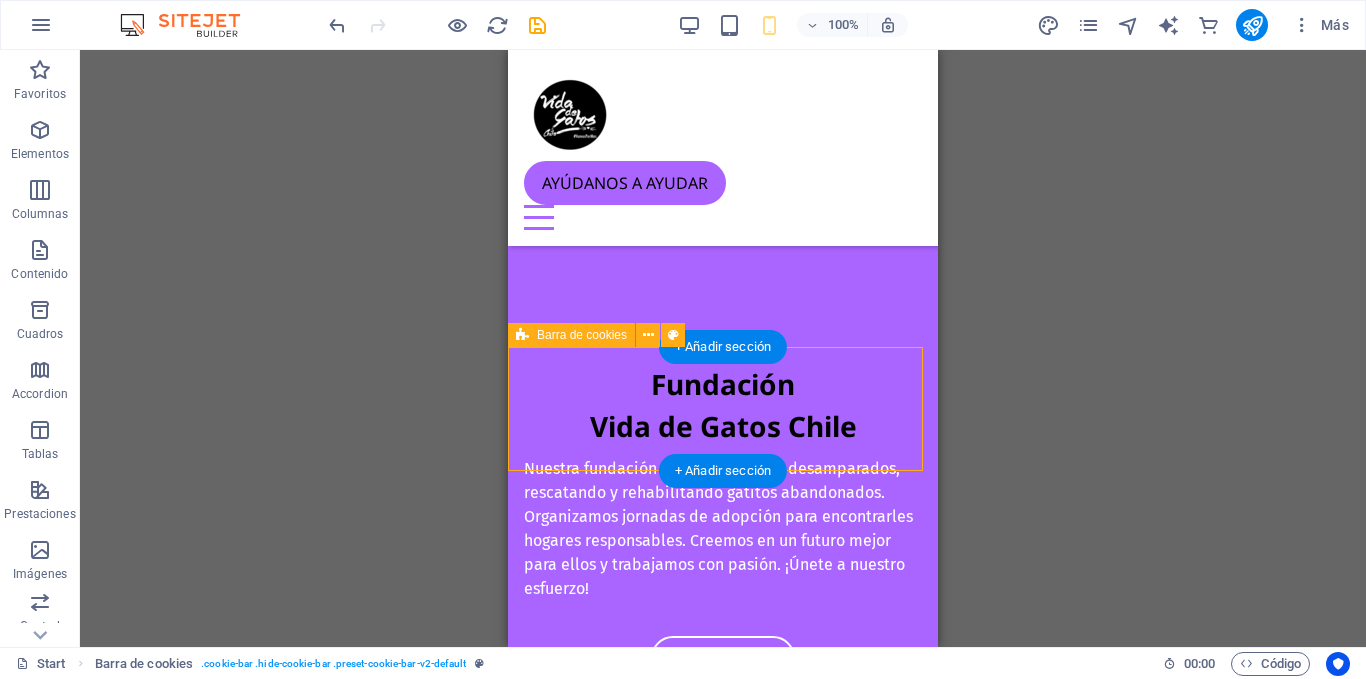 scroll, scrollTop: 215, scrollLeft: 0, axis: vertical 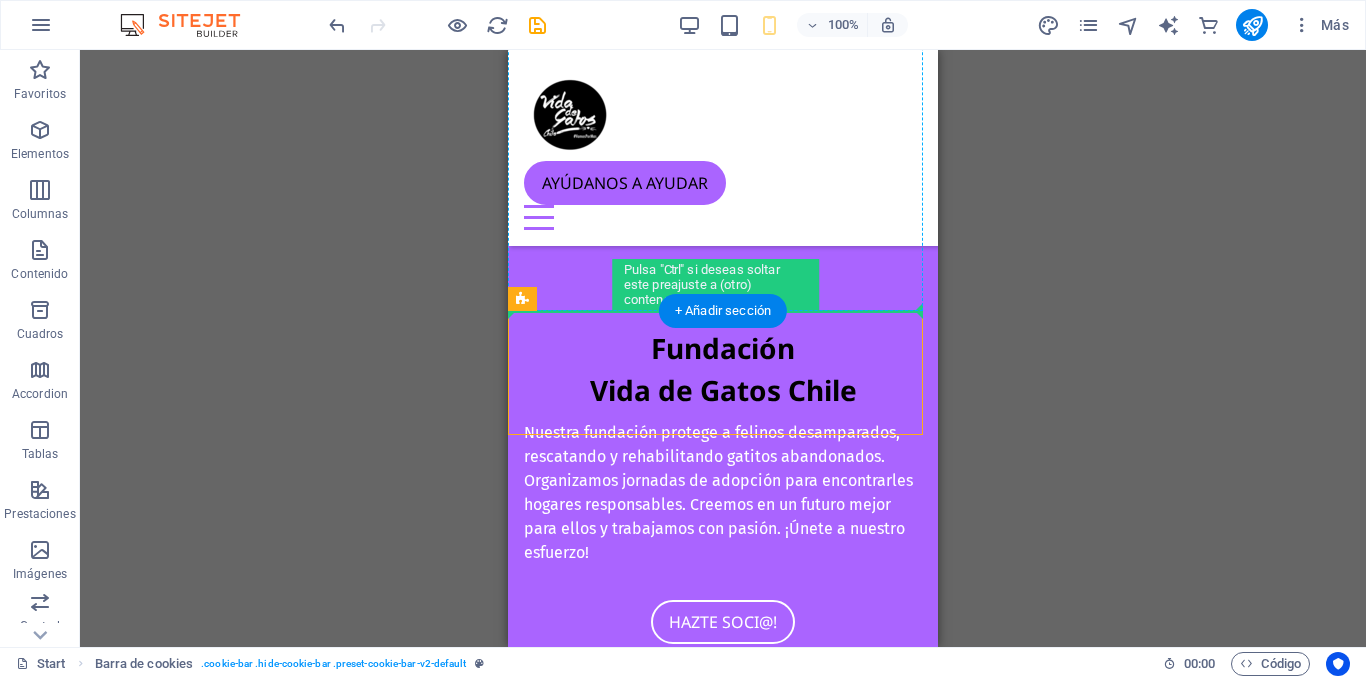 drag, startPoint x: 796, startPoint y: 411, endPoint x: 819, endPoint y: 289, distance: 124.1491 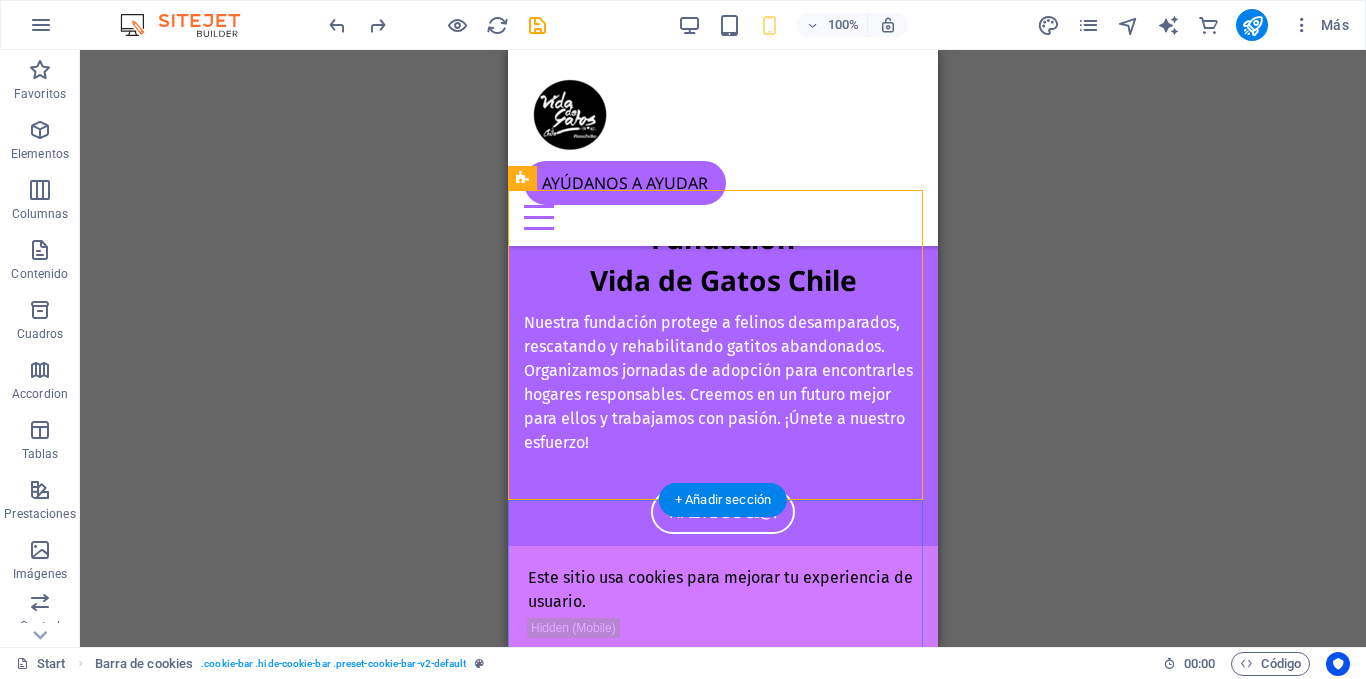 scroll, scrollTop: 320, scrollLeft: 0, axis: vertical 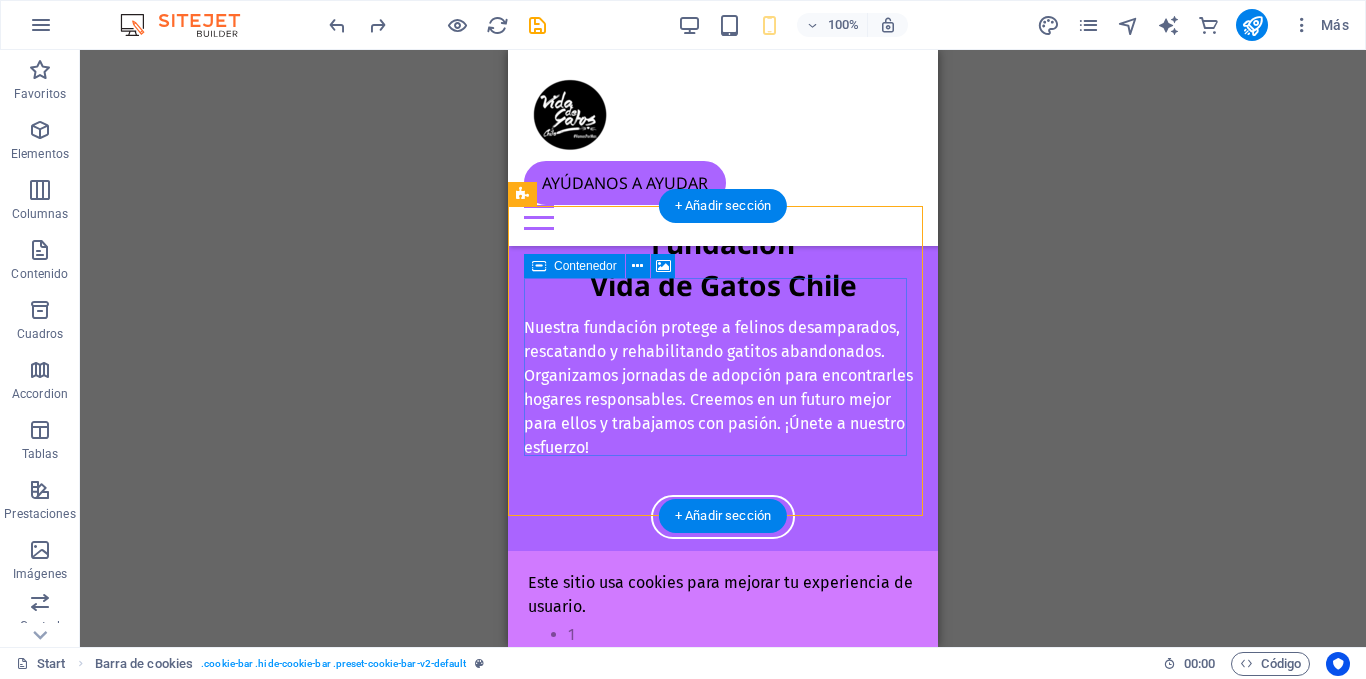 click on "Pegar portapapeles" at bounding box center [788, 902] 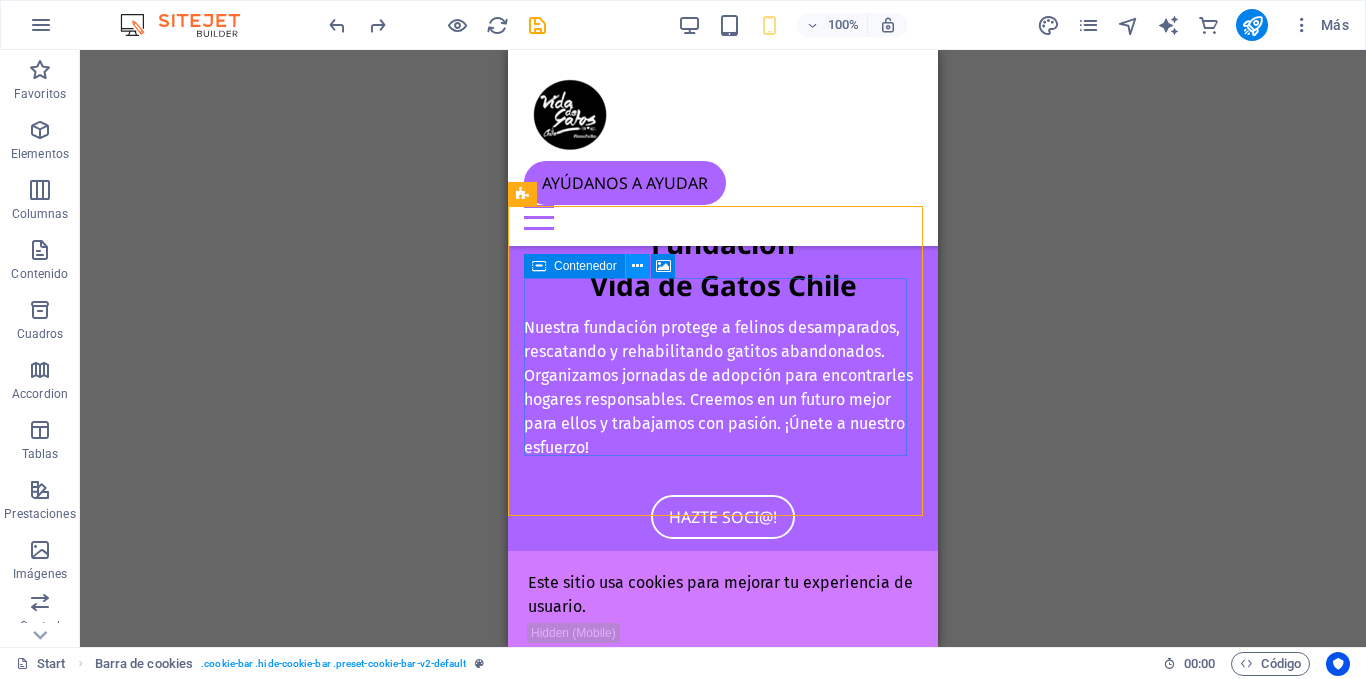 click at bounding box center (638, 266) 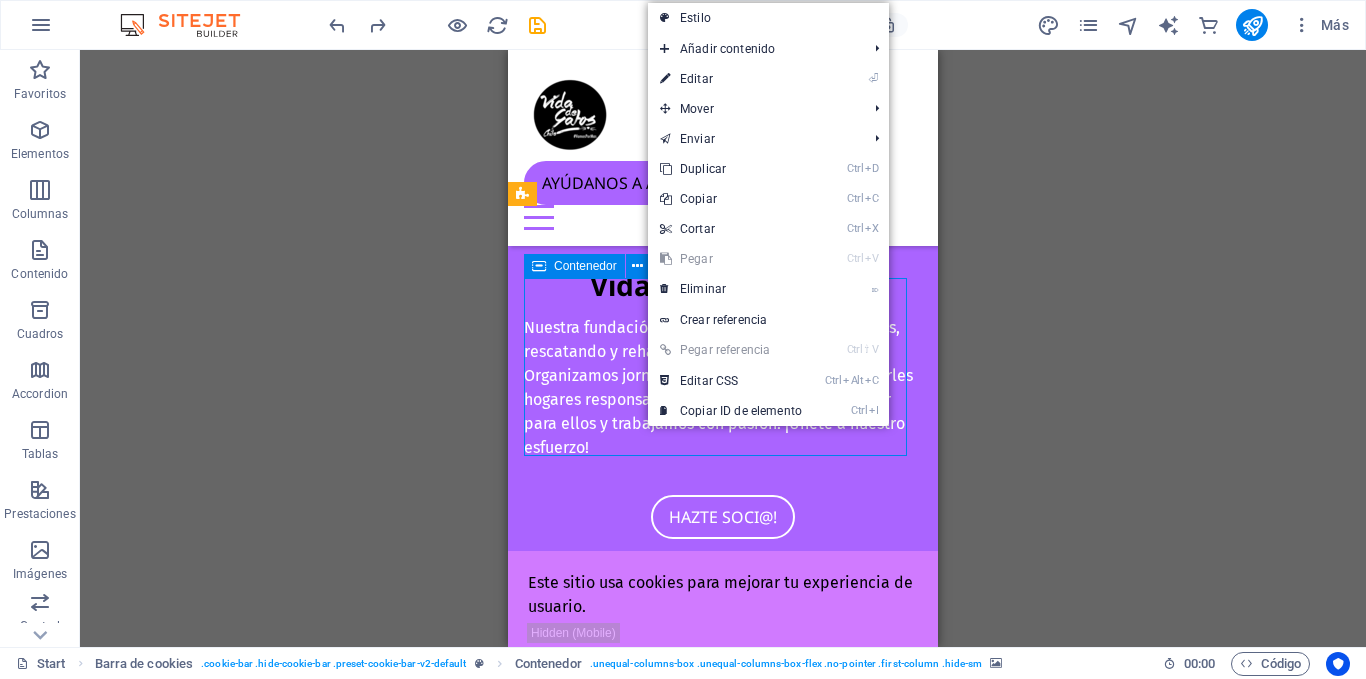 click on "Contenedor" at bounding box center (585, 266) 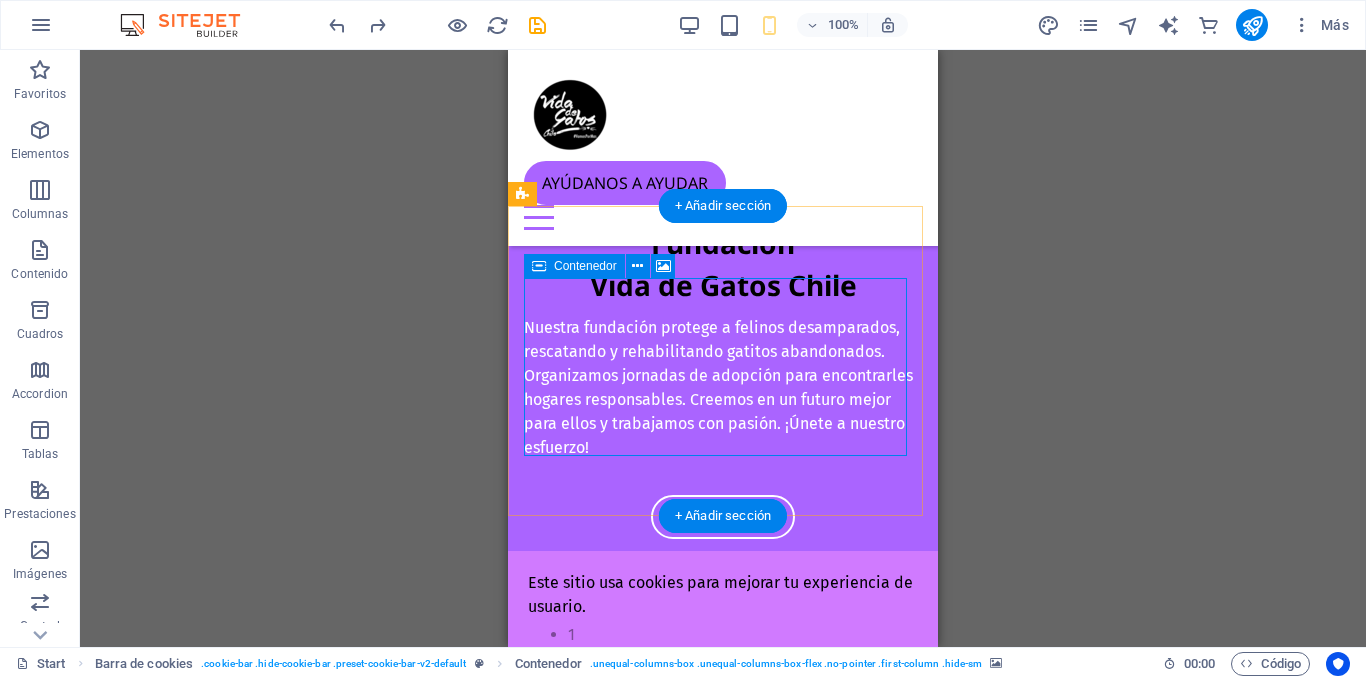 click on "Suelta el contenido aquí o  Añadir elementos  Pegar portapapeles" at bounding box center (723, 872) 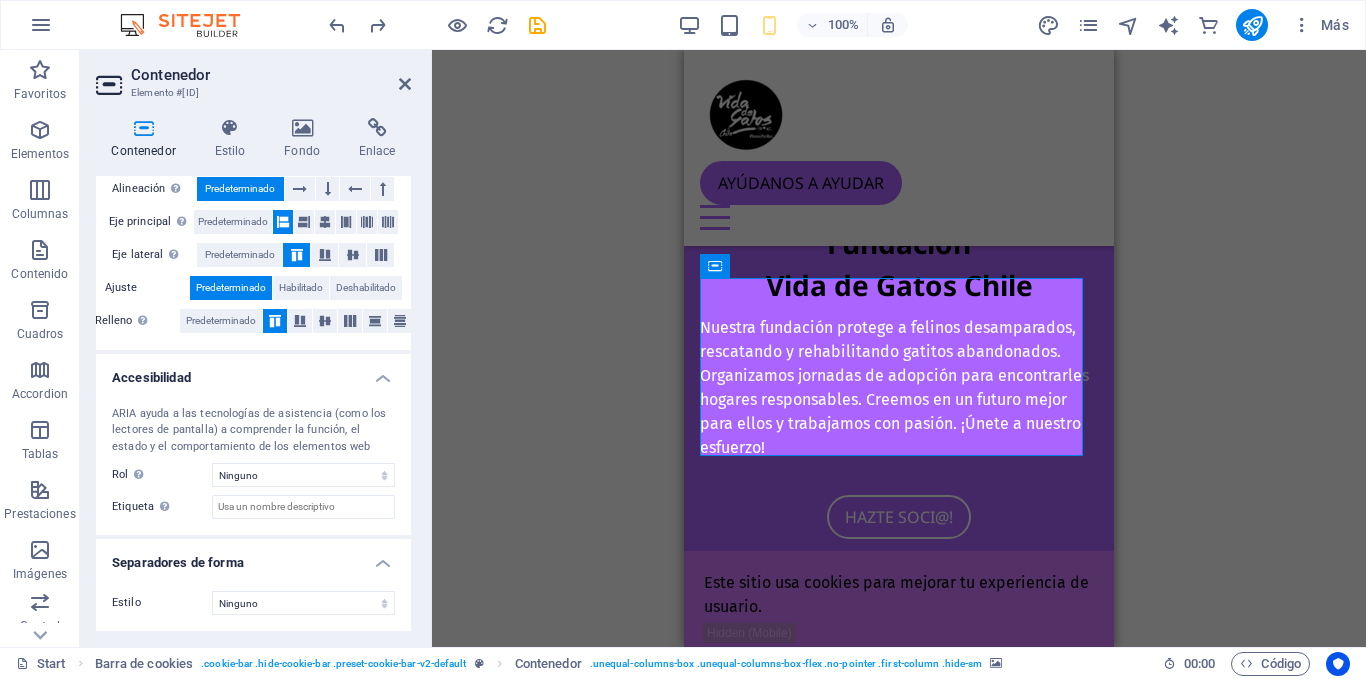 scroll, scrollTop: 0, scrollLeft: 0, axis: both 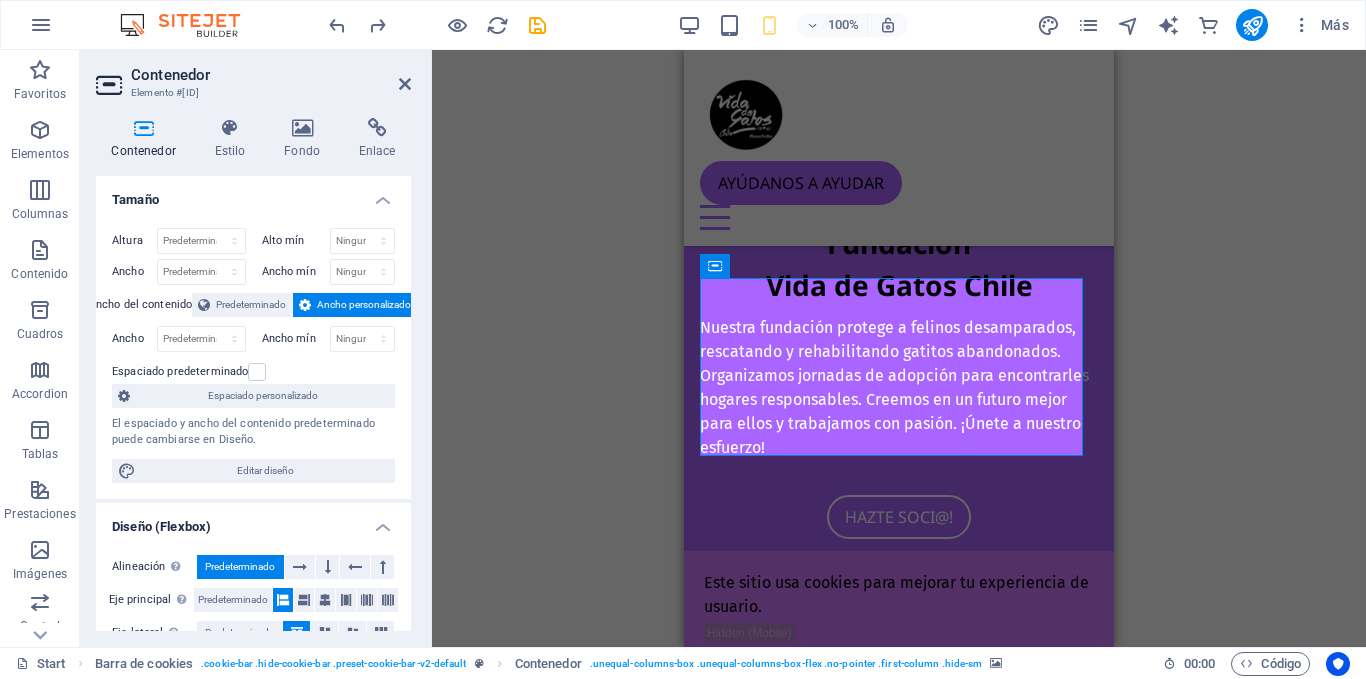 click on "Tamaño" at bounding box center (253, 194) 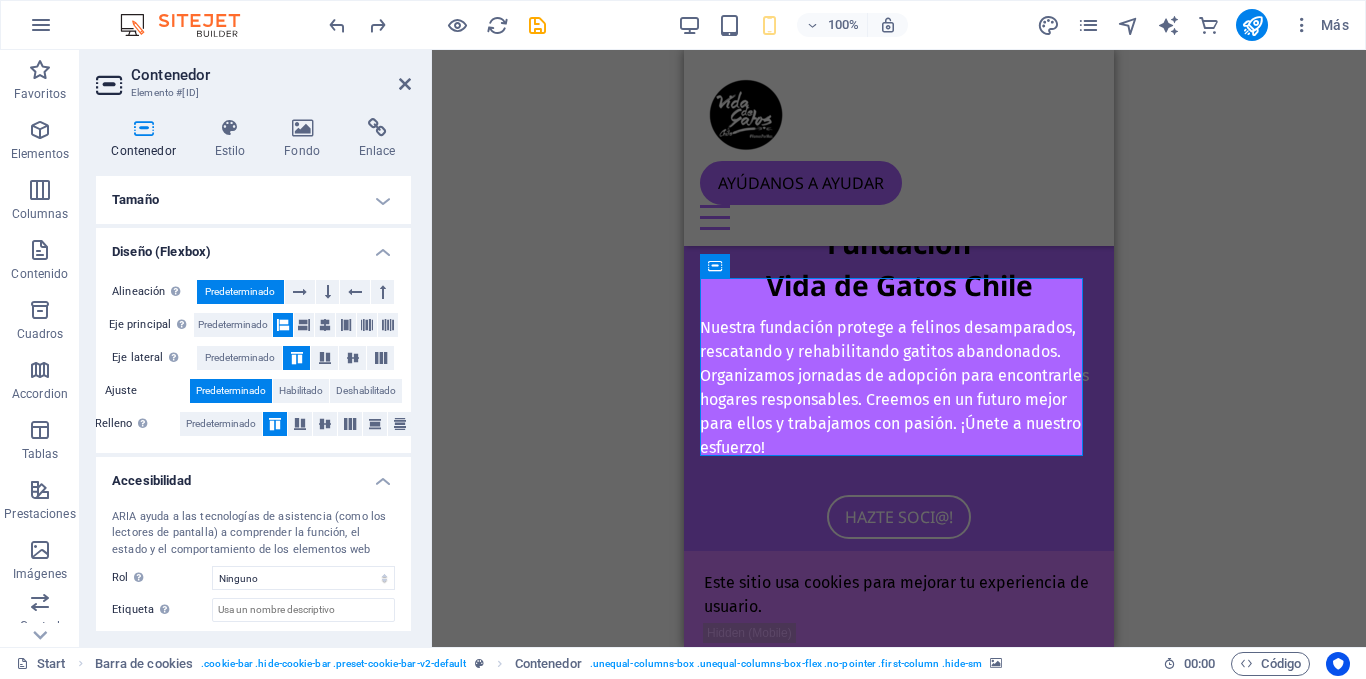 click on "Diseño (Flexbox)" at bounding box center (253, 246) 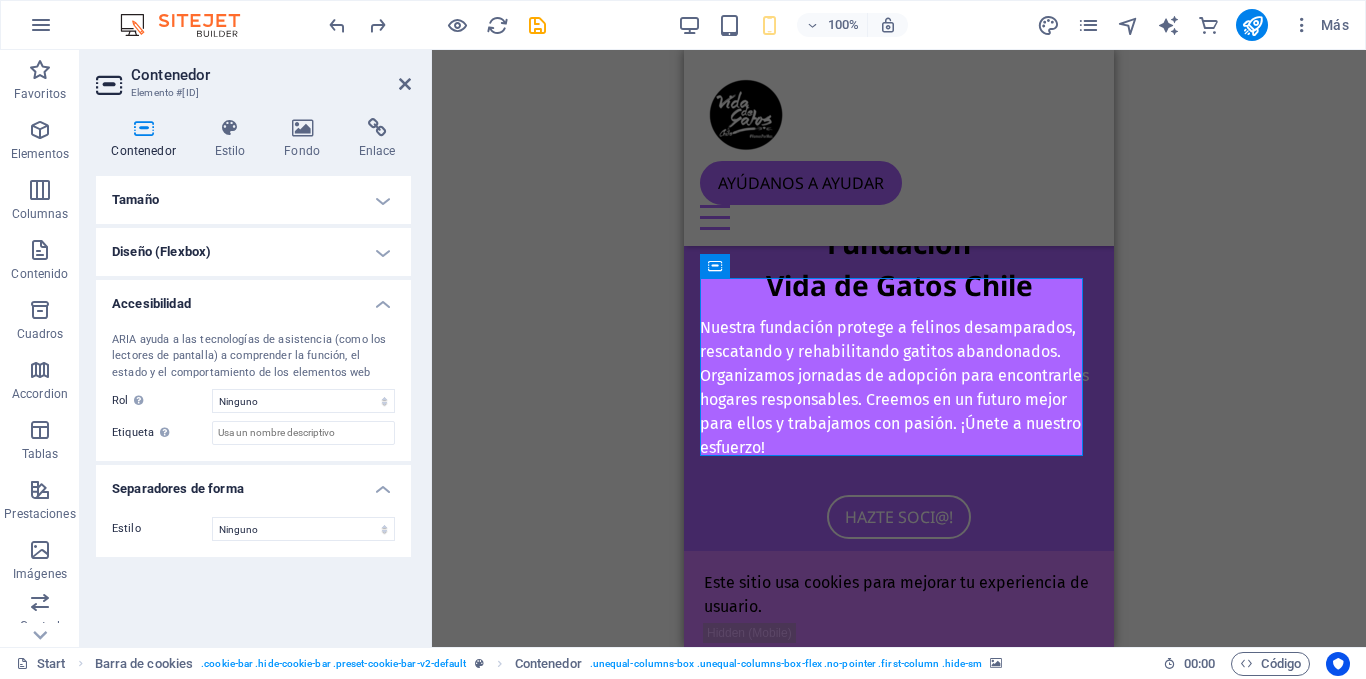 click on "Accesibilidad" at bounding box center (253, 298) 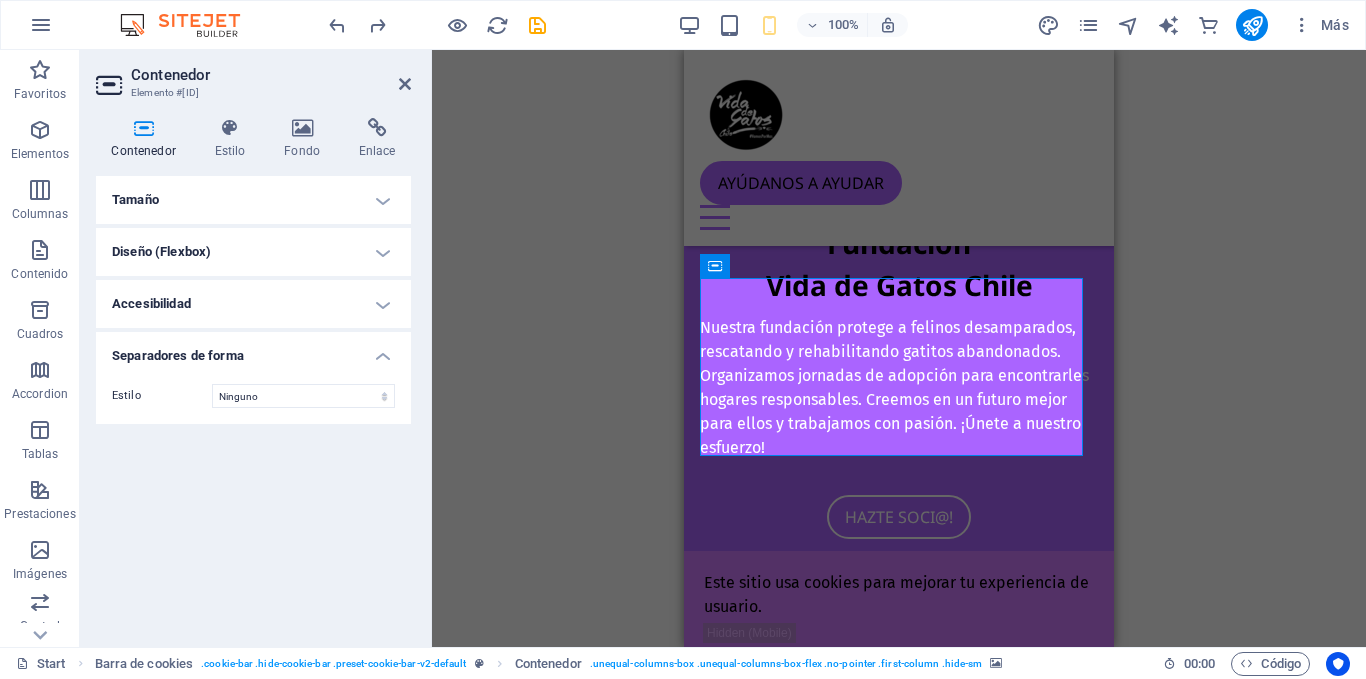click on "Separadores de forma" at bounding box center [253, 350] 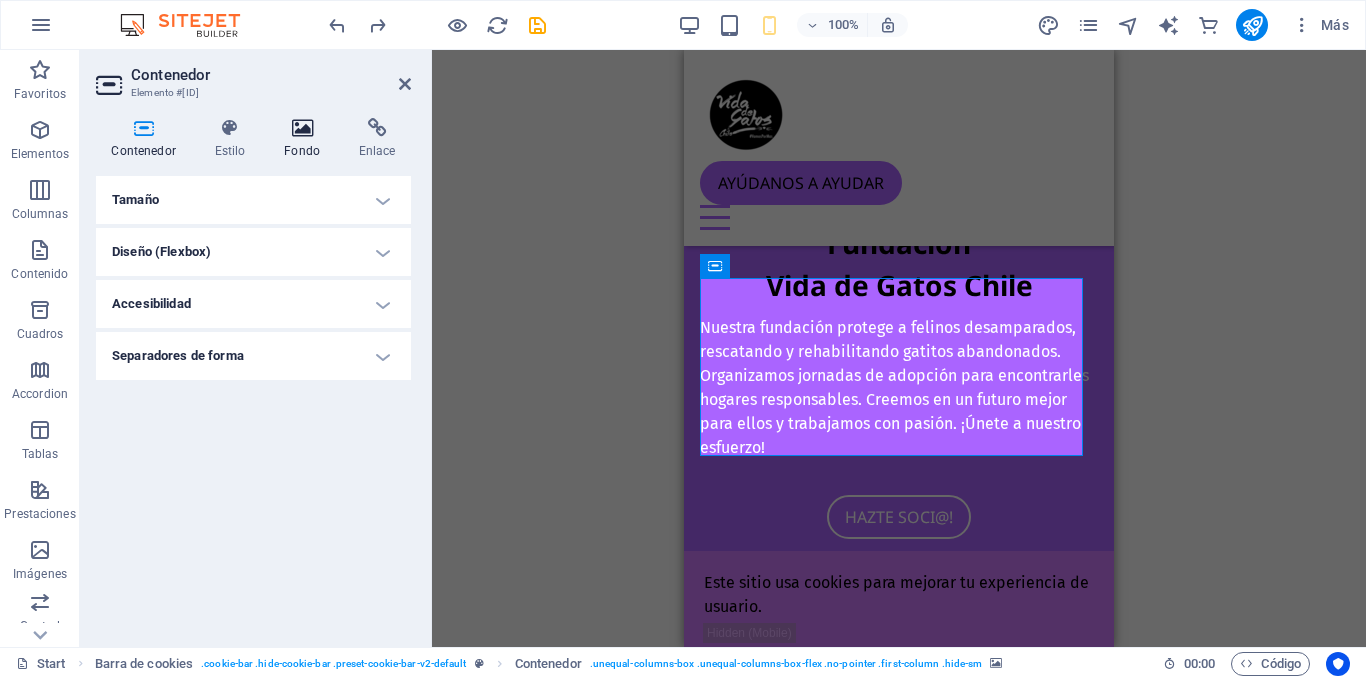 click at bounding box center [302, 128] 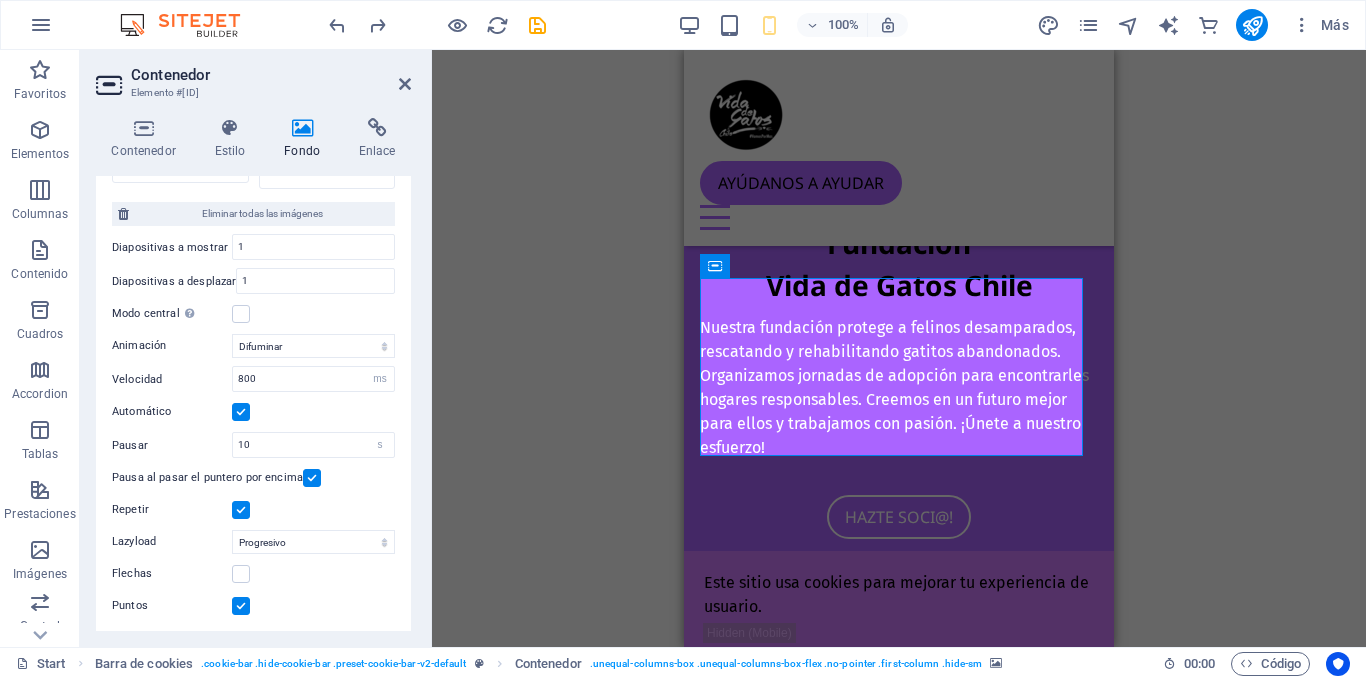 scroll, scrollTop: 0, scrollLeft: 0, axis: both 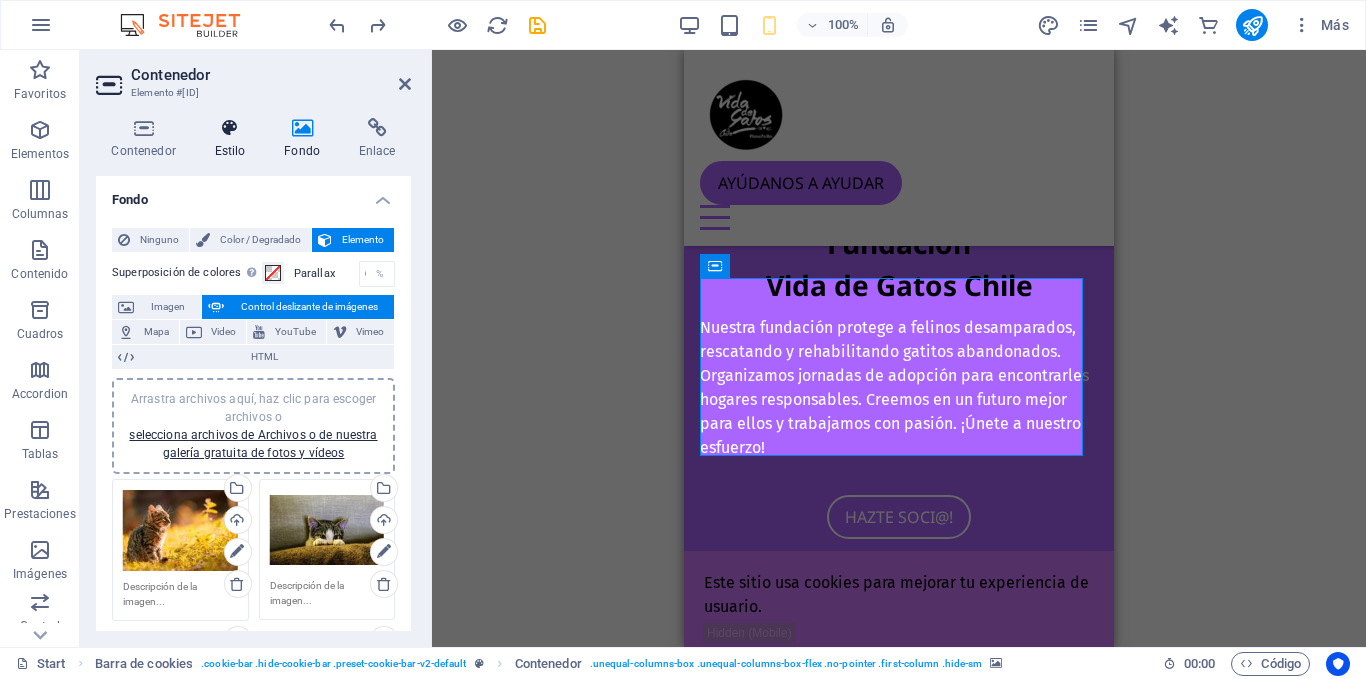 click on "Estilo" at bounding box center (234, 139) 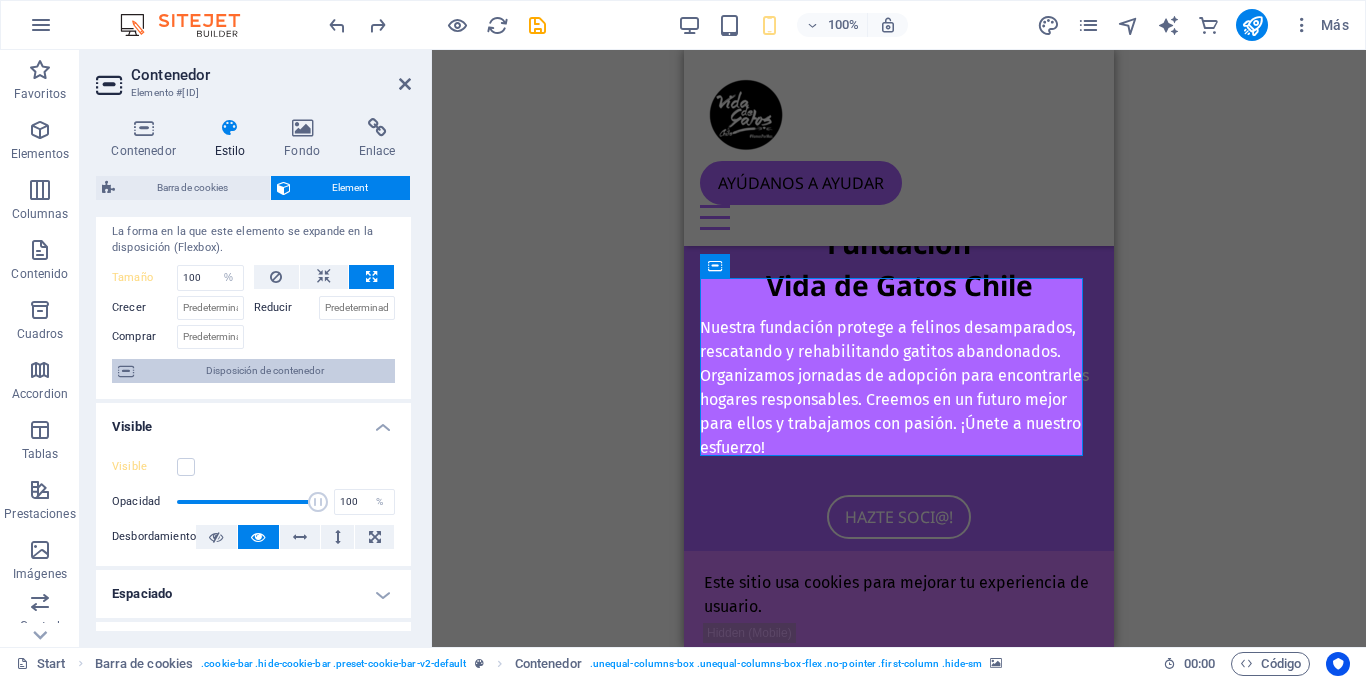 scroll, scrollTop: 0, scrollLeft: 0, axis: both 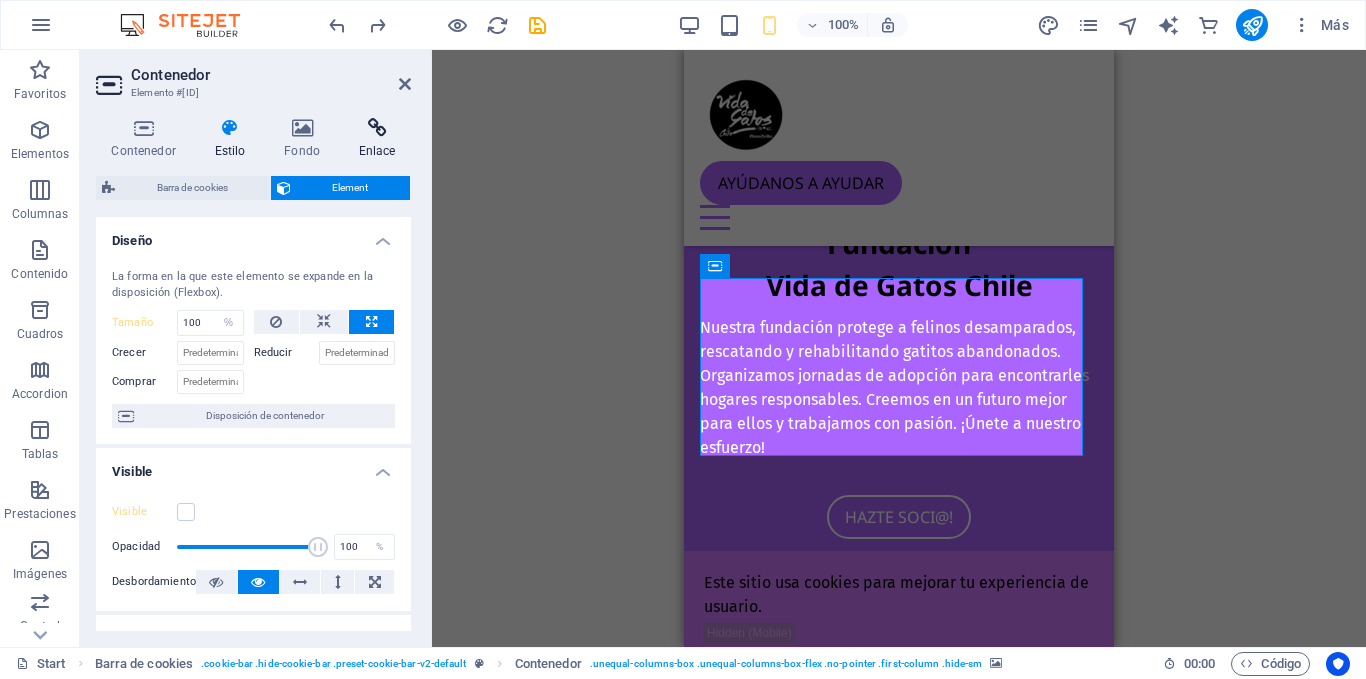 click on "Enlace" at bounding box center [377, 139] 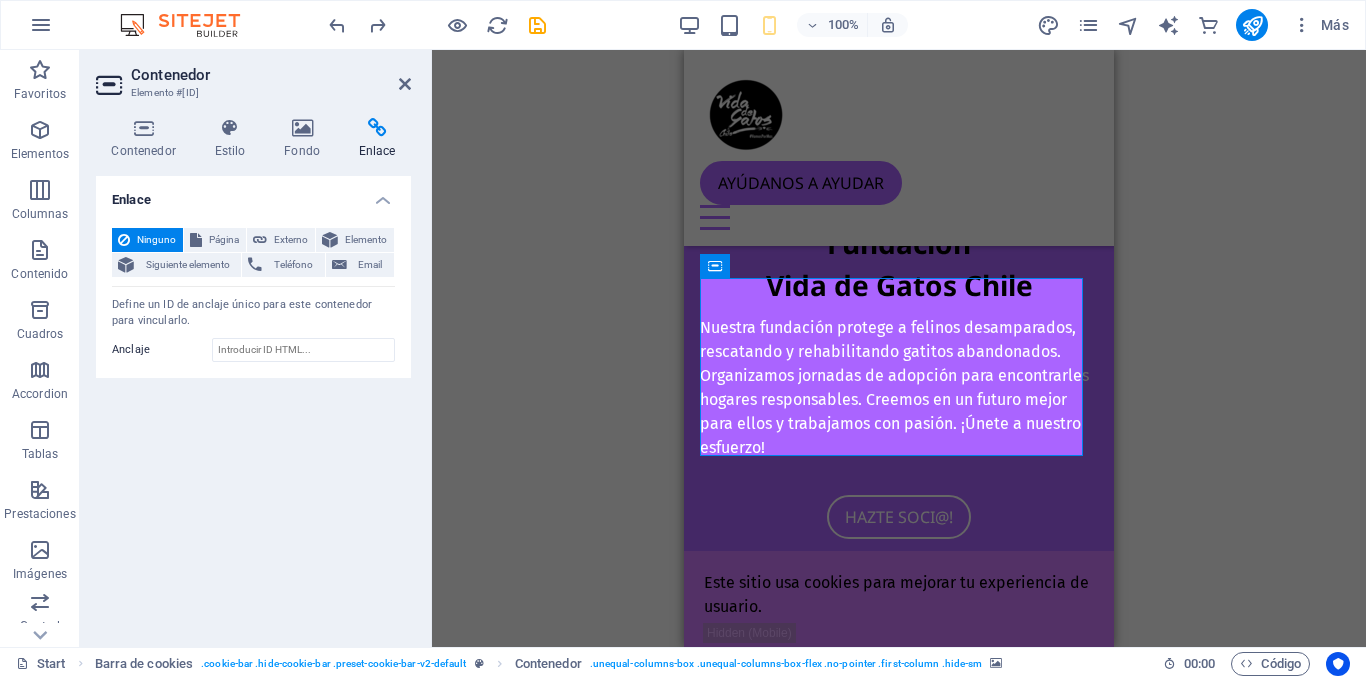 click on "Arrastra aquí para reemplazar el contenido existente. Si quieres crear un elemento nuevo, pulsa “Ctrl”.
Contenedor   H1   Predeterminado   Contenedor   Menú   Barra de menús   Marcador   Contenedor   Texto   Barra de cookies   Texto   Contenedor   Contenedor   Separador   Texto   Contenedor   Predeterminado   Predeterminado   Contenedor   Separador   Iconos de redes sociales   Contenedor   H2   Separador   Imagen   Predeterminado   Imagen   Predeterminado   Contenedor   H3   Contenedor   Predeterminado   Predeterminado   Contenedor   Predeterminado   Contenedor   Imagen   Imagen   Predeterminado   Imagen   Botón   Texto   Predeterminado   Contenedor   H3   Botón   Imagen   Separador   Logo   Separador   Botón   Texto   Predeterminado   Contenedor   Predeterminado   Contenedor   H2   Contenedor   H3   Texto   H2   Botón   Separador 180 170 160 150 140 130 120 110 100 90 80 70 60 50 40 30 20 10 0 -10 -20 -30 -40 -50 -60 -70 -80 -90 -100 -110 -120 -130 -140 -150 -160 -170 16:10 4:3" at bounding box center [899, 348] 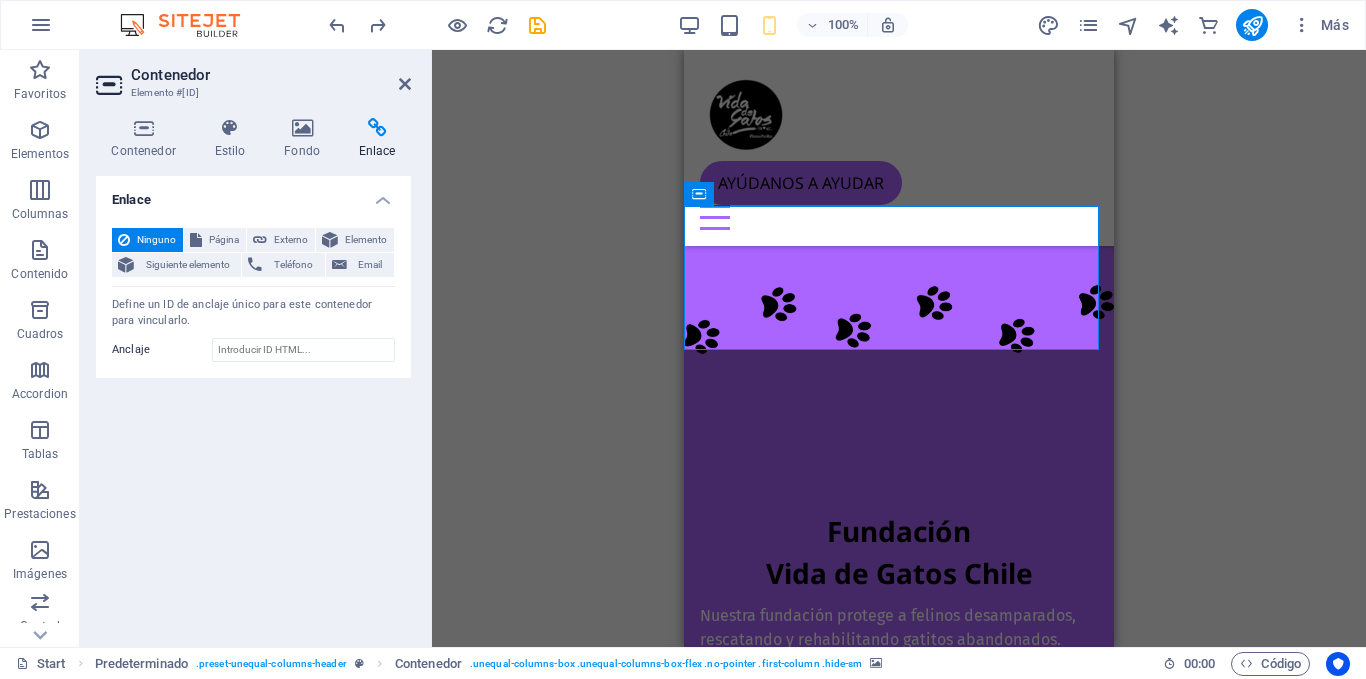 click on "Arrastra aquí para reemplazar el contenido existente. Si quieres crear un elemento nuevo, pulsa “Ctrl”.
Contenedor   H1   Predeterminado   Contenedor   Menú   Barra de menús   Marcador   Contenedor   Texto   Barra de cookies   Texto   Contenedor   Contenedor   Separador   Texto   Contenedor   Predeterminado   Predeterminado   Contenedor   Separador   Iconos de redes sociales   Contenedor   H2   Separador   Imagen   Predeterminado   Imagen   Predeterminado   Contenedor   H3   Contenedor   Predeterminado   Predeterminado   Contenedor   Predeterminado   Contenedor   Imagen   Imagen   Predeterminado   Imagen   Botón   Texto   Predeterminado   Contenedor   H3   Botón   Imagen   Separador   Logo   Separador   Botón   Texto   Predeterminado   Contenedor   Predeterminado   Contenedor   H2   Contenedor   H3   Texto   H2   Botón   Separador 180 170 160 150 140 130 120 110 100 90 80 70 60 50 40 30 20 10 0 -10 -20 -30 -40 -50 -60 -70 -80 -90 -100 -110 -120 -130 -140 -150 -160 -170 16:10 4:3" at bounding box center [899, 348] 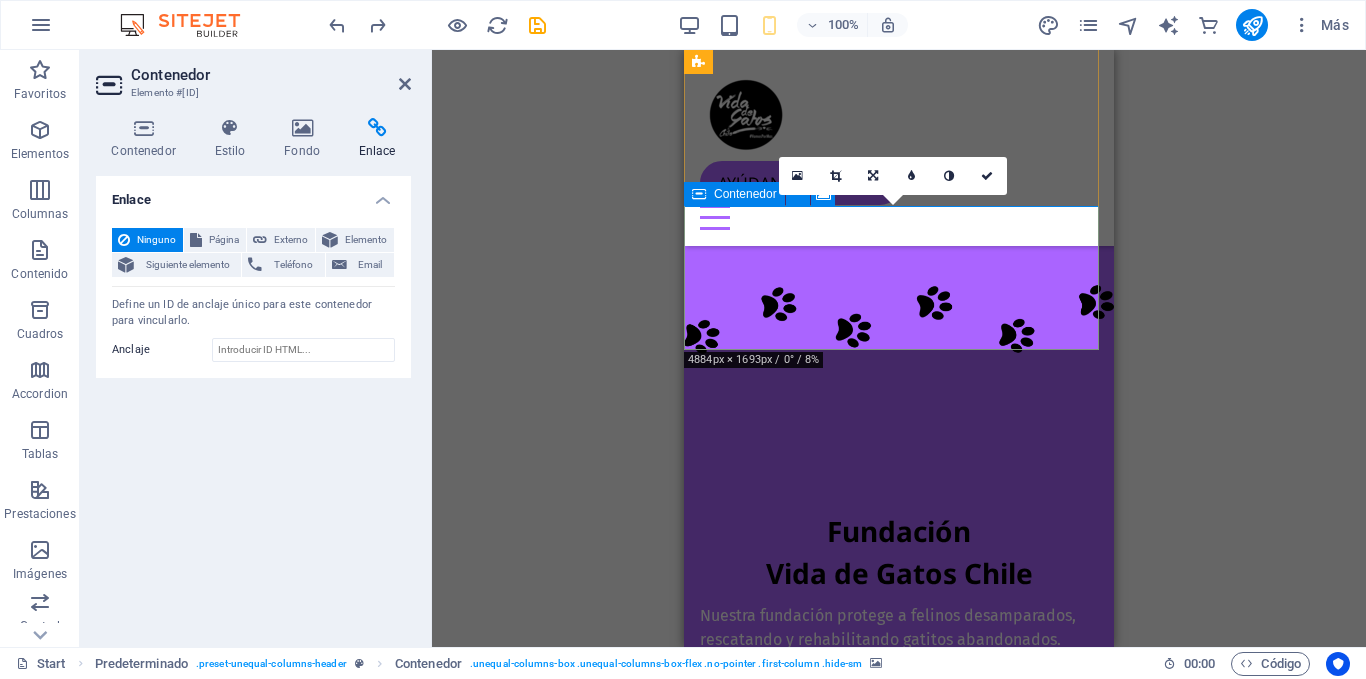 click on "Suelta el contenido aquí o  Añadir elementos  Pegar portapapeles" at bounding box center [899, 73] 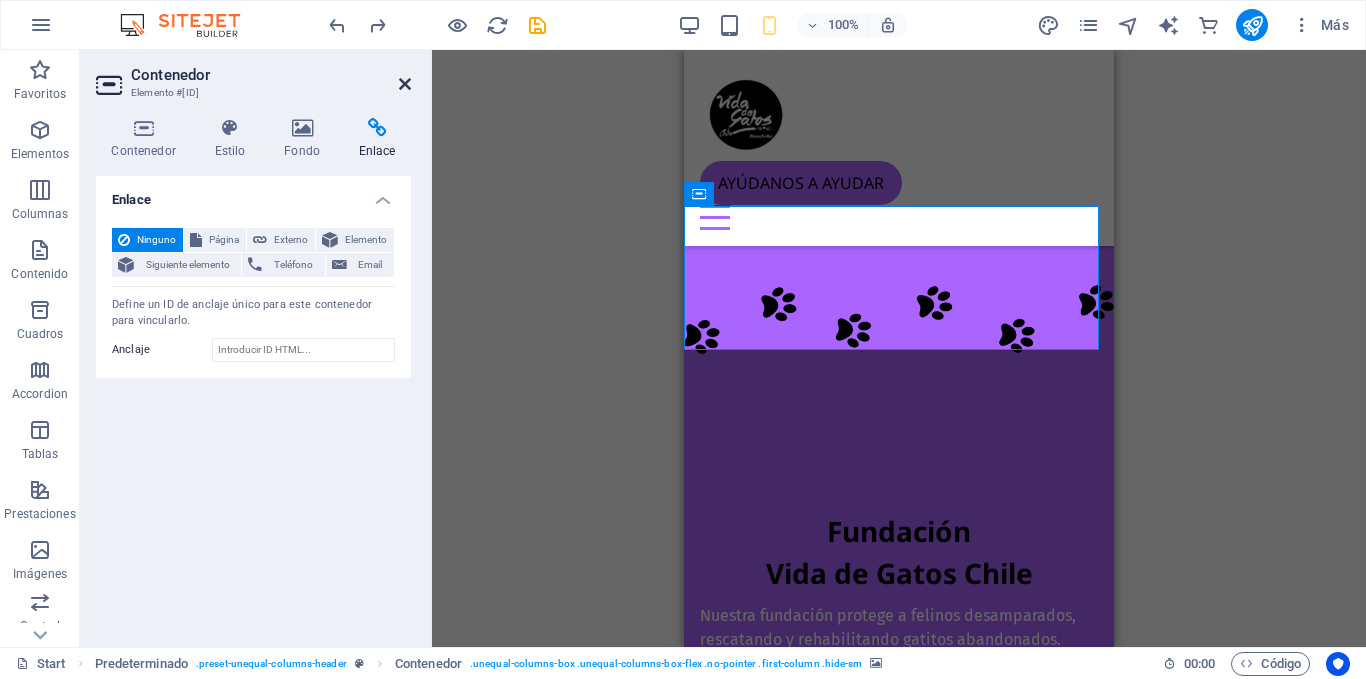 click at bounding box center [405, 84] 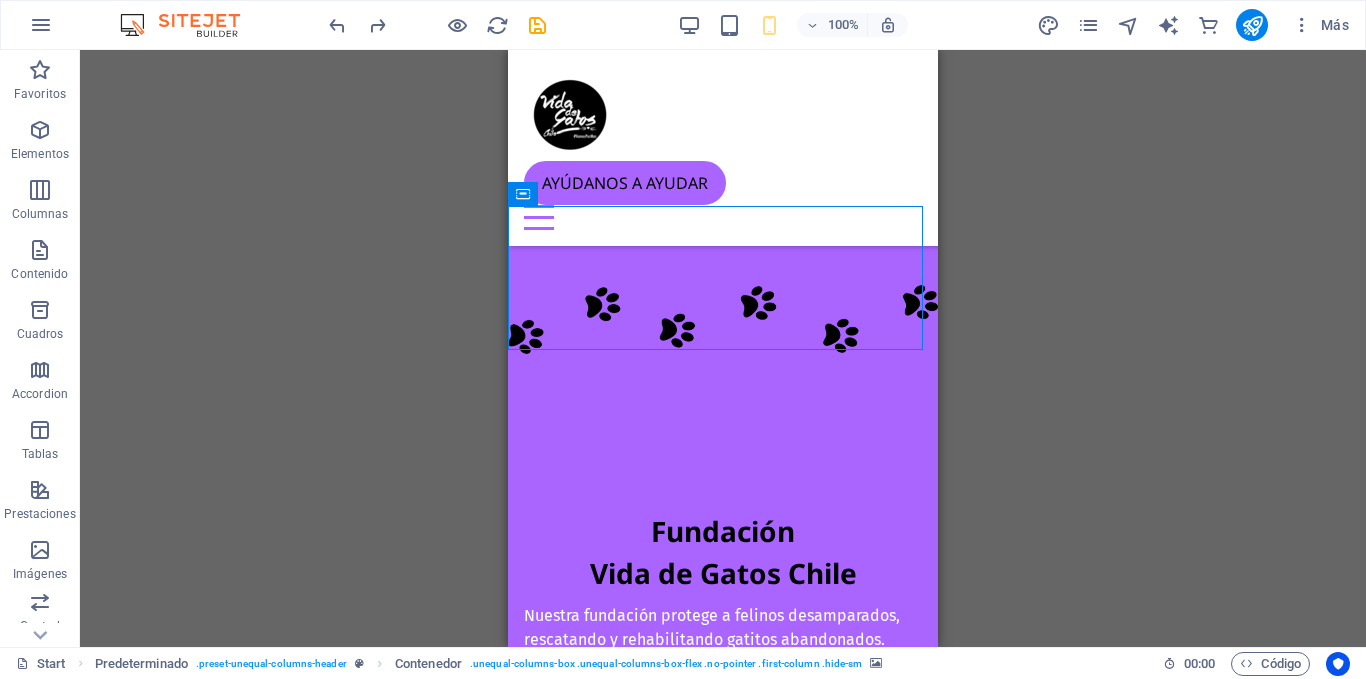 click on "Arrastra aquí para reemplazar el contenido existente. Si quieres crear un elemento nuevo, pulsa “Ctrl”.
Contenedor   H1   Predeterminado   Contenedor   Menú   Barra de menús   Marcador   Contenedor   Texto   Barra de cookies   Texto   Contenedor   Contenedor   Separador   Texto   Contenedor   Predeterminado   Predeterminado   Contenedor   Separador   Iconos de redes sociales   Contenedor   H2   Separador   Imagen   Predeterminado   Imagen   Predeterminado   Contenedor   H3   Contenedor   Predeterminado   Predeterminado   Contenedor   Predeterminado   Contenedor   Imagen   Imagen   Predeterminado   Imagen   Botón   Texto   Predeterminado   Contenedor   H3   Botón   Imagen   Separador   Logo   Separador   Botón   Texto   Predeterminado   Contenedor   Predeterminado   Contenedor   H2   Contenedor   H3   Texto   H2   Botón   Separador" at bounding box center [723, 348] 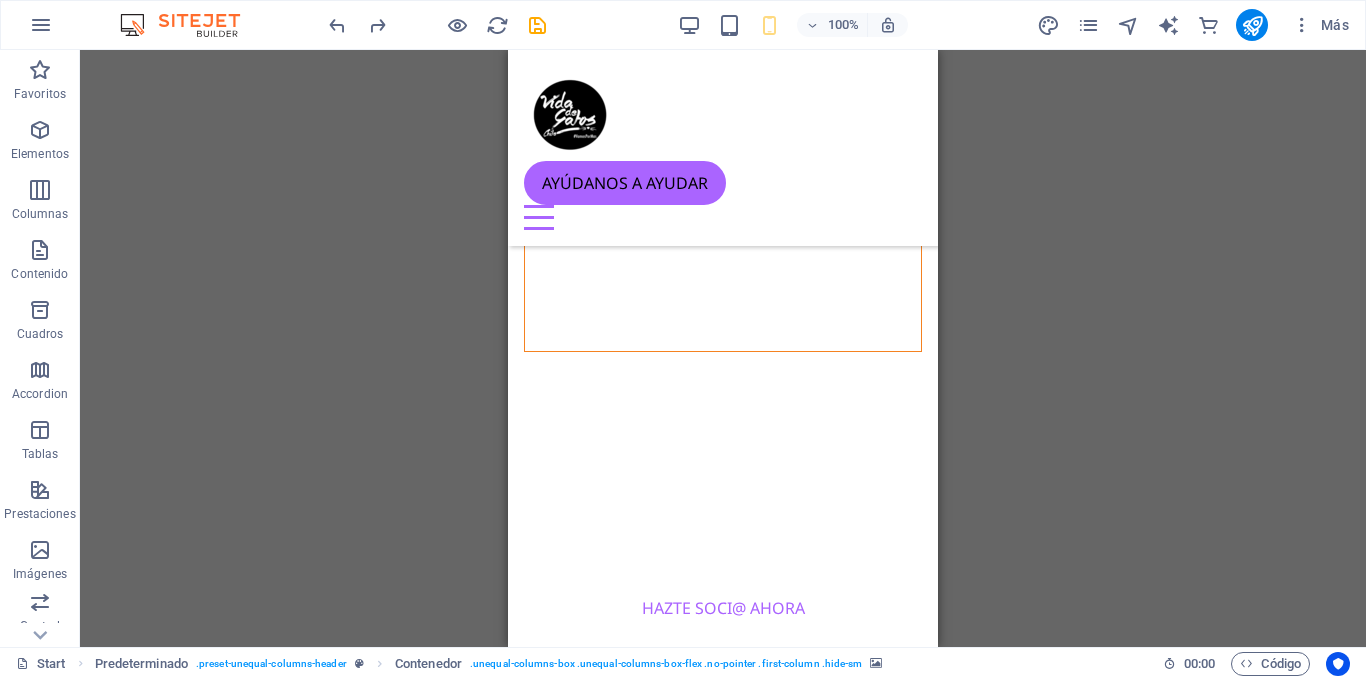 scroll, scrollTop: 4256, scrollLeft: 0, axis: vertical 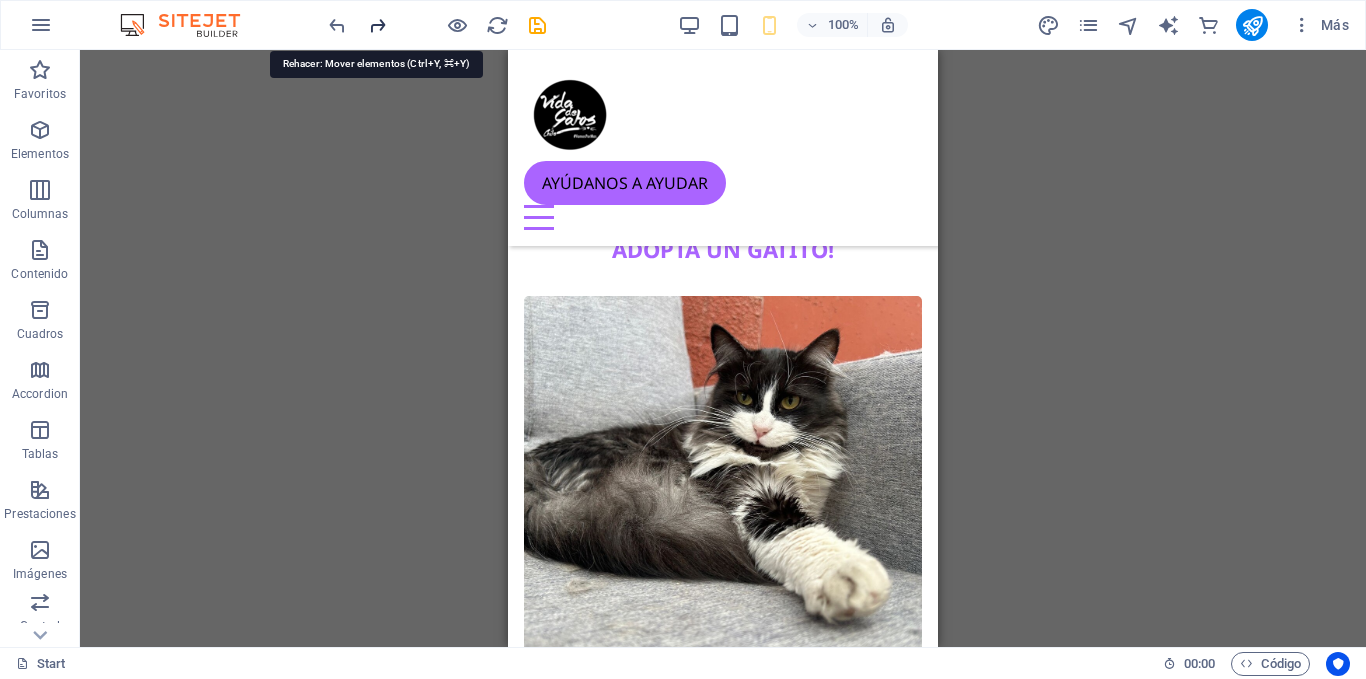 click at bounding box center [377, 25] 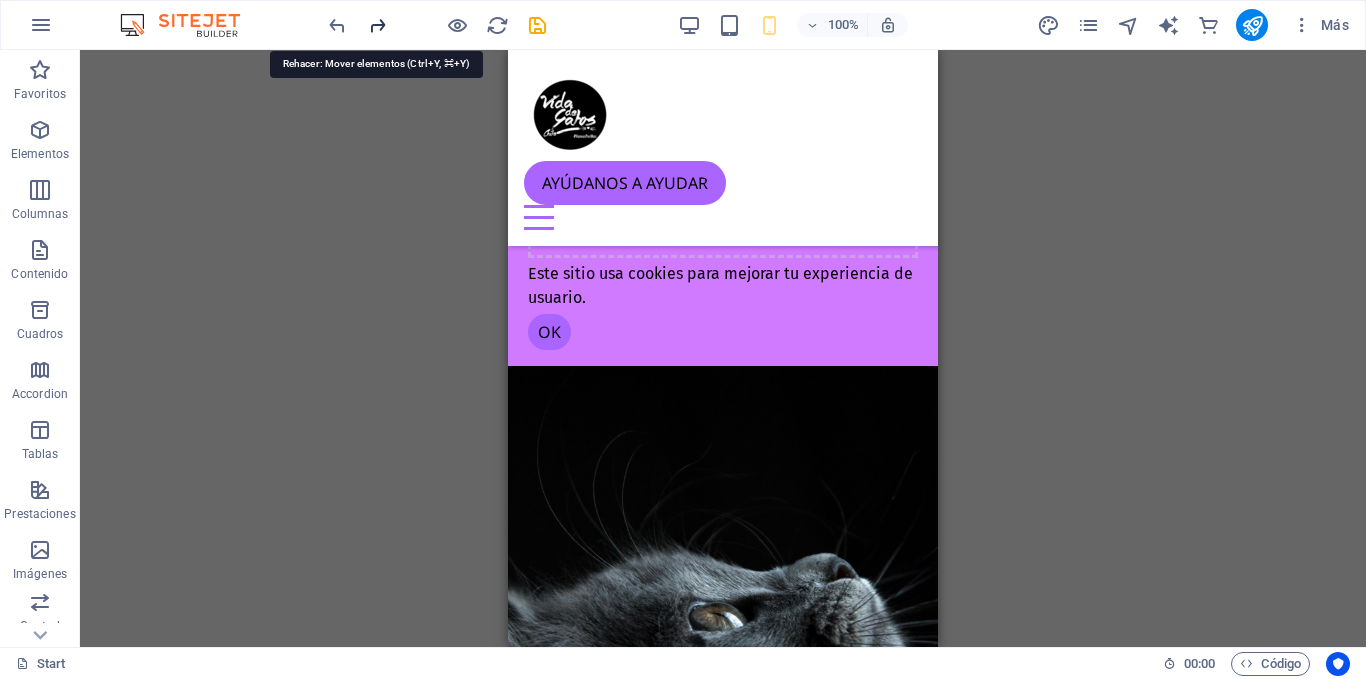scroll, scrollTop: 290, scrollLeft: 0, axis: vertical 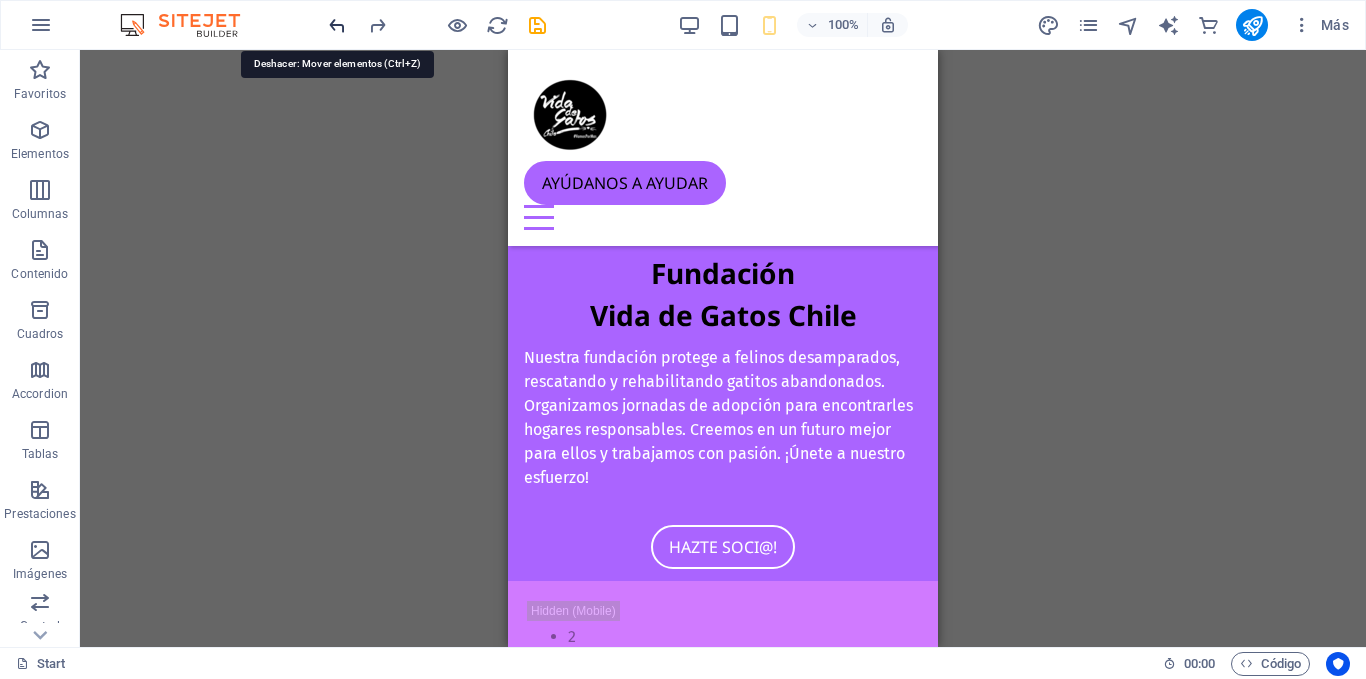 click at bounding box center (337, 25) 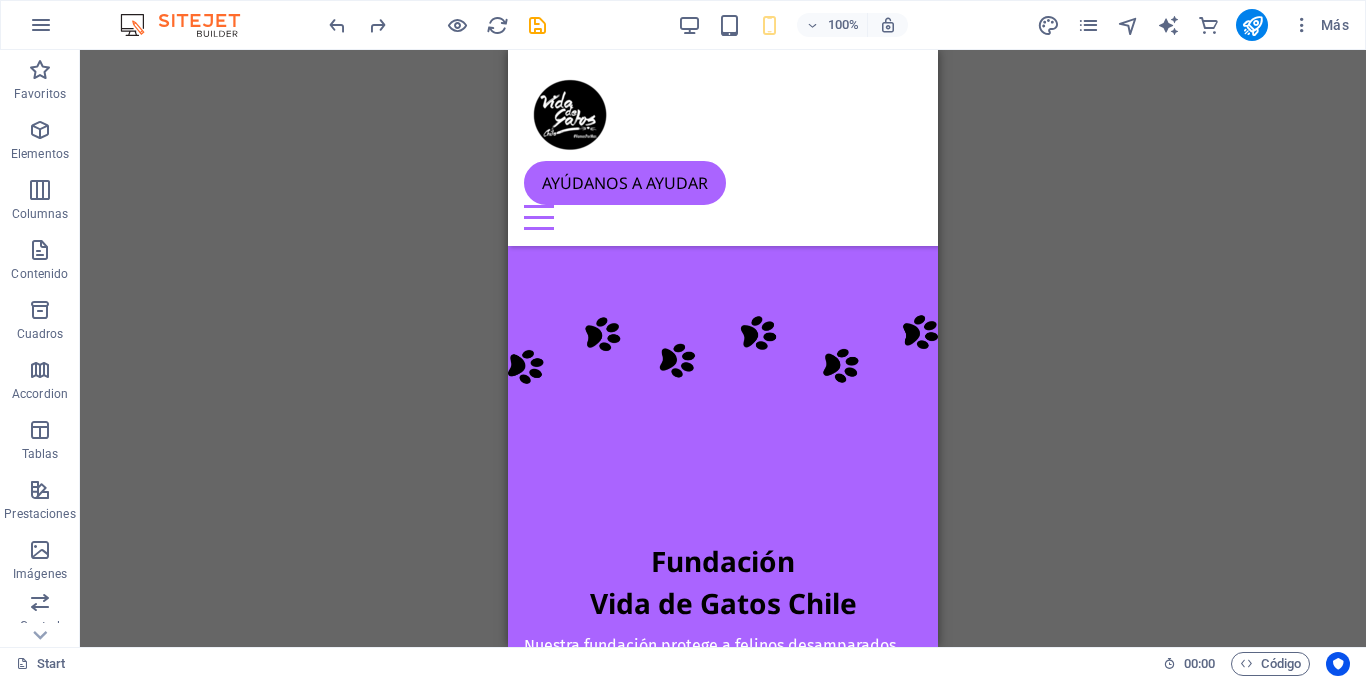 click on "Arrastra aquí para reemplazar el contenido existente. Si quieres crear un elemento nuevo, pulsa “Ctrl”.
Contenedor   H1   Predeterminado   Contenedor   Menú   Barra de menús   Marcador   Contenedor   Texto   Barra de cookies   Texto   Contenedor   Contenedor   Separador   Texto   Contenedor   Predeterminado   Predeterminado   Contenedor   Separador   Iconos de redes sociales   Contenedor   H2   Separador   Imagen   Predeterminado   Imagen   Predeterminado   Contenedor   H3   Contenedor   Predeterminado   Predeterminado   Contenedor   Predeterminado   Contenedor   Imagen   Imagen   Predeterminado   Imagen   Botón   Texto   Predeterminado   Contenedor   H3   Botón   Imagen   Separador   Logo   Separador   Botón   Texto   Predeterminado   Contenedor   Predeterminado   Contenedor   H2   Contenedor   H3   Texto   H2   Botón   Separador" at bounding box center [723, 348] 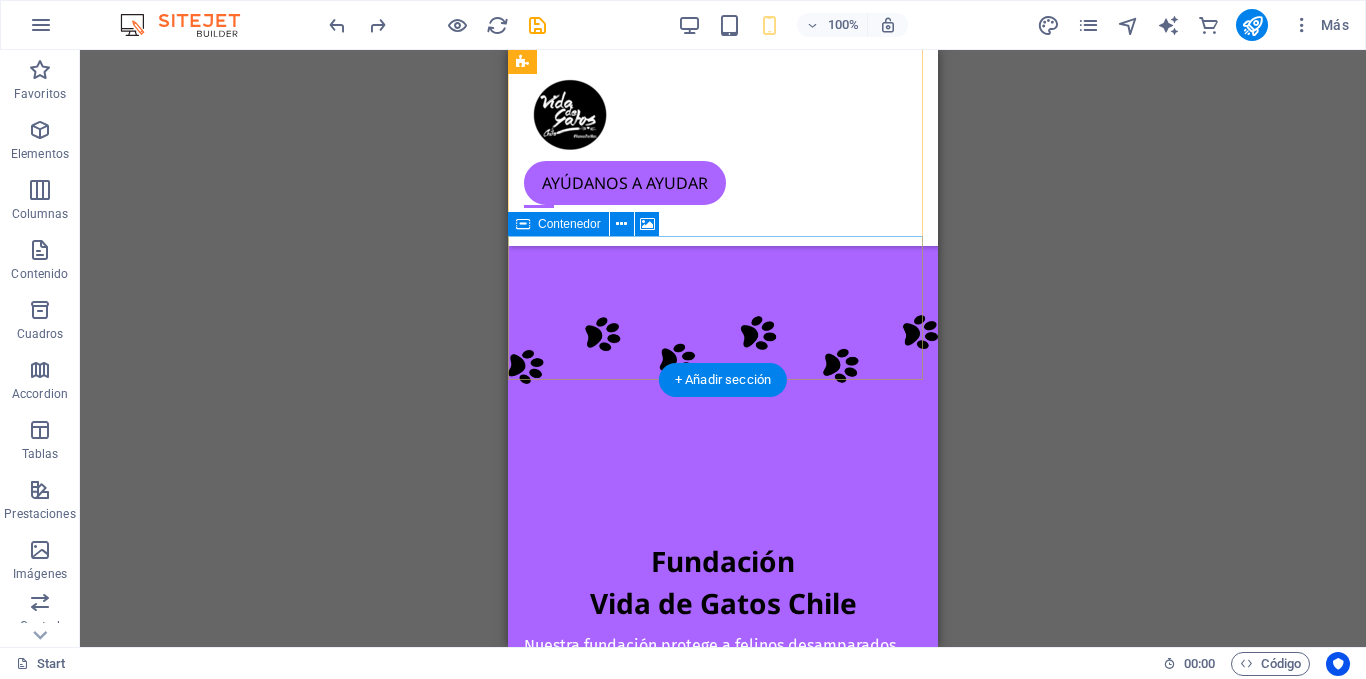 click on "Suelta el contenido aquí o  Añadir elementos  Pegar portapapeles" at bounding box center (723, 103) 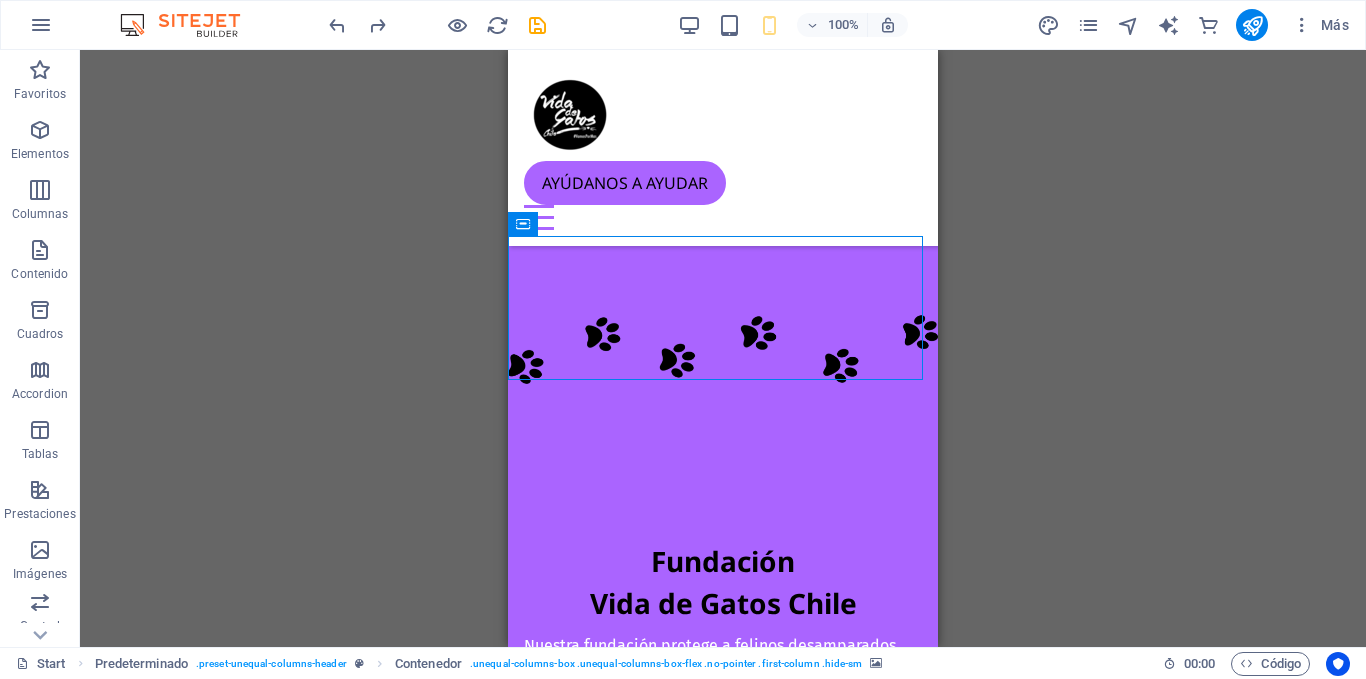 click on "Arrastra aquí para reemplazar el contenido existente. Si quieres crear un elemento nuevo, pulsa “Ctrl”.
Contenedor   H1   Predeterminado   Contenedor   Menú   Barra de menús   Marcador   Contenedor   Texto   Barra de cookies   Texto   Contenedor   Contenedor   Separador   Texto   Contenedor   Predeterminado   Predeterminado   Contenedor   Separador   Iconos de redes sociales   Contenedor   H2   Separador   Imagen   Predeterminado   Imagen   Predeterminado   Contenedor   H3   Contenedor   Predeterminado   Predeterminado   Contenedor   Predeterminado   Contenedor   Imagen   Imagen   Predeterminado   Imagen   Botón   Texto   Predeterminado   Contenedor   H3   Botón   Imagen   Separador   Logo   Separador   Botón   Texto   Predeterminado   Contenedor   Predeterminado   Contenedor   H2   Contenedor   H3   Texto   H2   Botón   Separador" at bounding box center (723, 348) 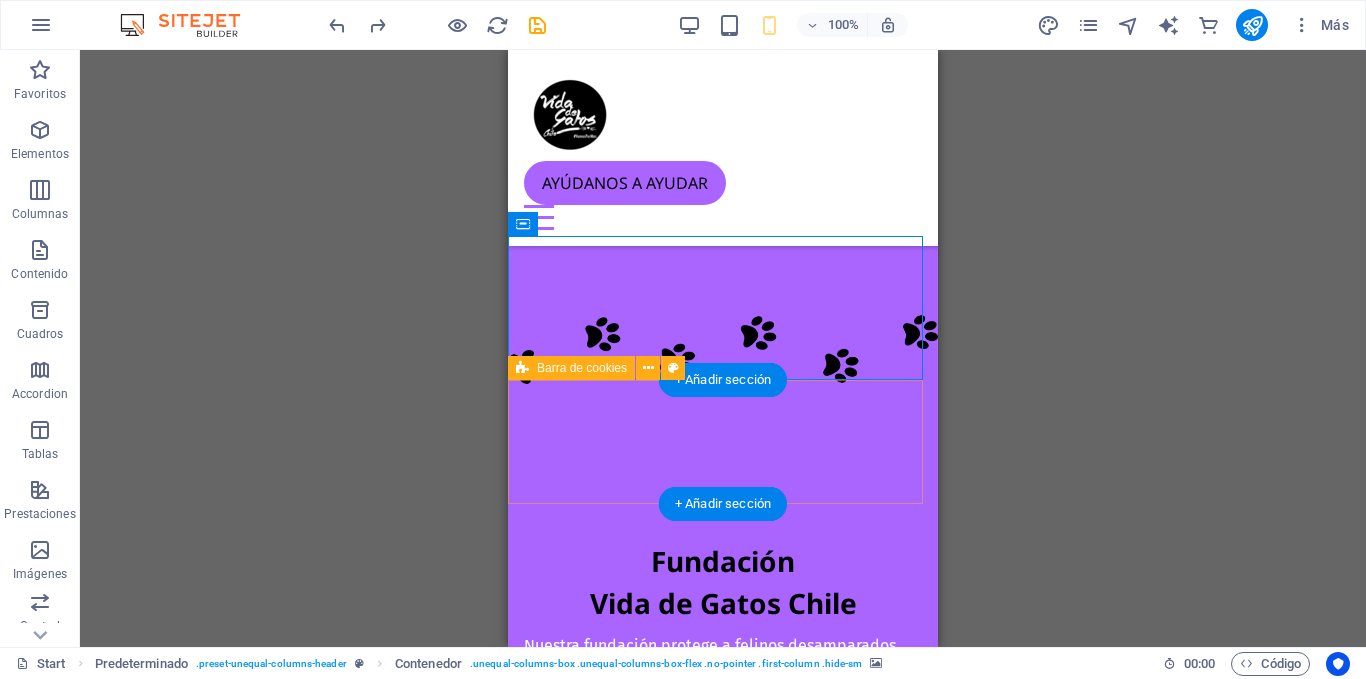 click on "Este sitio usa cookies para mejorar tu experiencia de usuario. Ok" at bounding box center (723, 933) 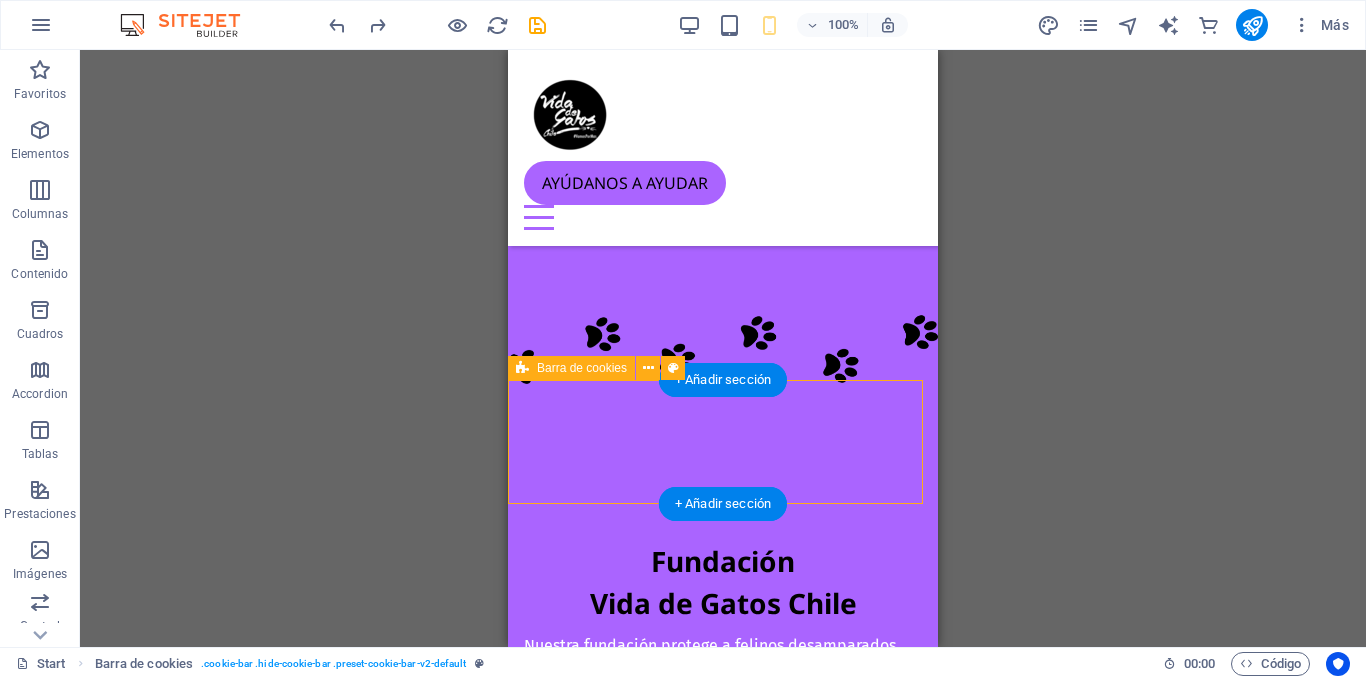 click on "Este sitio usa cookies para mejorar tu experiencia de usuario. Ok" at bounding box center (723, 933) 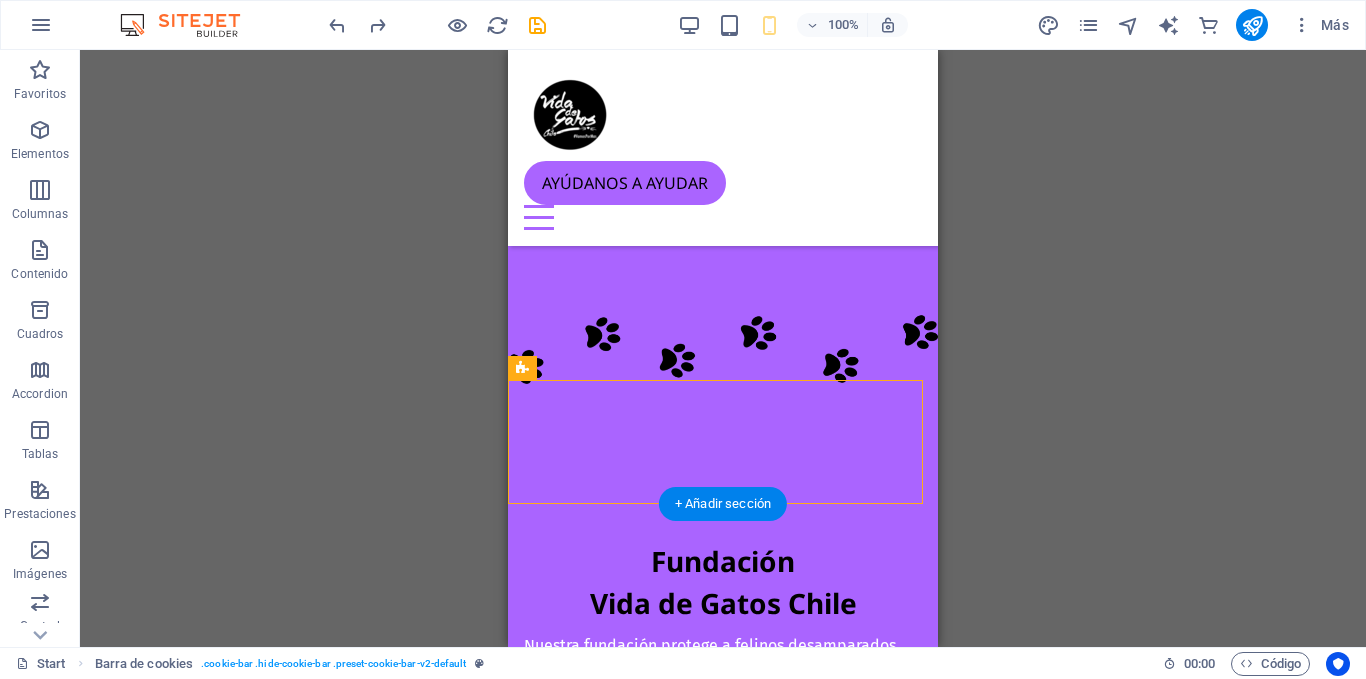 click at bounding box center [723, 1427] 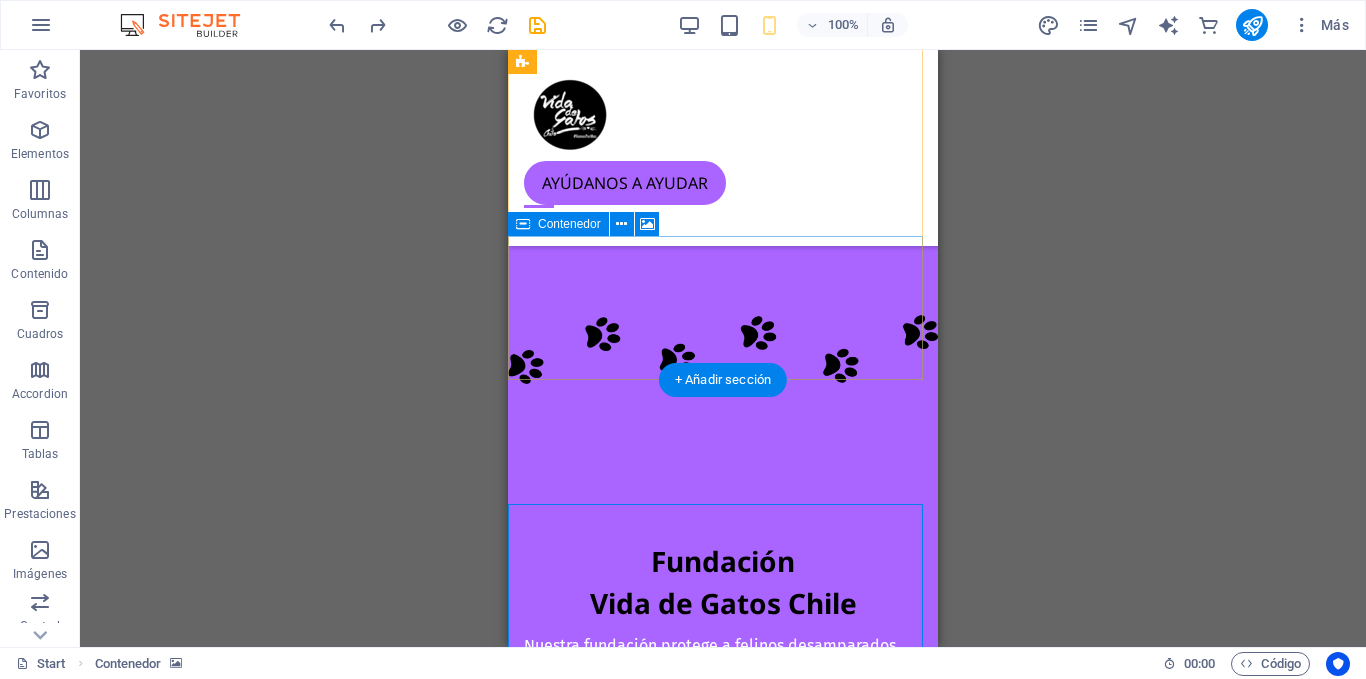click on "Suelta el contenido aquí o  Añadir elementos  Pegar portapapeles" at bounding box center (723, 103) 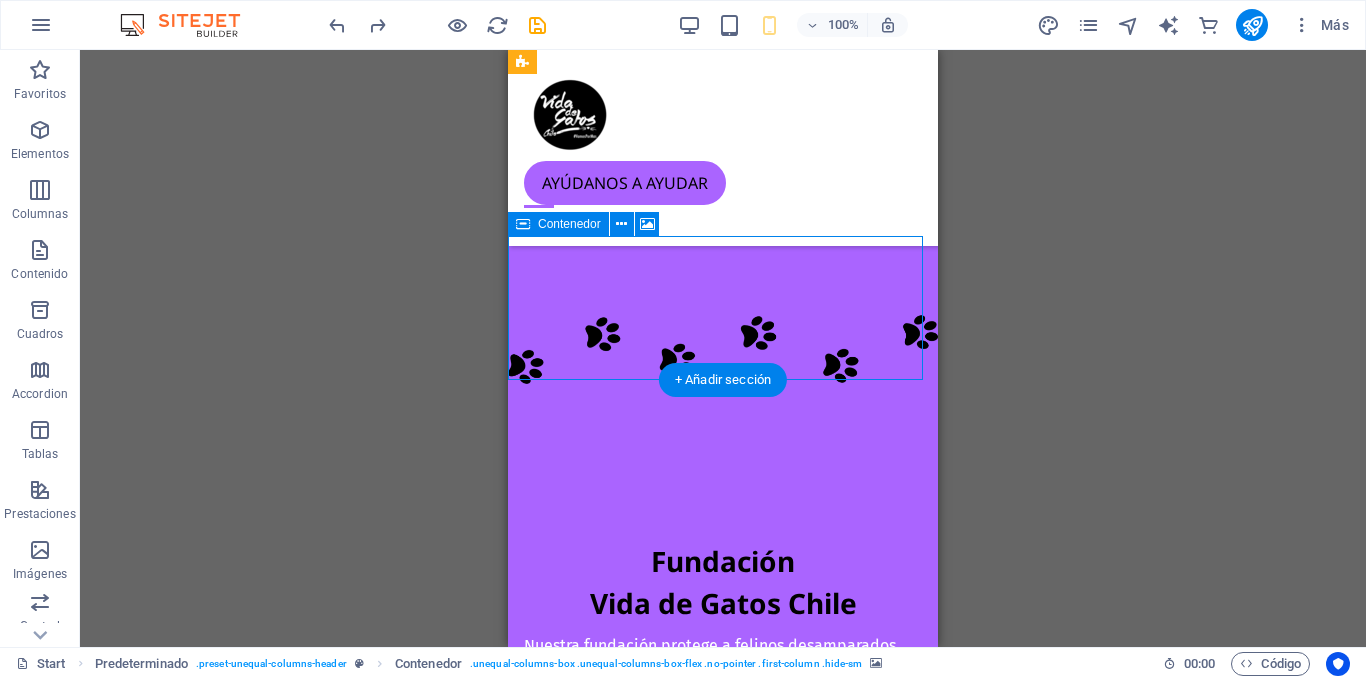 click on "Suelta el contenido aquí o  Añadir elementos  Pegar portapapeles" at bounding box center [723, 103] 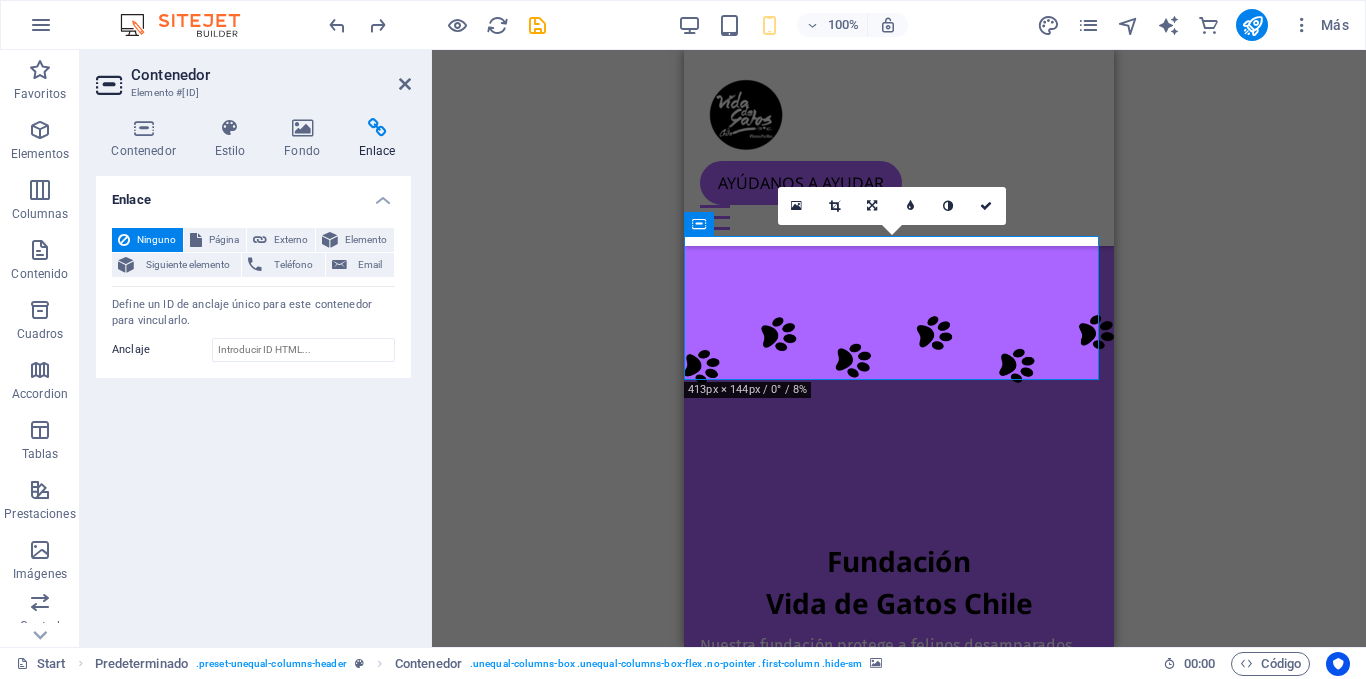 click on "Arrastra aquí para reemplazar el contenido existente. Si quieres crear un elemento nuevo, pulsa “Ctrl”.
Contenedor   H1   Predeterminado   Contenedor   Menú   Barra de menús   Marcador   Contenedor   Barra de cookies   Texto   Barra de cookies   Texto   Contenedor   Contenedor   Separador   Texto   Contenedor   Predeterminado   Predeterminado   Contenedor   Separador   Iconos de redes sociales   Contenedor   H2   Separador   Imagen   Predeterminado   Imagen   Predeterminado   Contenedor   H3   Contenedor   Predeterminado   Predeterminado   Contenedor   Predeterminado   Contenedor   Imagen   Imagen   Predeterminado   Imagen   Botón   Texto   Predeterminado   Contenedor   H3   Botón   Imagen   Separador   Logo   Separador   Botón   Texto   Predeterminado   Contenedor   Predeterminado   Contenedor   H2   Contenedor   H3   Texto   H2   Botón   Separador 180 170 160 150 140 130 120 110 100 90 80 70 60 50 40 30 20 10 0 -10 -20 -30 -40 -50 -60 -70 -80 -90 -100 -110 -120 -130 -140 -150" at bounding box center (899, 348) 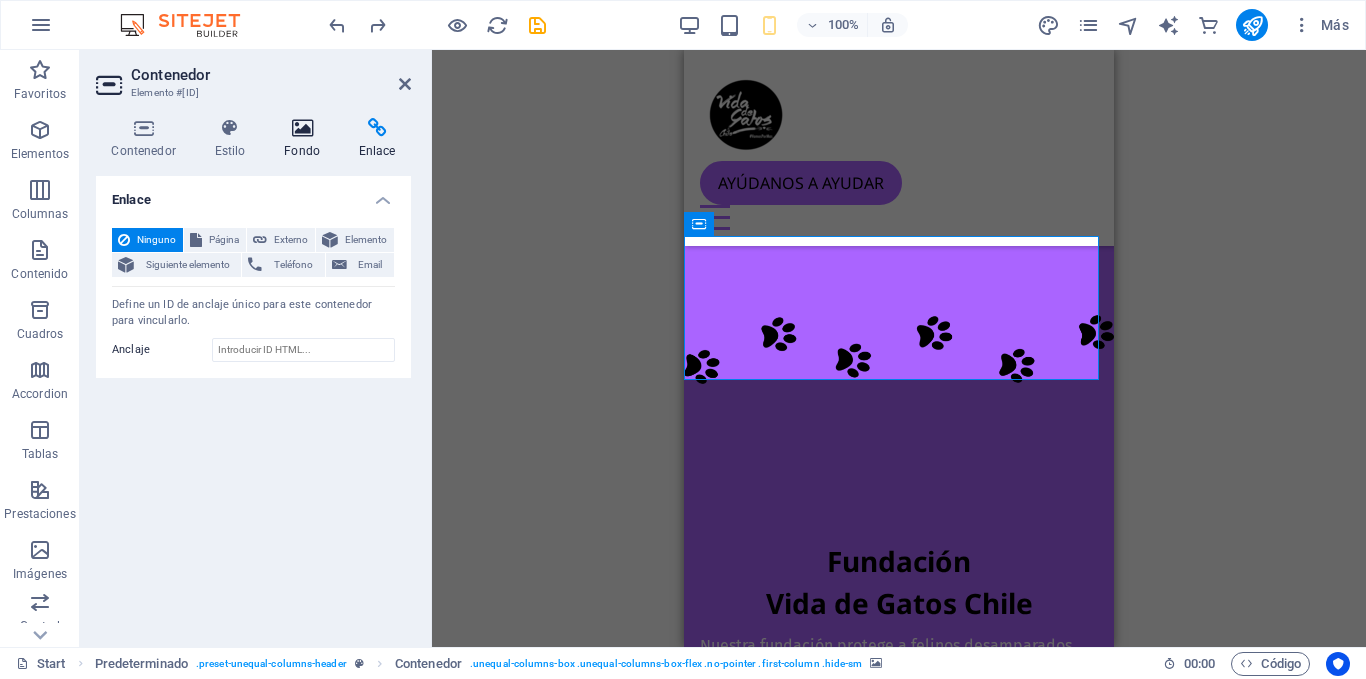 click on "Fondo" at bounding box center (306, 139) 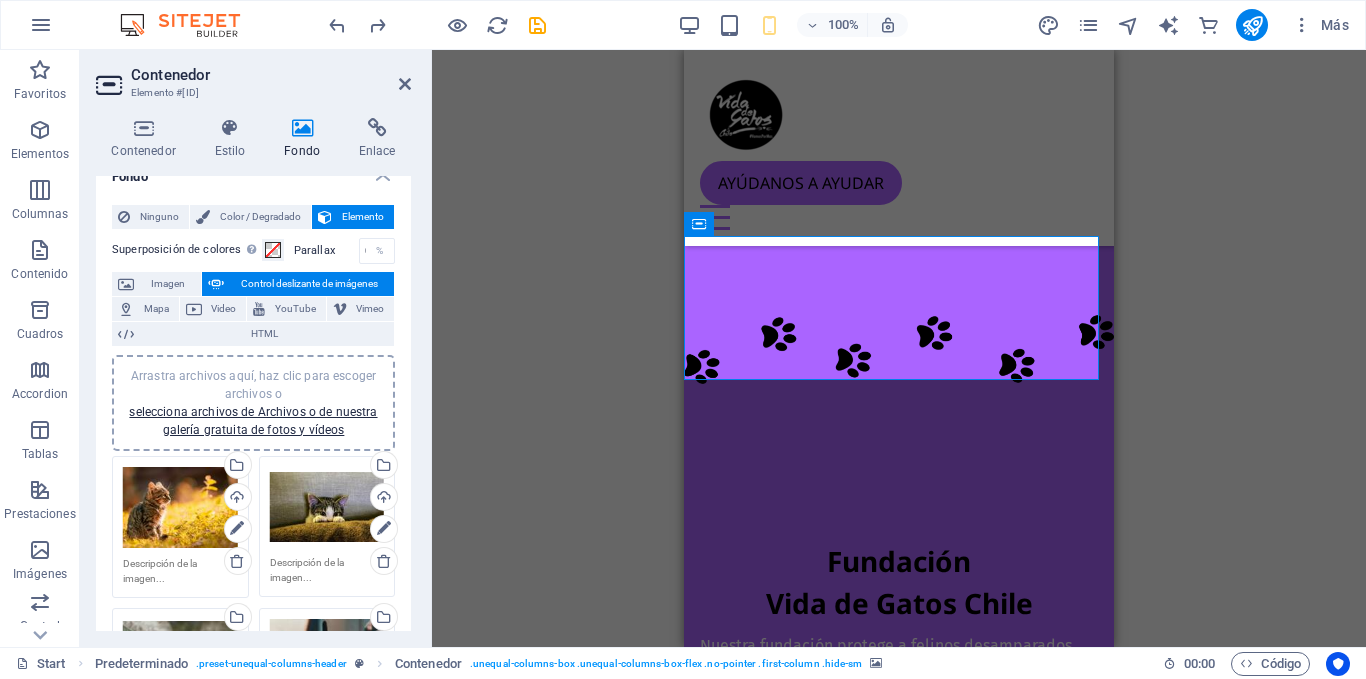 scroll, scrollTop: 0, scrollLeft: 0, axis: both 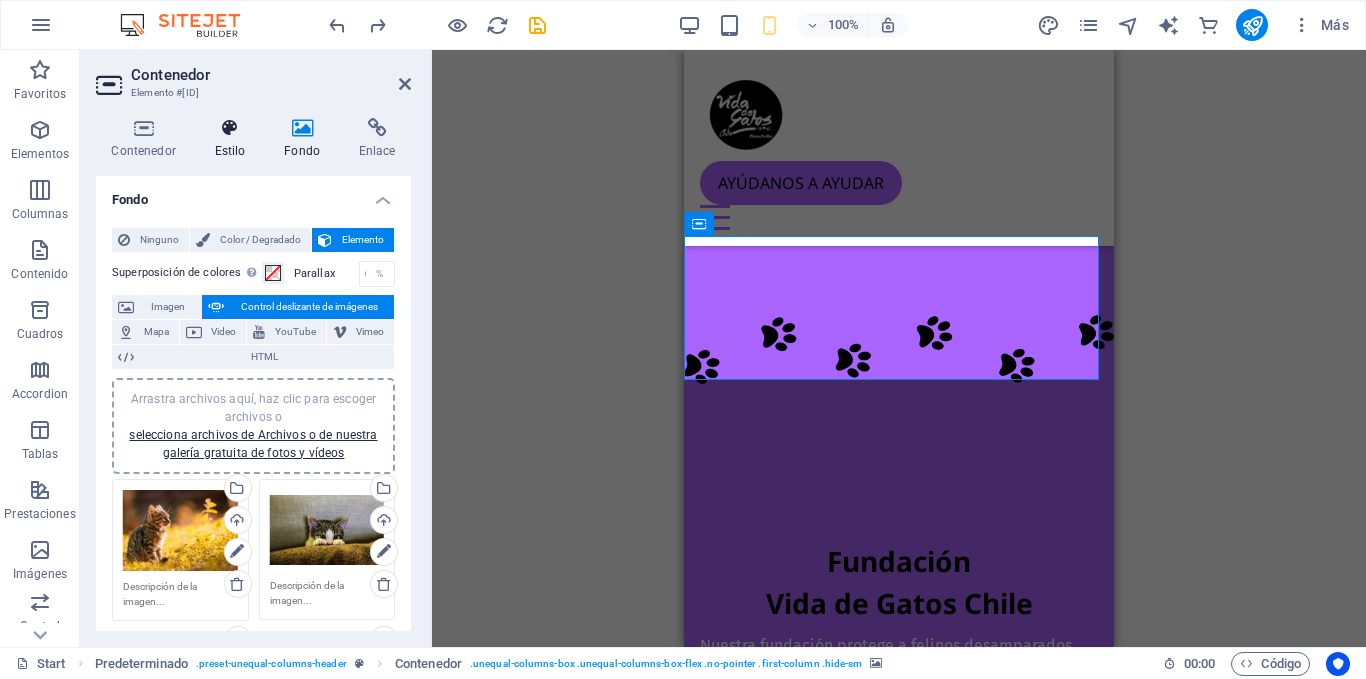 click on "Estilo" at bounding box center [234, 139] 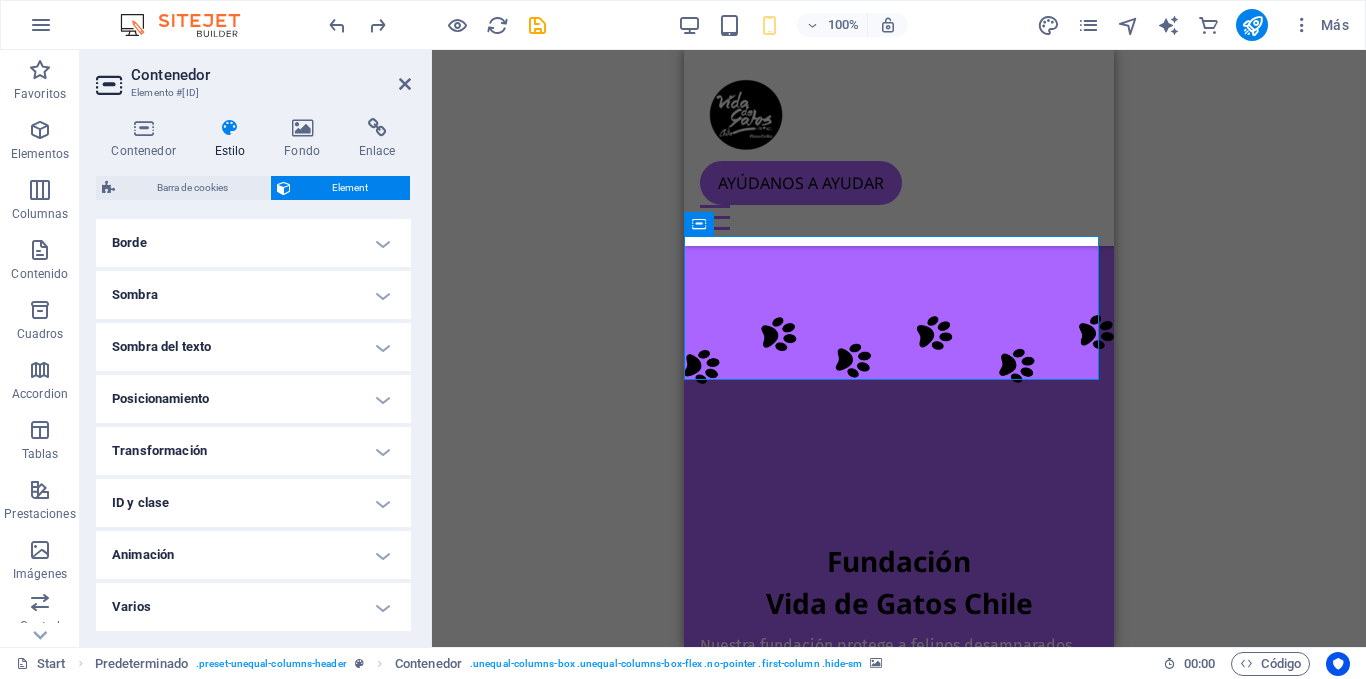 scroll, scrollTop: 0, scrollLeft: 0, axis: both 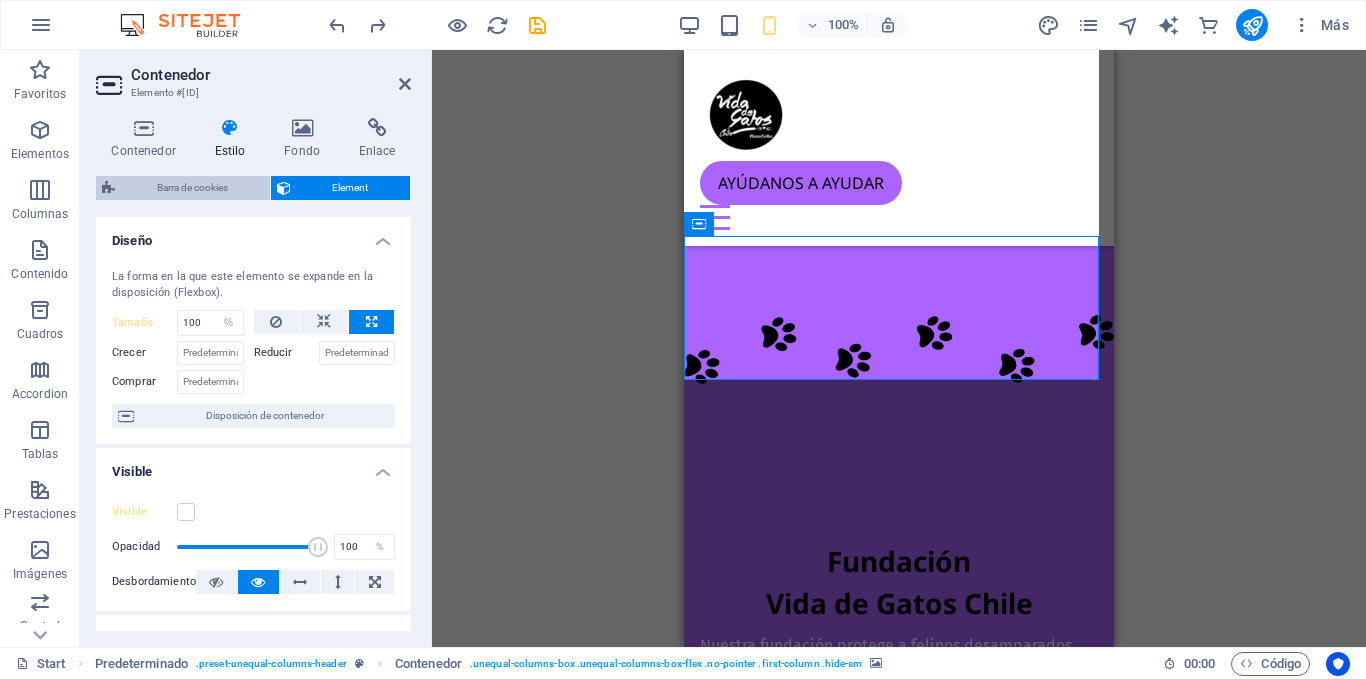 click on "Barra de cookies" at bounding box center [192, 188] 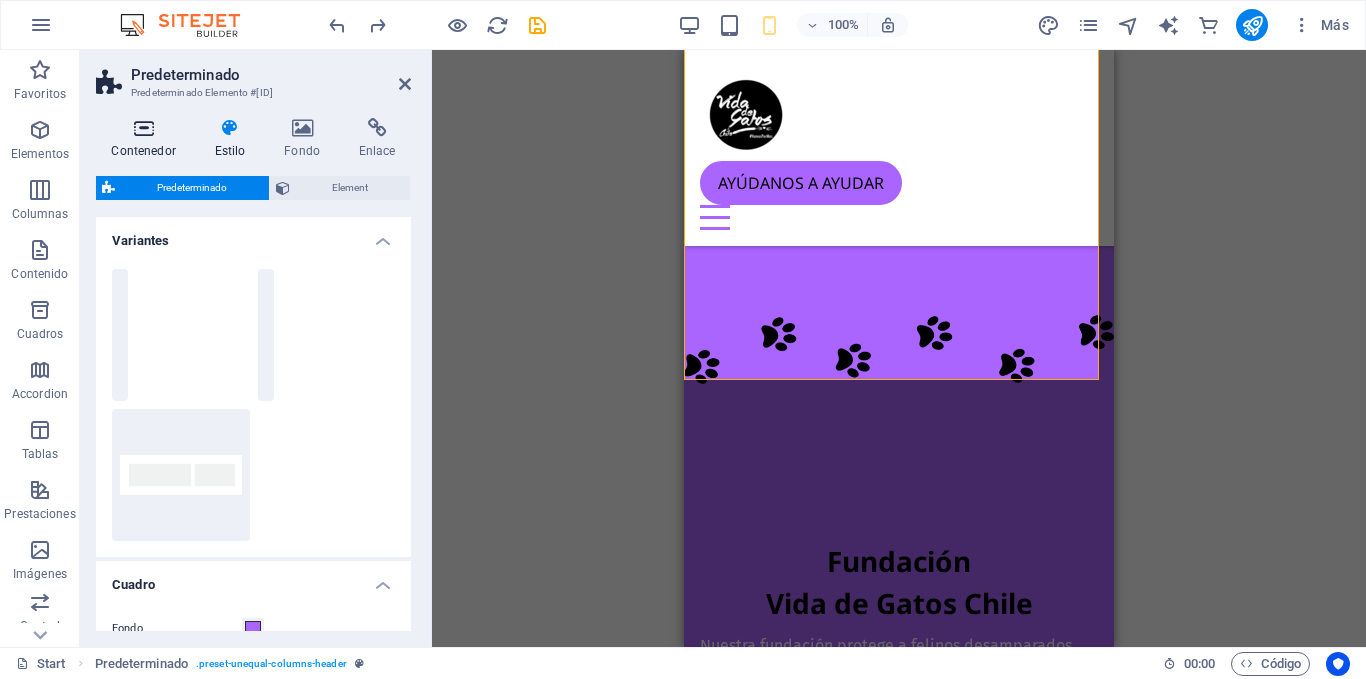 click on "Contenedor" at bounding box center (147, 139) 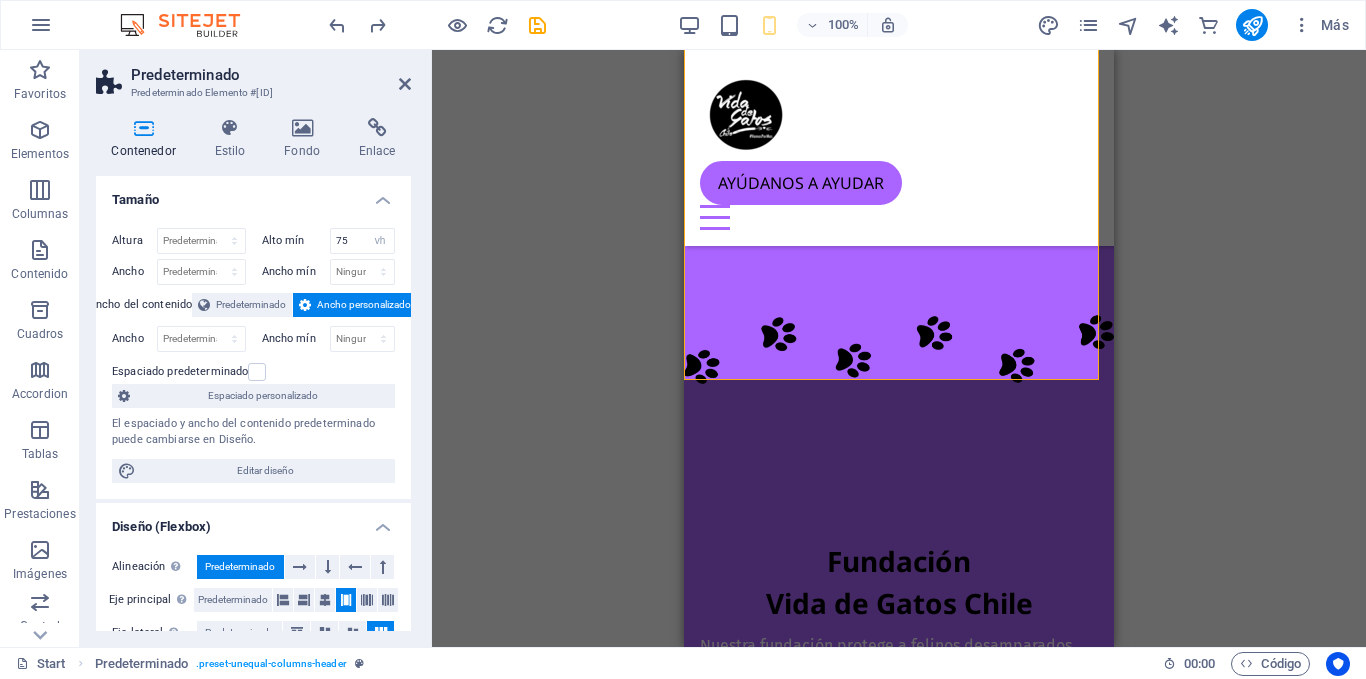 click on "Tamaño" at bounding box center [253, 194] 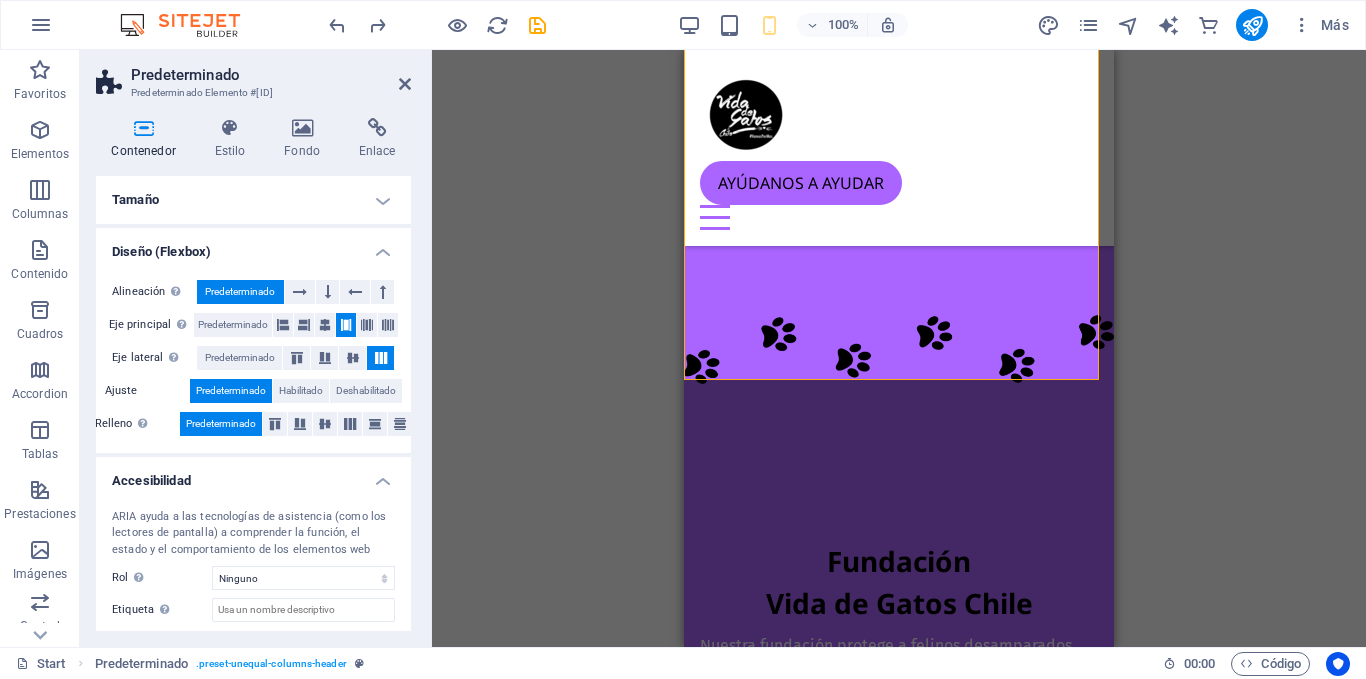 click on "Diseño (Flexbox)" at bounding box center [253, 246] 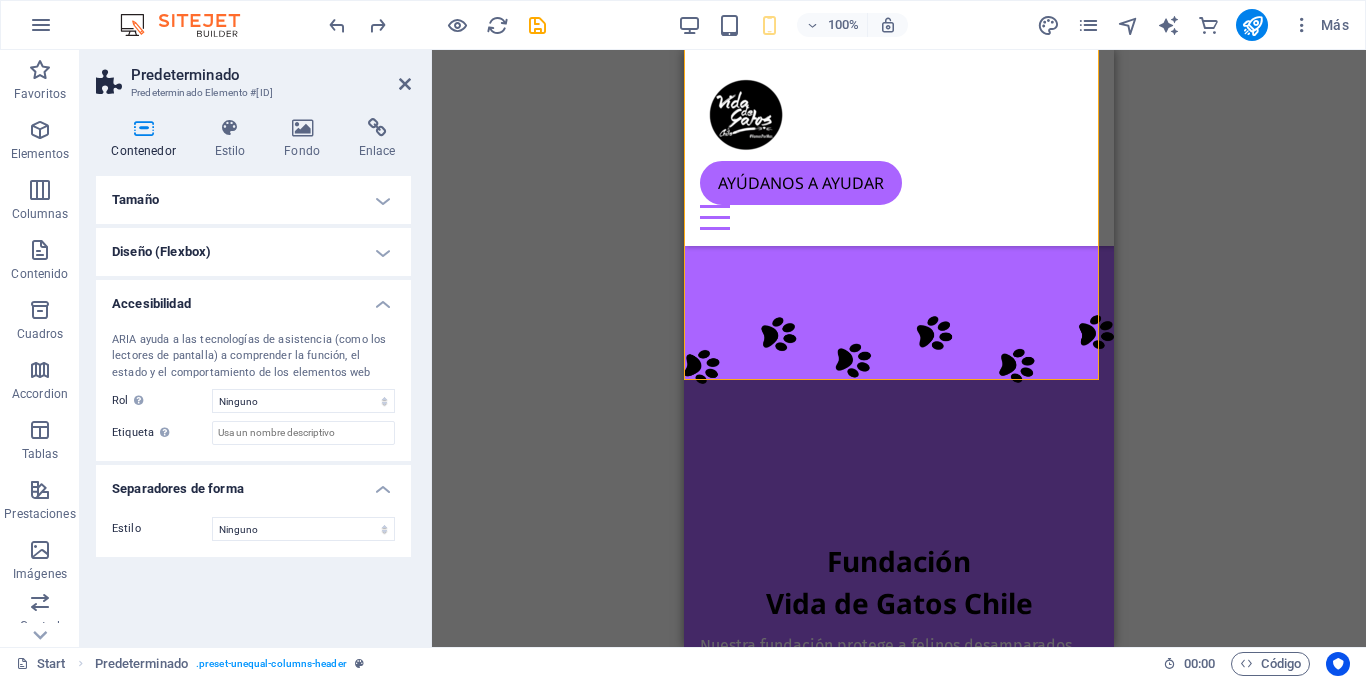 click on "Arrastra aquí para reemplazar el contenido existente. Si quieres crear un elemento nuevo, pulsa “Ctrl”.
Contenedor   H1   Predeterminado   Contenedor   Menú   Barra de menús   Marcador   Contenedor   Barra de cookies   Texto   Barra de cookies   Texto   Contenedor   Contenedor   Separador   Texto   Contenedor   Predeterminado   Predeterminado   Contenedor   Separador   Iconos de redes sociales   Contenedor   H2   Separador   Imagen   Predeterminado   Imagen   Predeterminado   Contenedor   H3   Contenedor   Predeterminado   Predeterminado   Contenedor   Predeterminado   Contenedor   Imagen   Imagen   Predeterminado   Imagen   Botón   Texto   Predeterminado   Contenedor   H3   Botón   Imagen   Separador   Logo   Separador   Botón   Texto   Predeterminado   Contenedor   Predeterminado   Contenedor   H2   Contenedor   H3   Texto   H2   Botón   Separador" at bounding box center (899, 348) 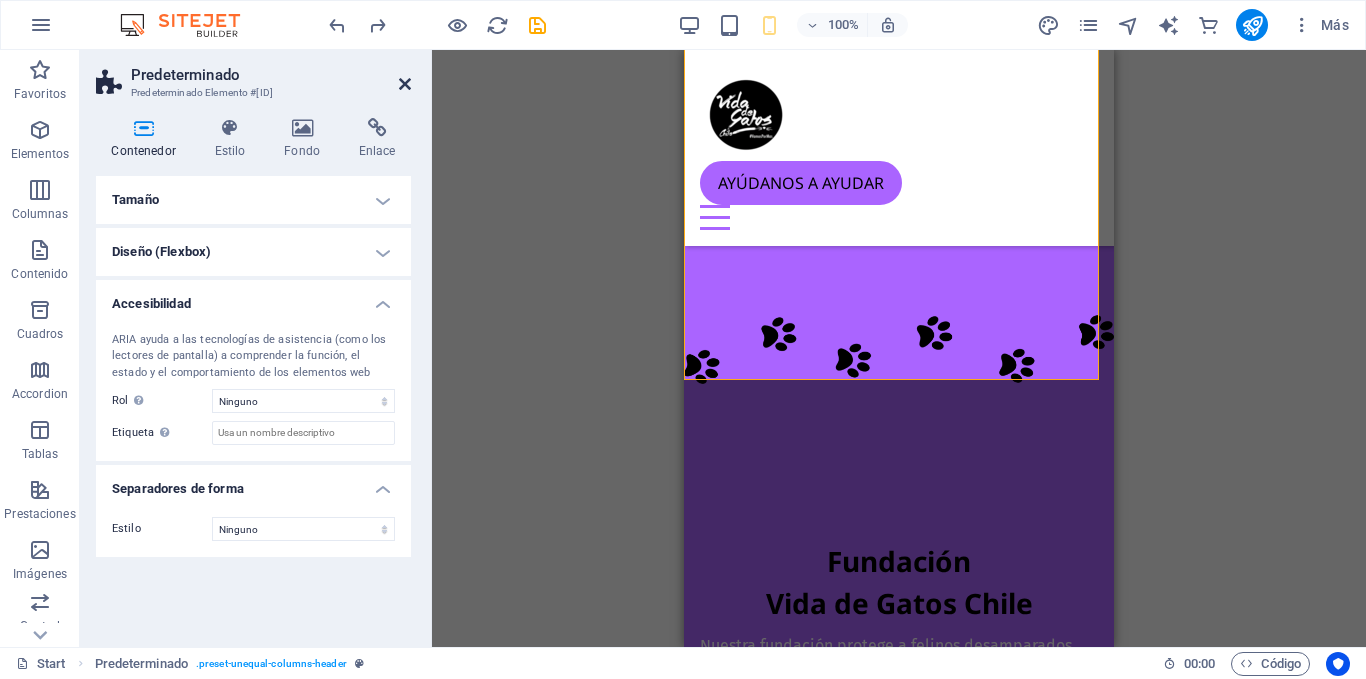 click at bounding box center [405, 84] 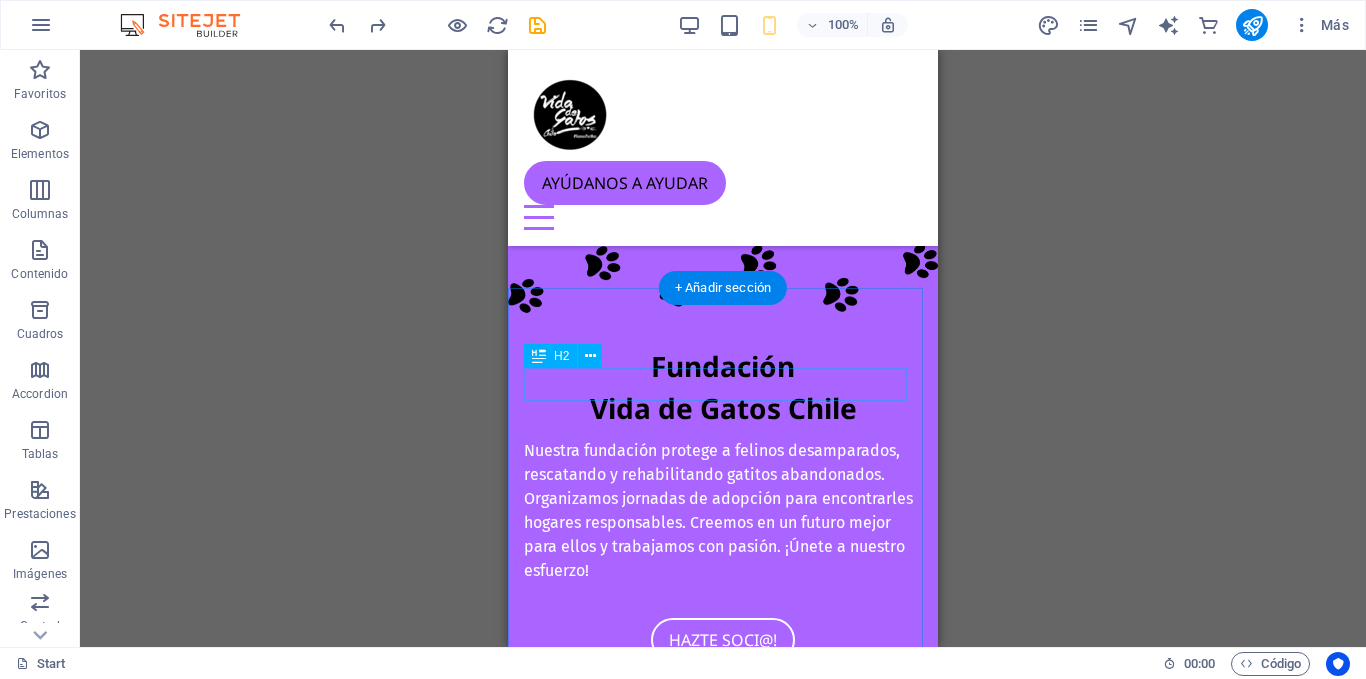 scroll, scrollTop: 0, scrollLeft: 0, axis: both 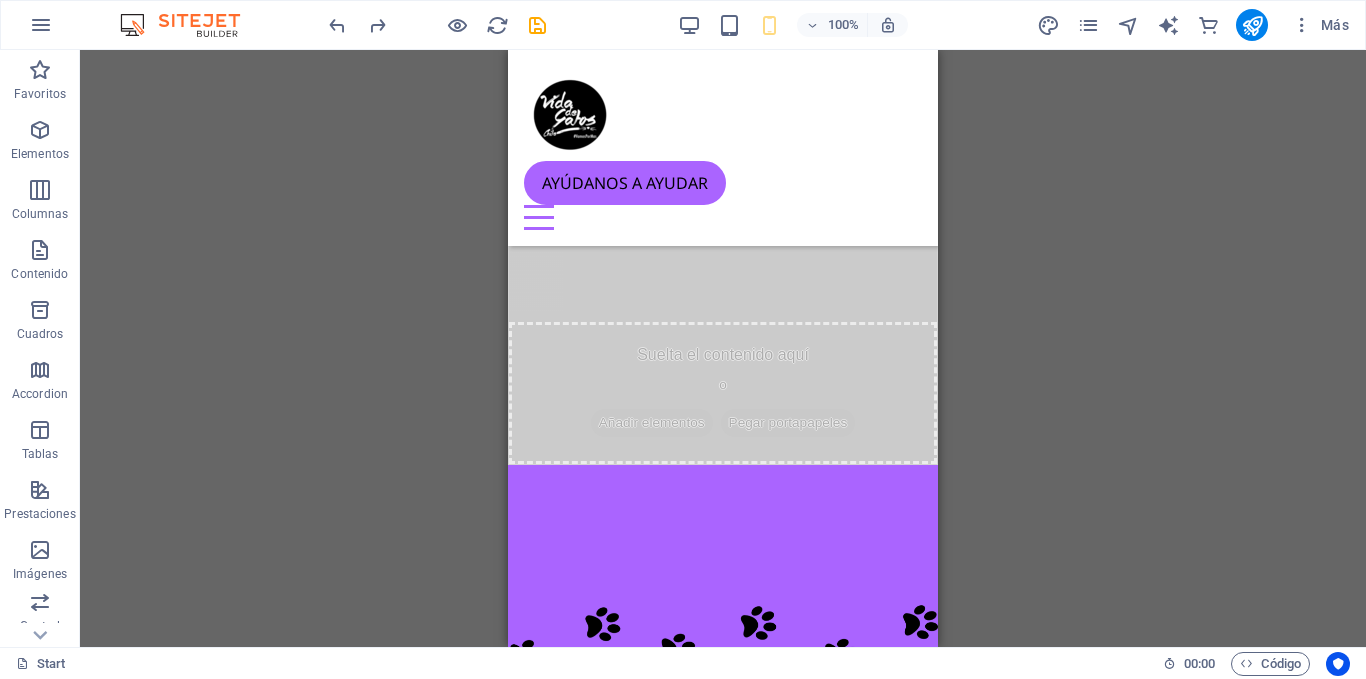 click on "Arrastra aquí para reemplazar el contenido existente. Si quieres crear un elemento nuevo, pulsa “Ctrl”.
Contenedor   H1   Predeterminado   Contenedor   Menú   Barra de menús   Marcador   Contenedor   Texto   Barra de cookies   Texto   Contenedor   Contenedor   Separador   Texto   Contenedor   Contenedor   Predeterminado   Contenedor   Separador   Iconos de redes sociales   Contenedor   H2   Separador   Predeterminado   Contenedor   Imagen   Predeterminado   Imagen   Predeterminado   Contenedor   H3   Contenedor   Predeterminado   Contenedor   Imagen   Predeterminado   Contenedor   Imagen   Predeterminado   Imagen   Botón   Texto   Predeterminado   Contenedor   H3   Botón   Imagen   Separador   Logo   Separador   Botón   Texto   Predeterminado   Contenedor   Predeterminado   Contenedor   H2   Contenedor   H3   Texto   H2   Botón   Separador   Contenedor   Predeterminado   Contenedor   Contenedor   Contenedor   Predeterminado   HTML   Separador   Texto   Contenedor     Formulario" at bounding box center [723, 348] 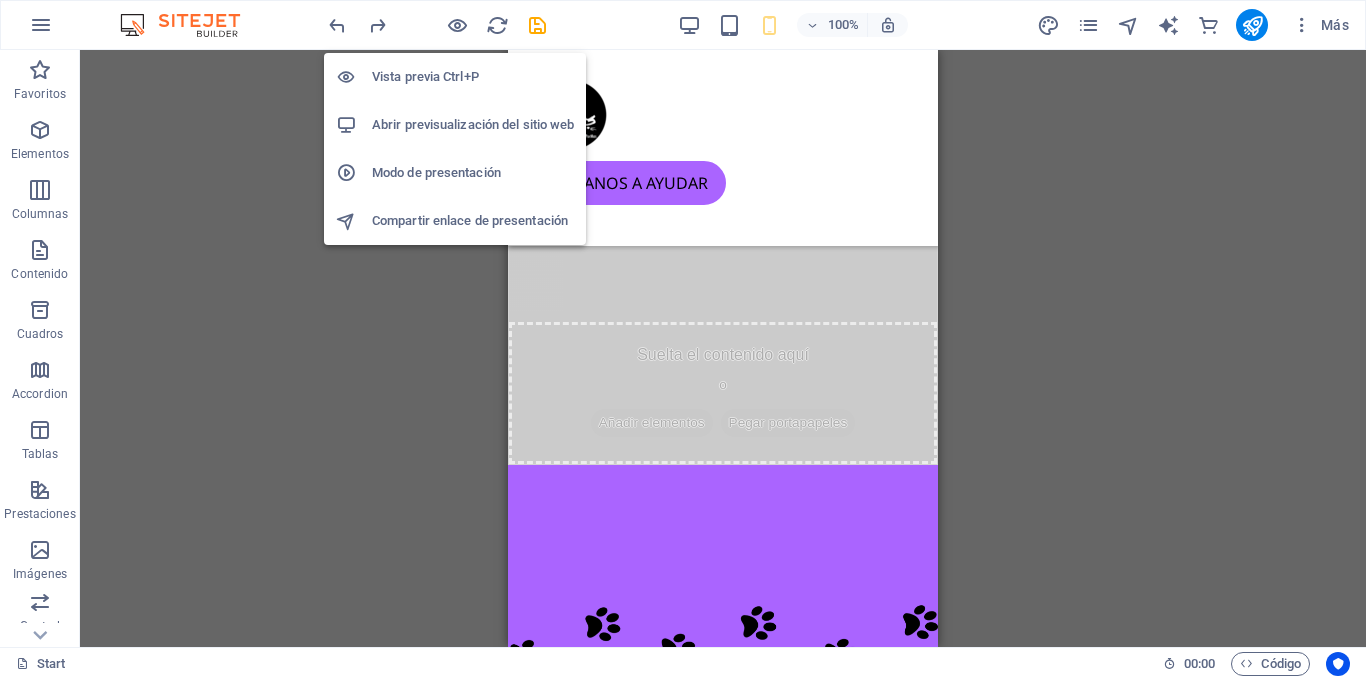 drag, startPoint x: 452, startPoint y: 23, endPoint x: 418, endPoint y: 94, distance: 78.72102 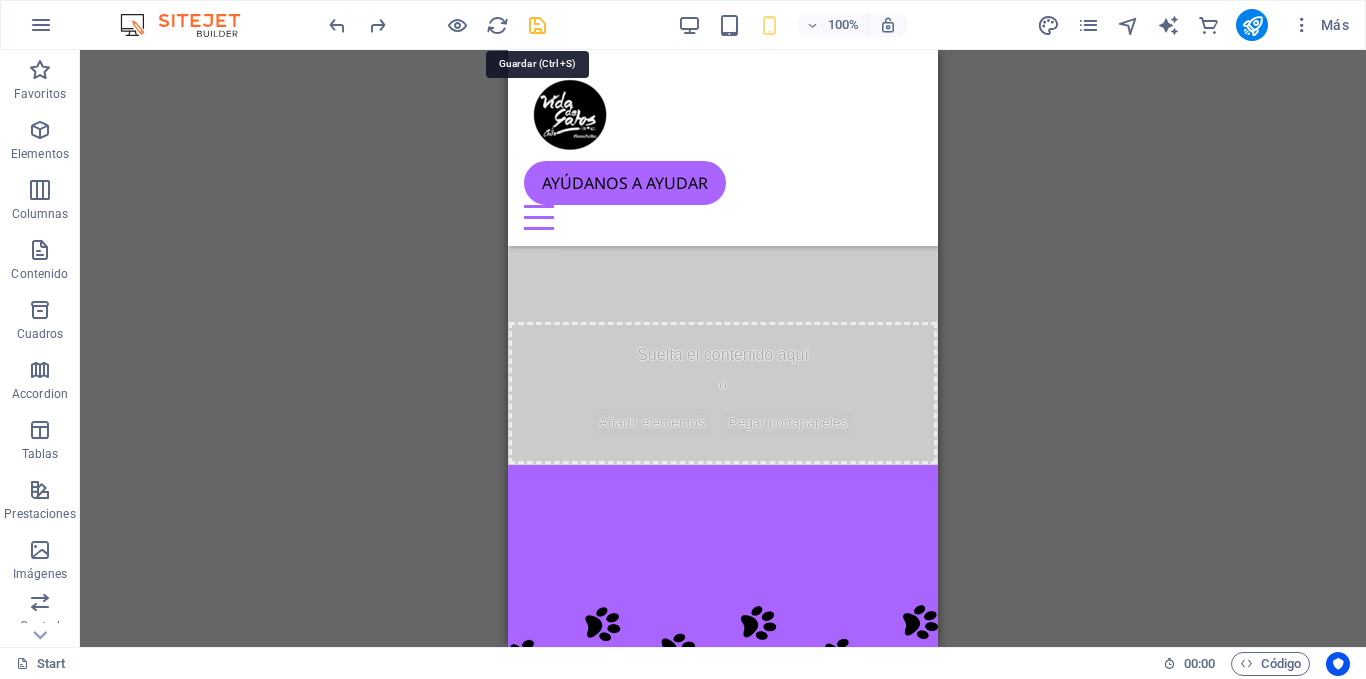 click at bounding box center [537, 25] 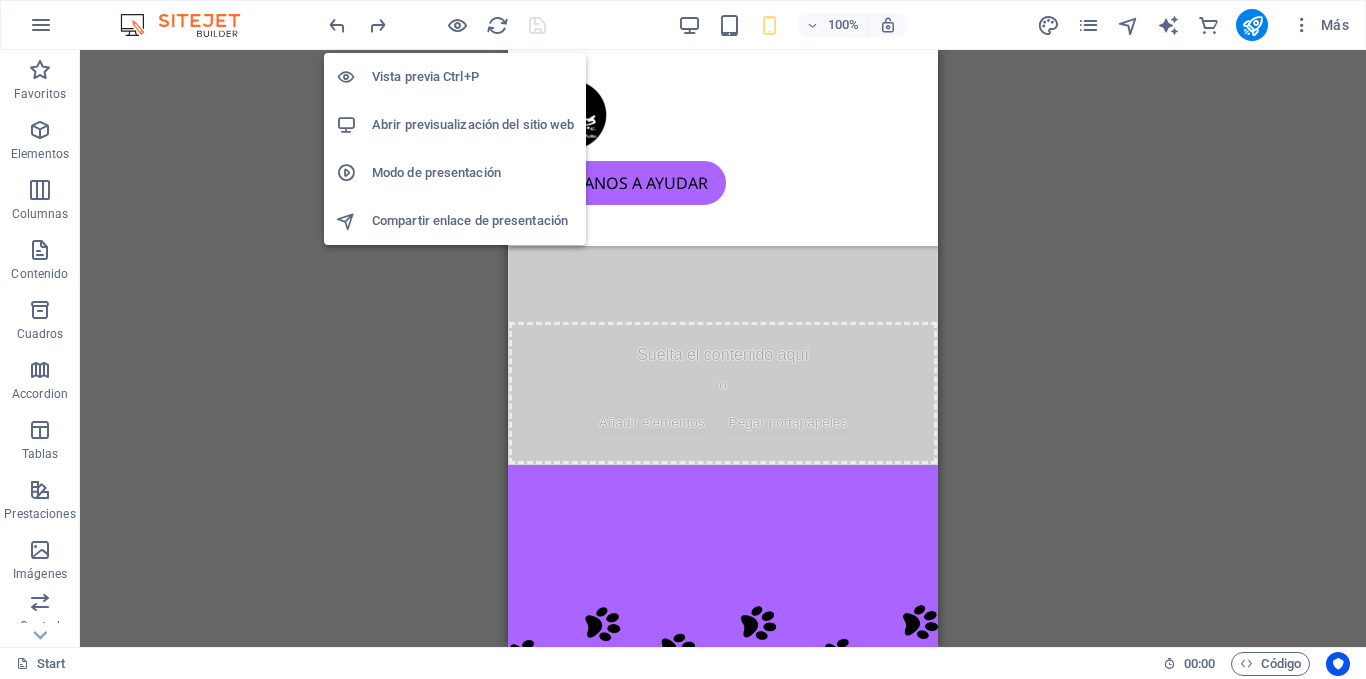 click on "Abrir previsualización del sitio web" at bounding box center [455, 125] 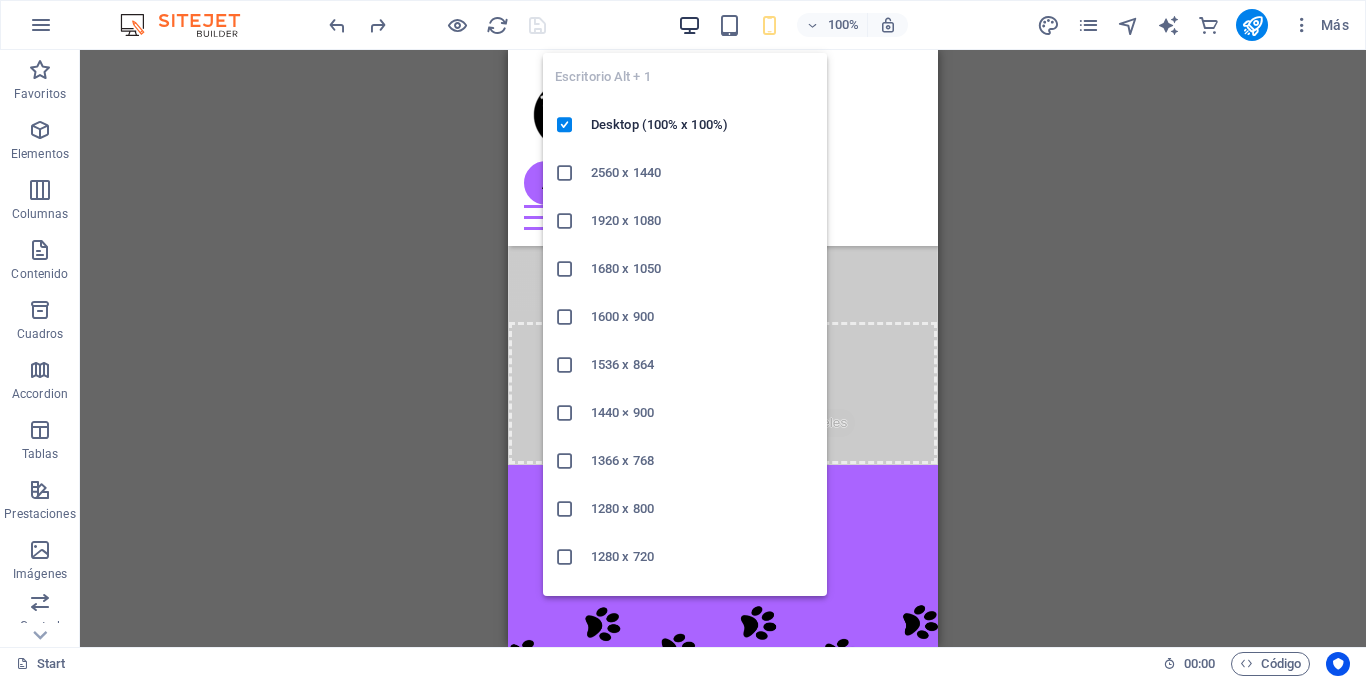 click at bounding box center (689, 25) 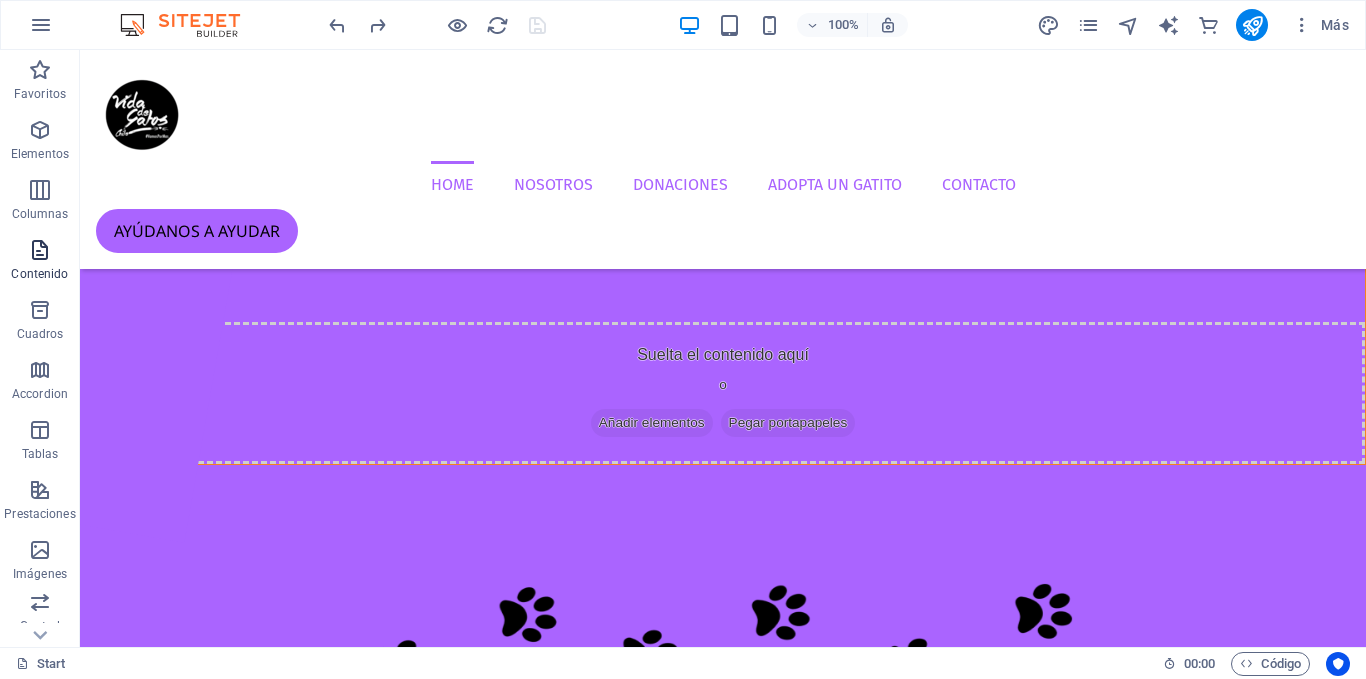 click at bounding box center (40, 250) 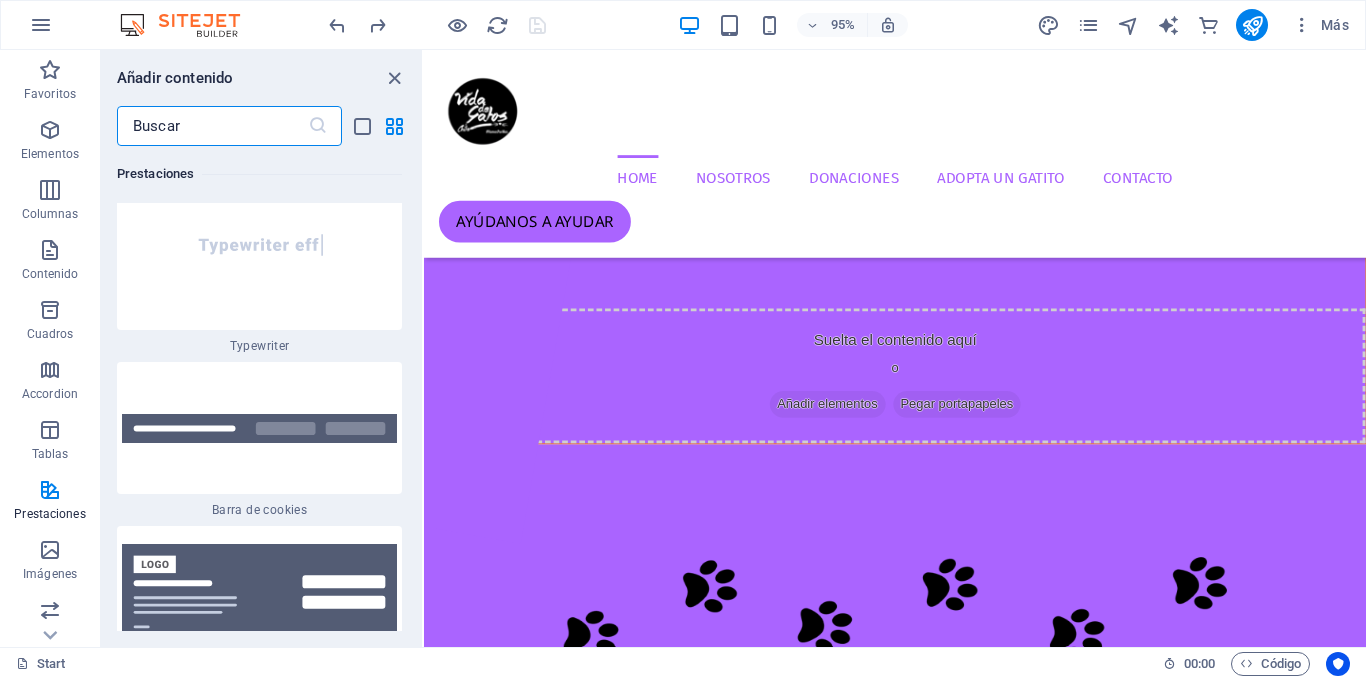 scroll, scrollTop: 15681, scrollLeft: 0, axis: vertical 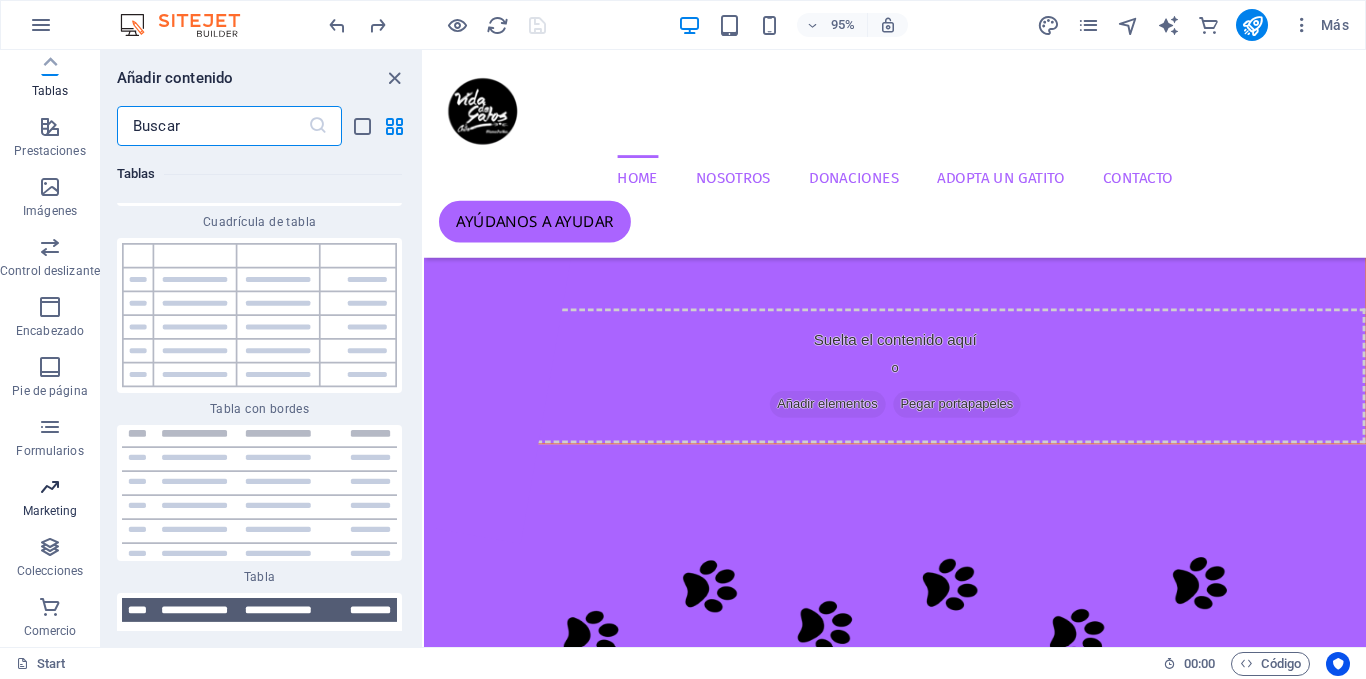 click at bounding box center [50, 487] 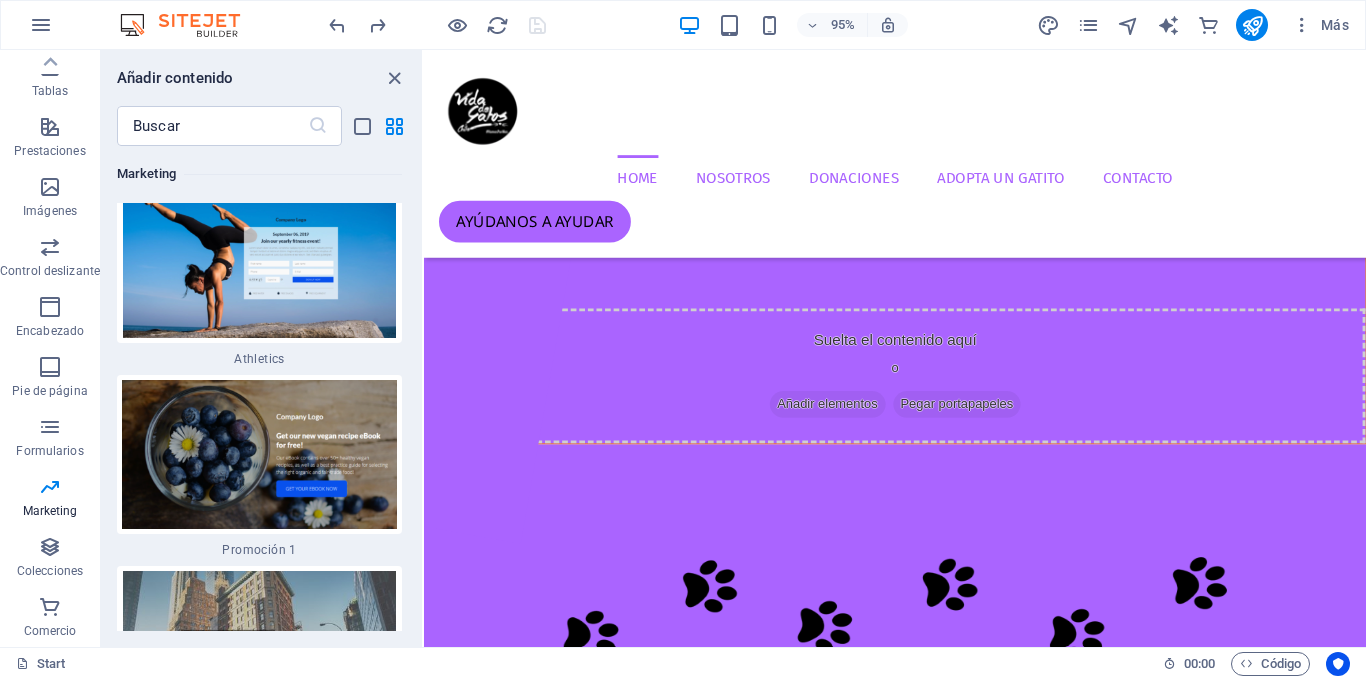 scroll, scrollTop: 34694, scrollLeft: 0, axis: vertical 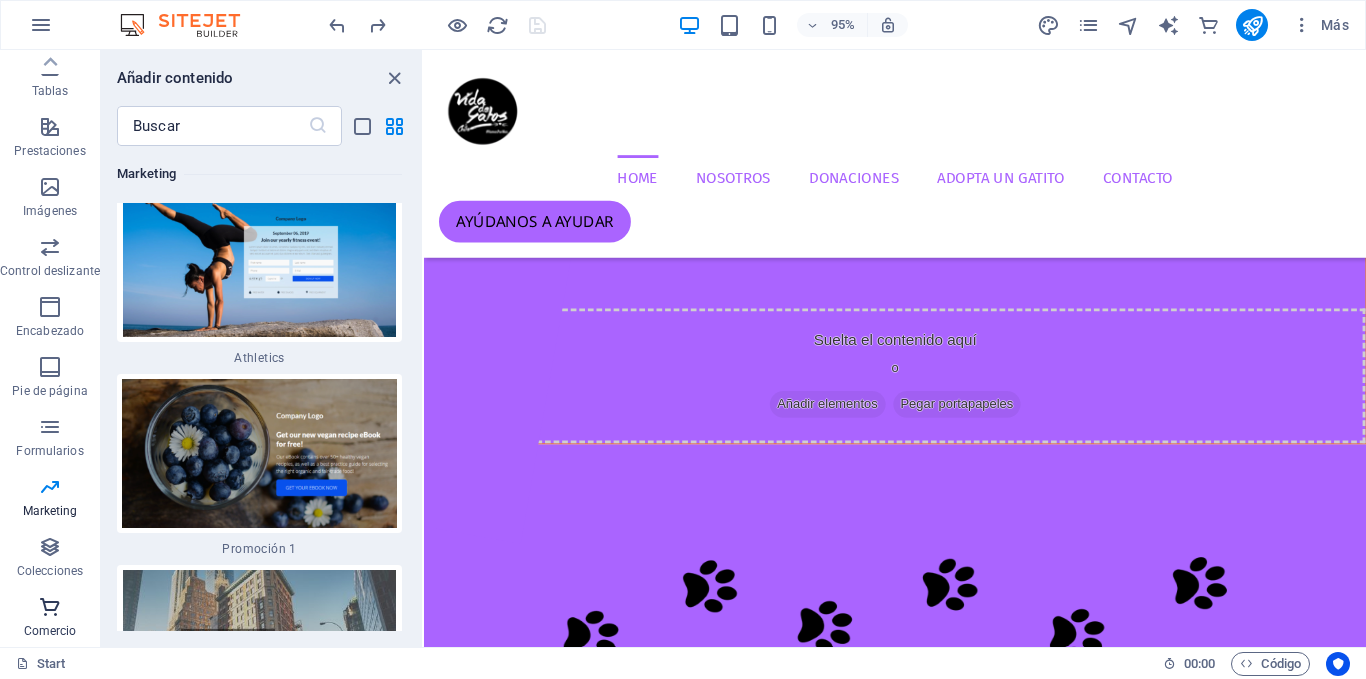 click at bounding box center [50, 607] 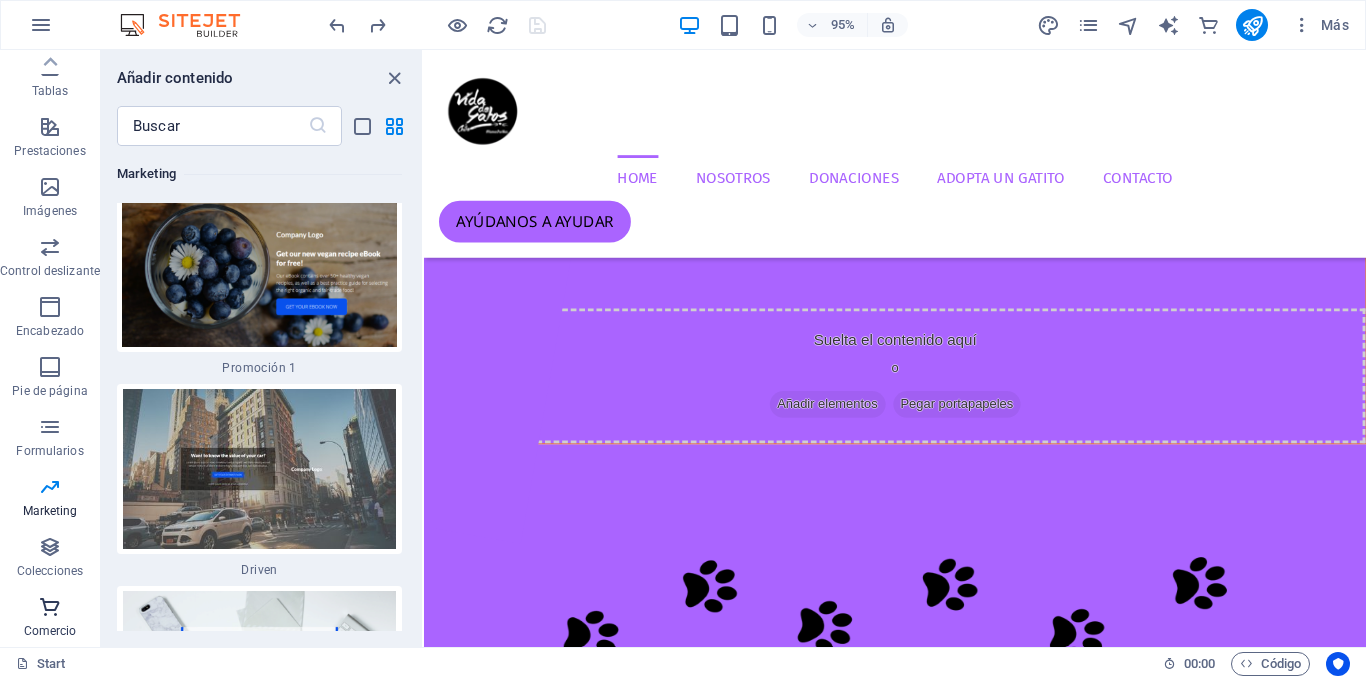 click at bounding box center [50, 607] 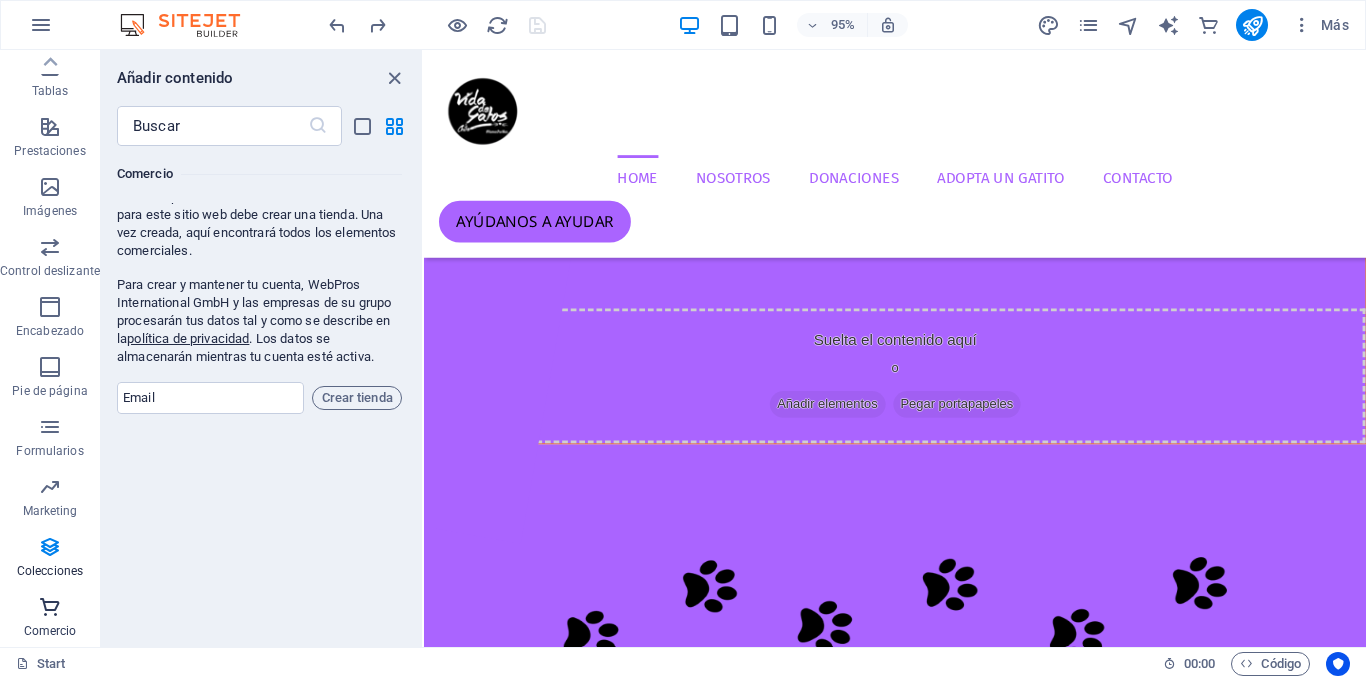 scroll, scrollTop: 39159, scrollLeft: 0, axis: vertical 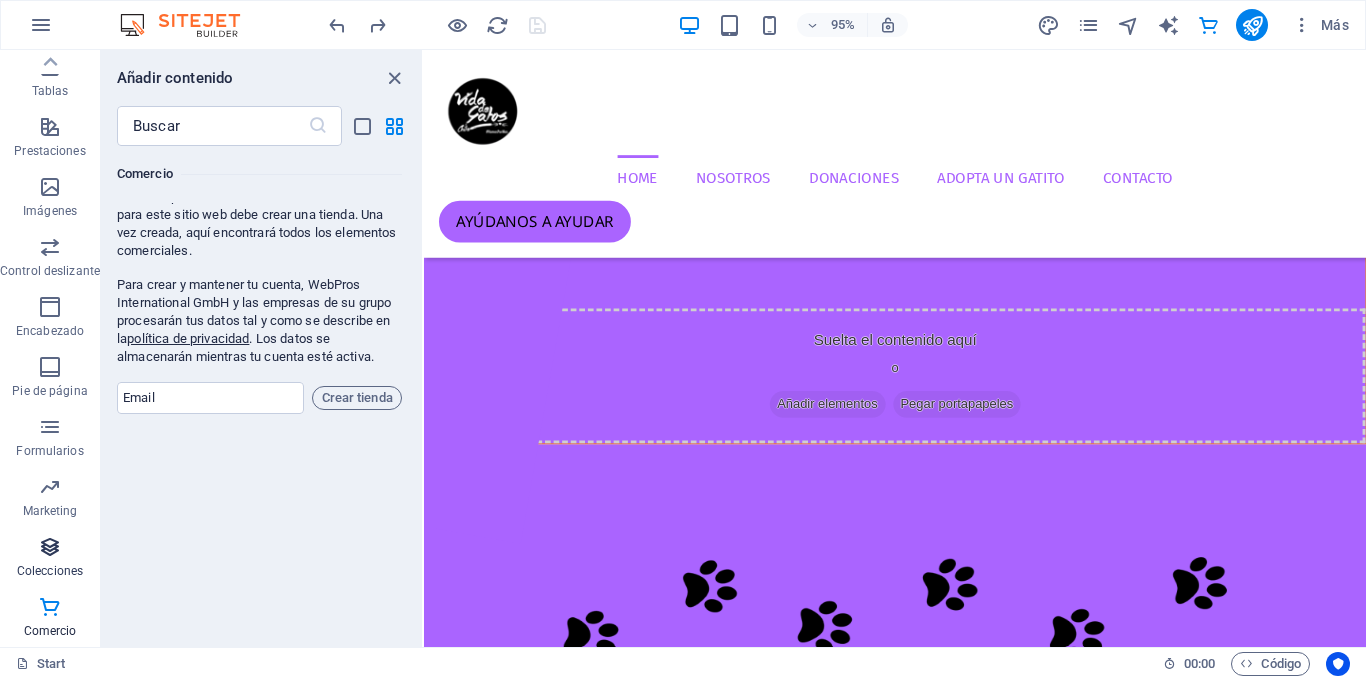 click on "Colecciones" at bounding box center (50, 571) 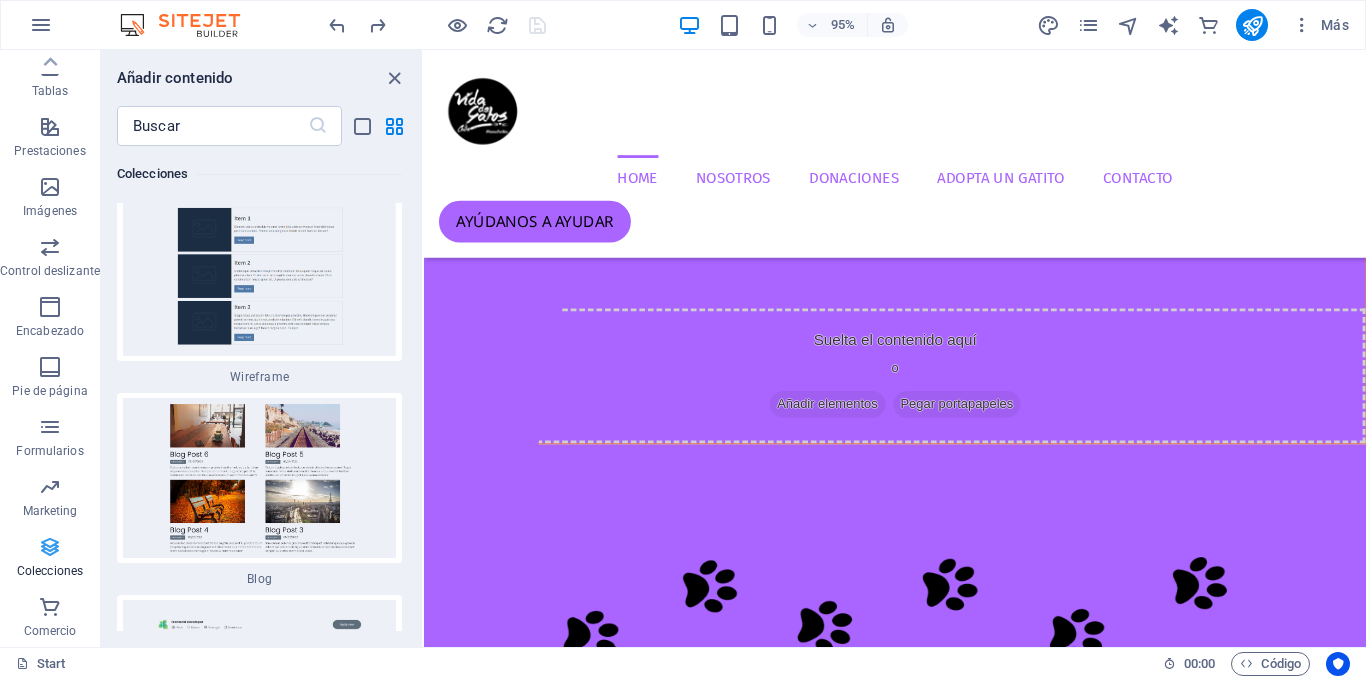 scroll, scrollTop: 37070, scrollLeft: 0, axis: vertical 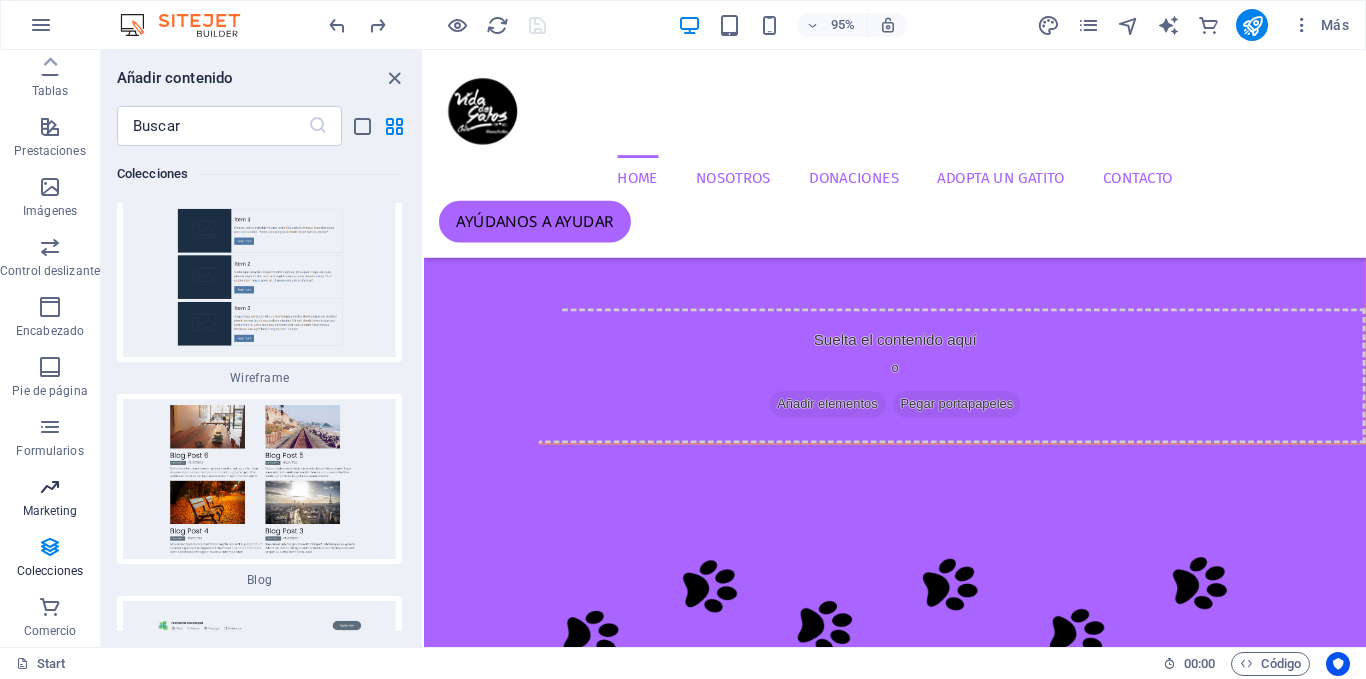 click at bounding box center [50, 487] 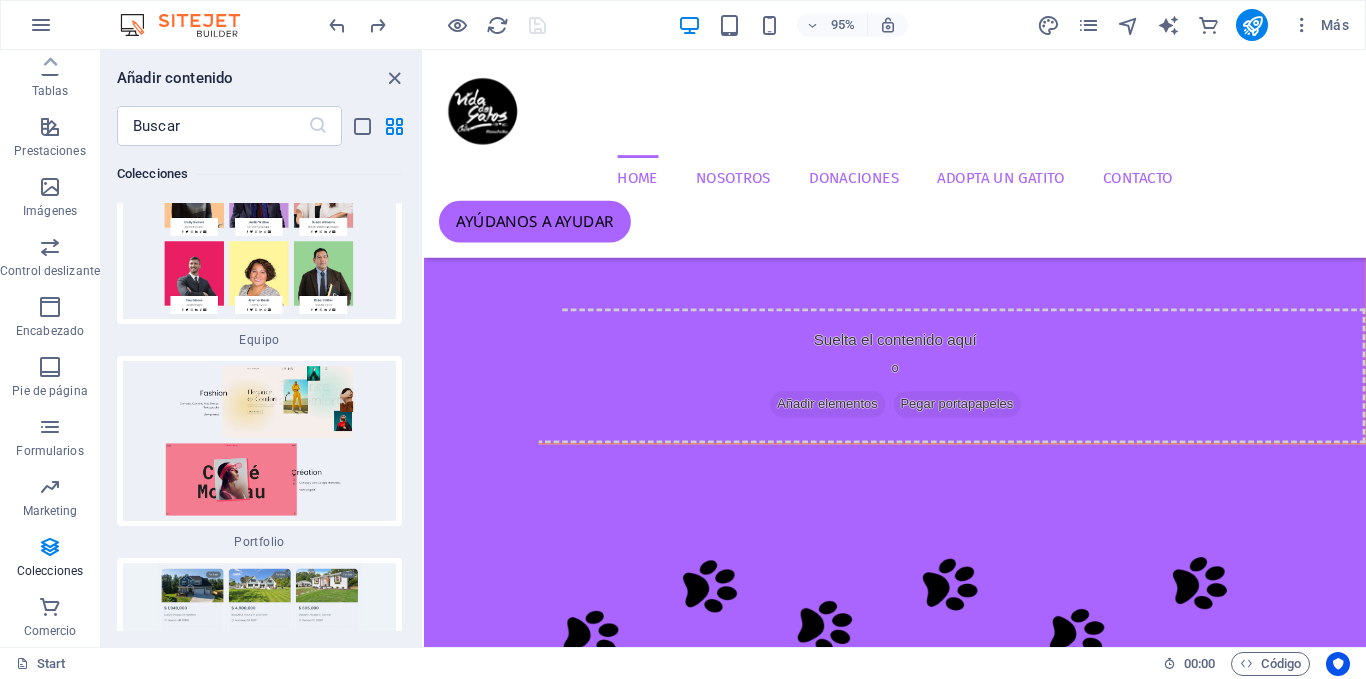 scroll, scrollTop: 37917, scrollLeft: 0, axis: vertical 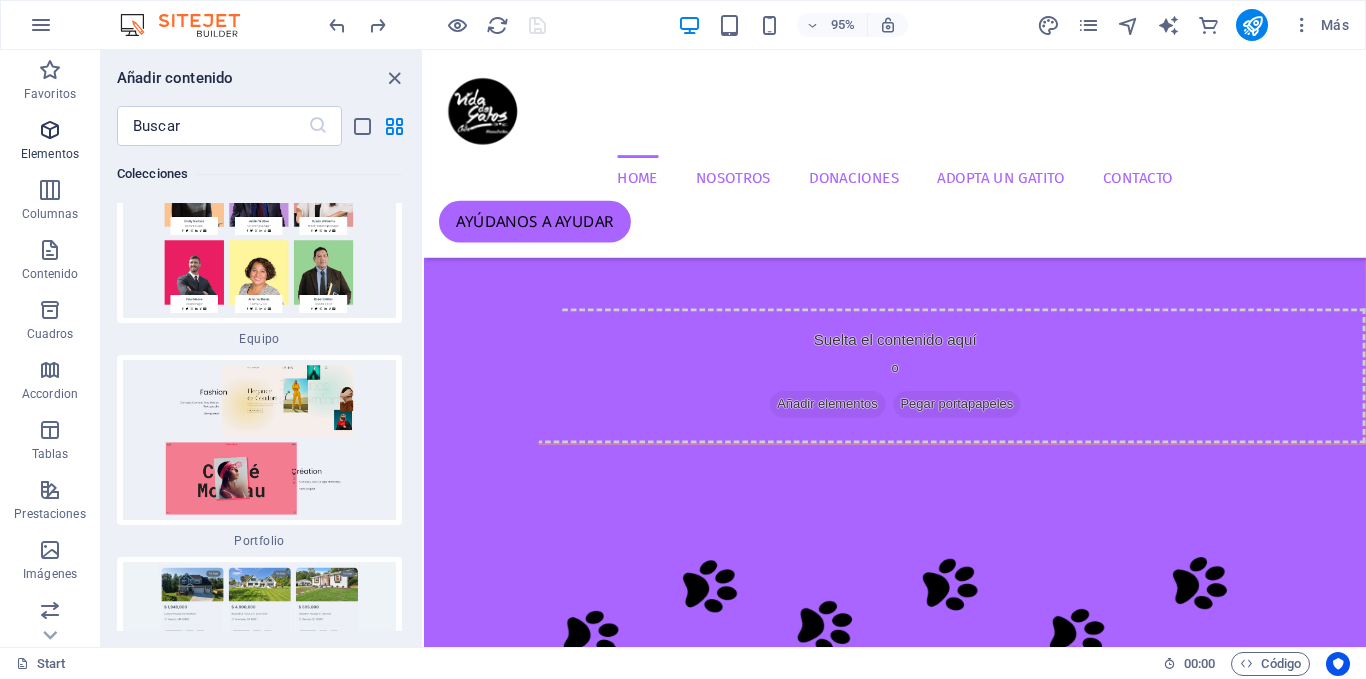 click on "Elementos" at bounding box center [50, 142] 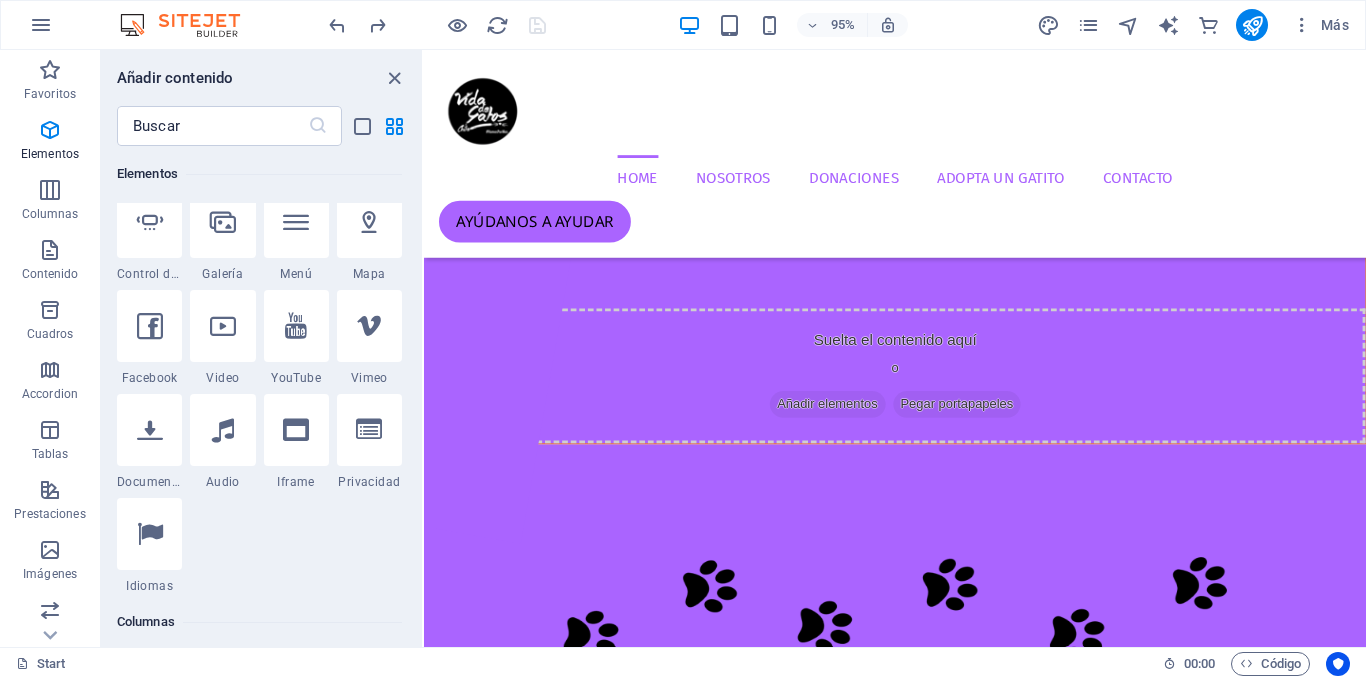 scroll, scrollTop: 0, scrollLeft: 0, axis: both 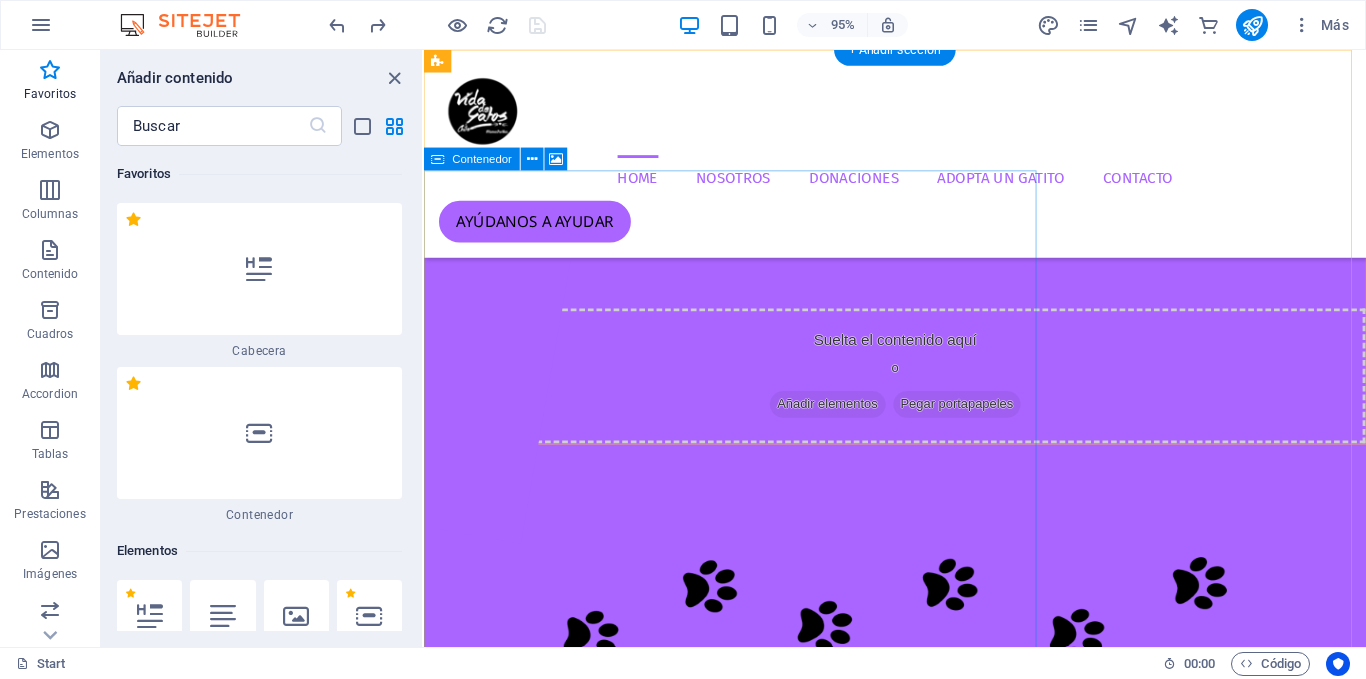 click on "Suelta el contenido aquí o  Añadir elementos  Pegar portapapeles" at bounding box center [920, 393] 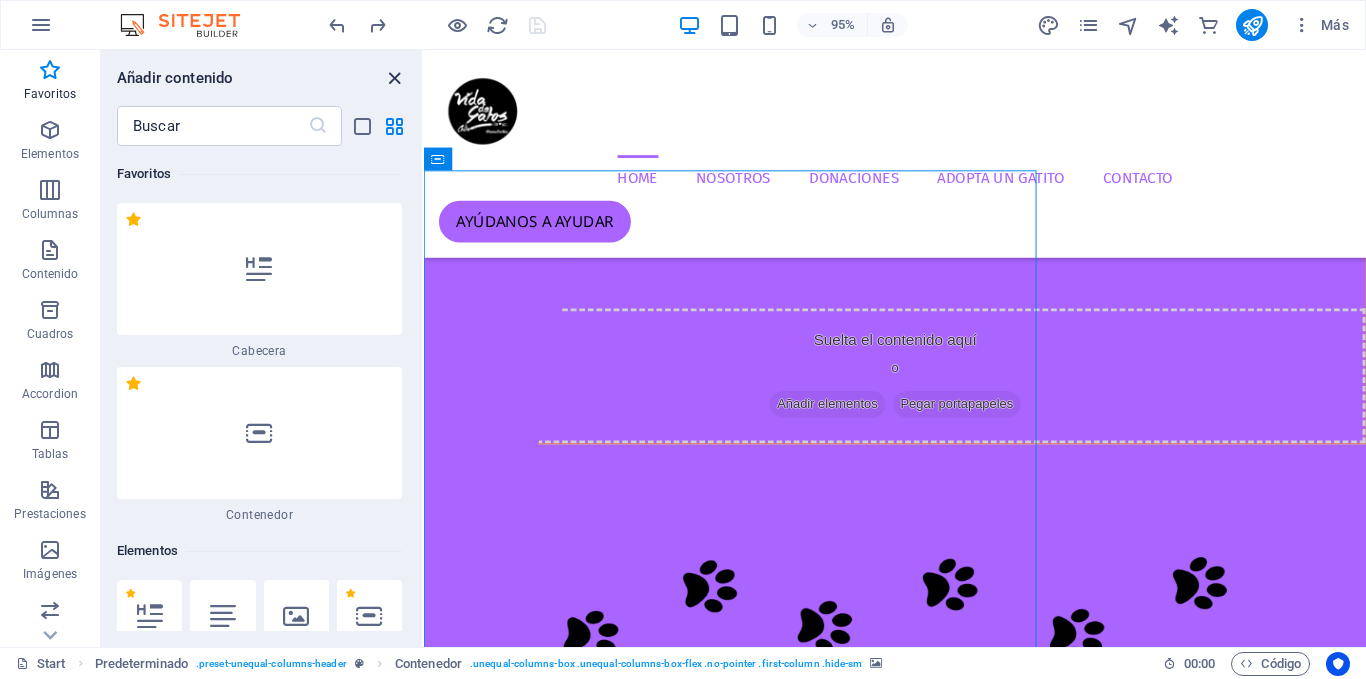 click at bounding box center [394, 78] 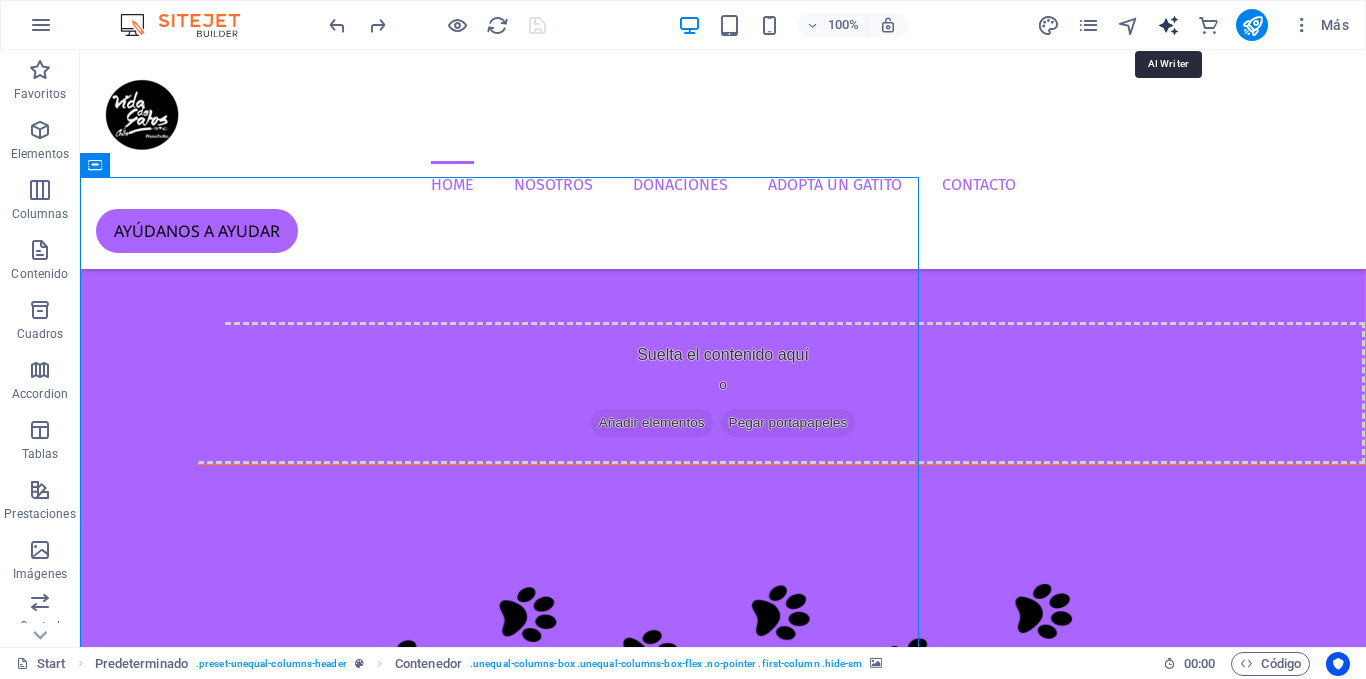 click at bounding box center (1168, 25) 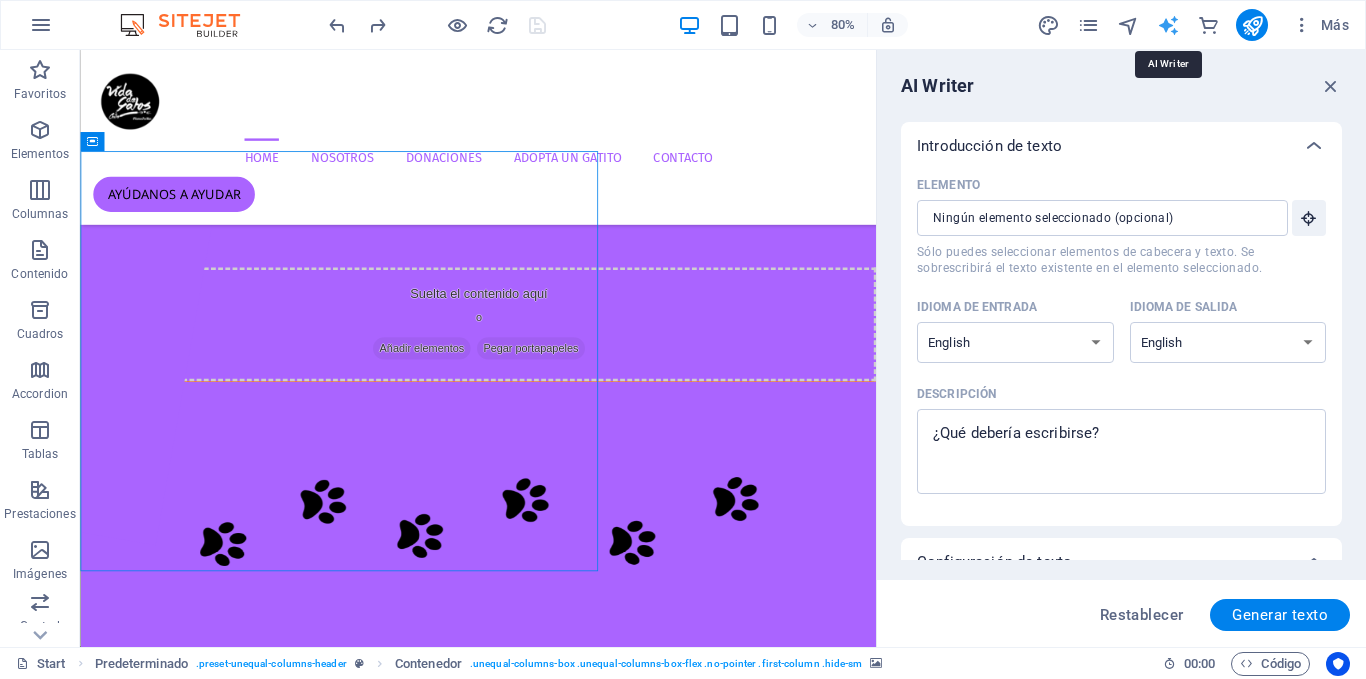 click at bounding box center [1168, 25] 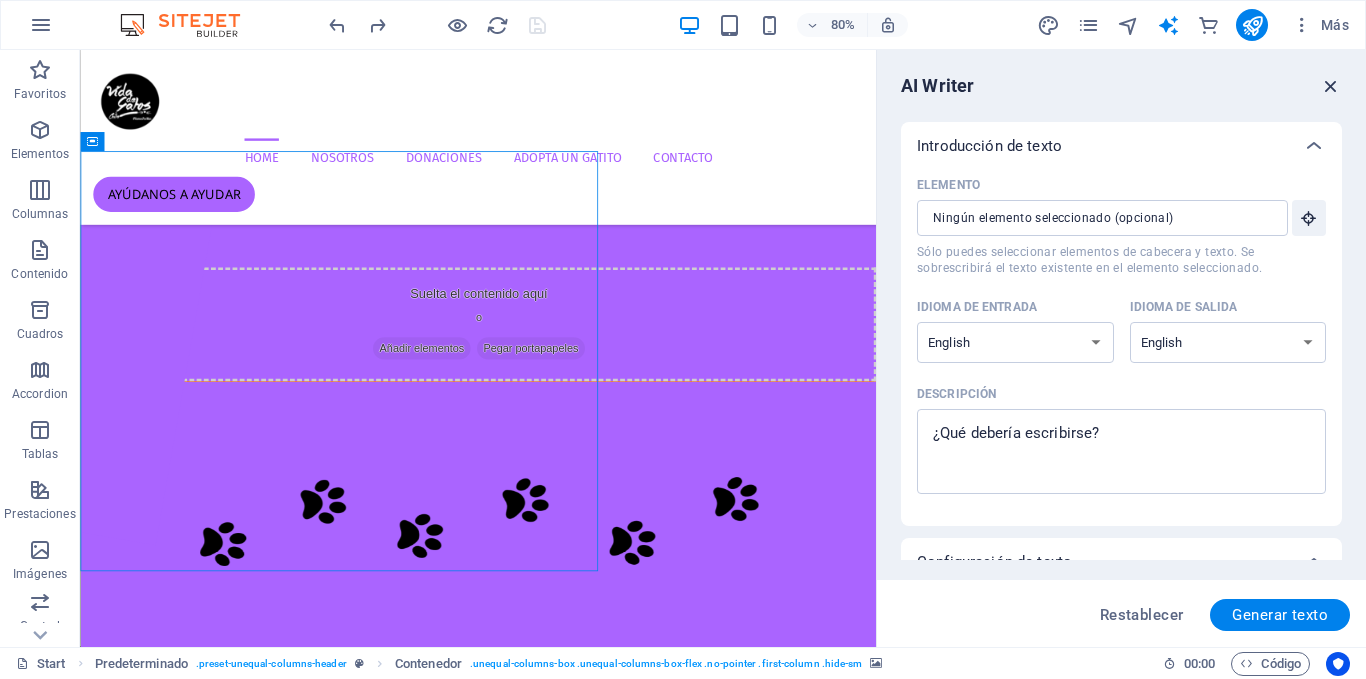 click at bounding box center [1331, 86] 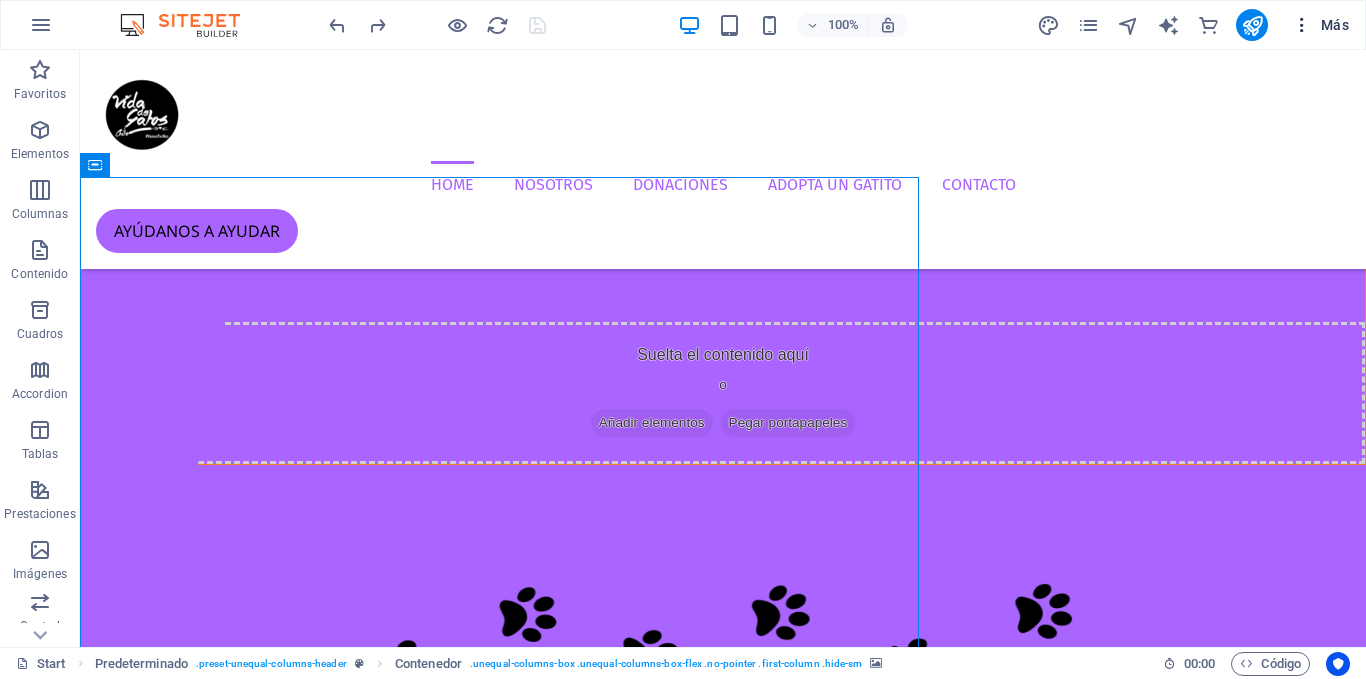 click at bounding box center [1302, 25] 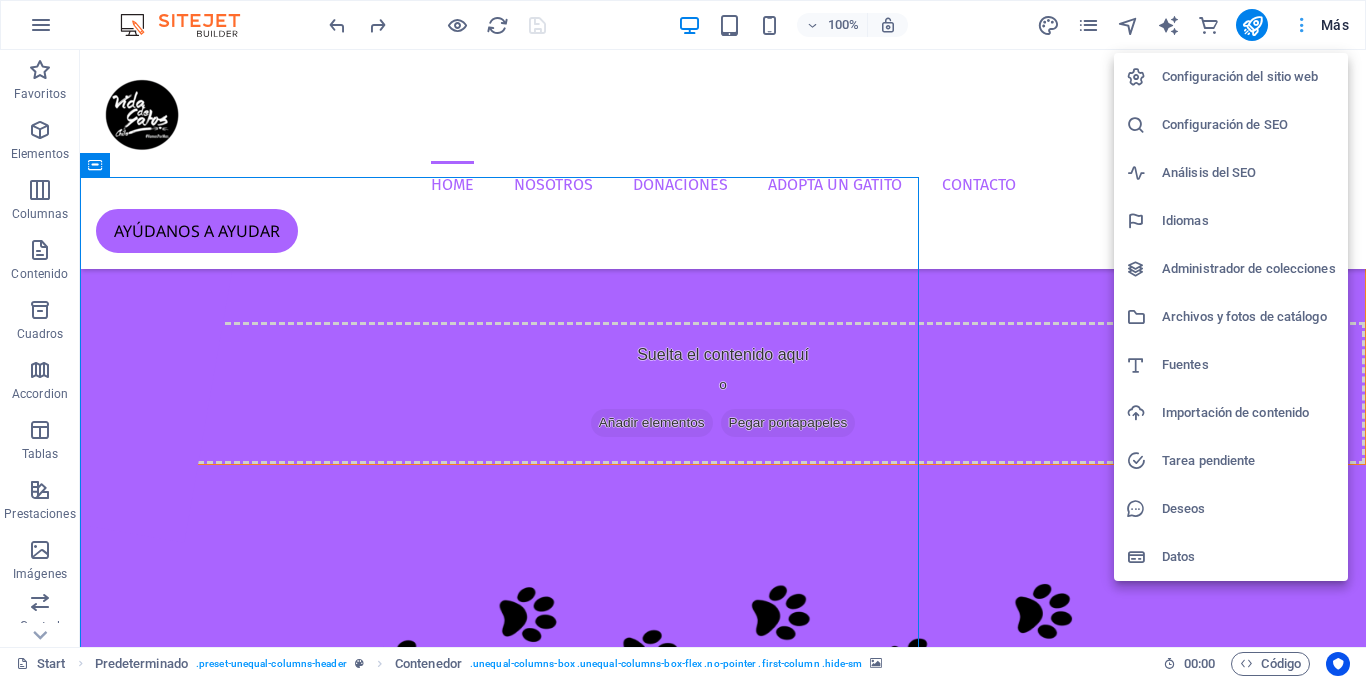 click at bounding box center (683, 339) 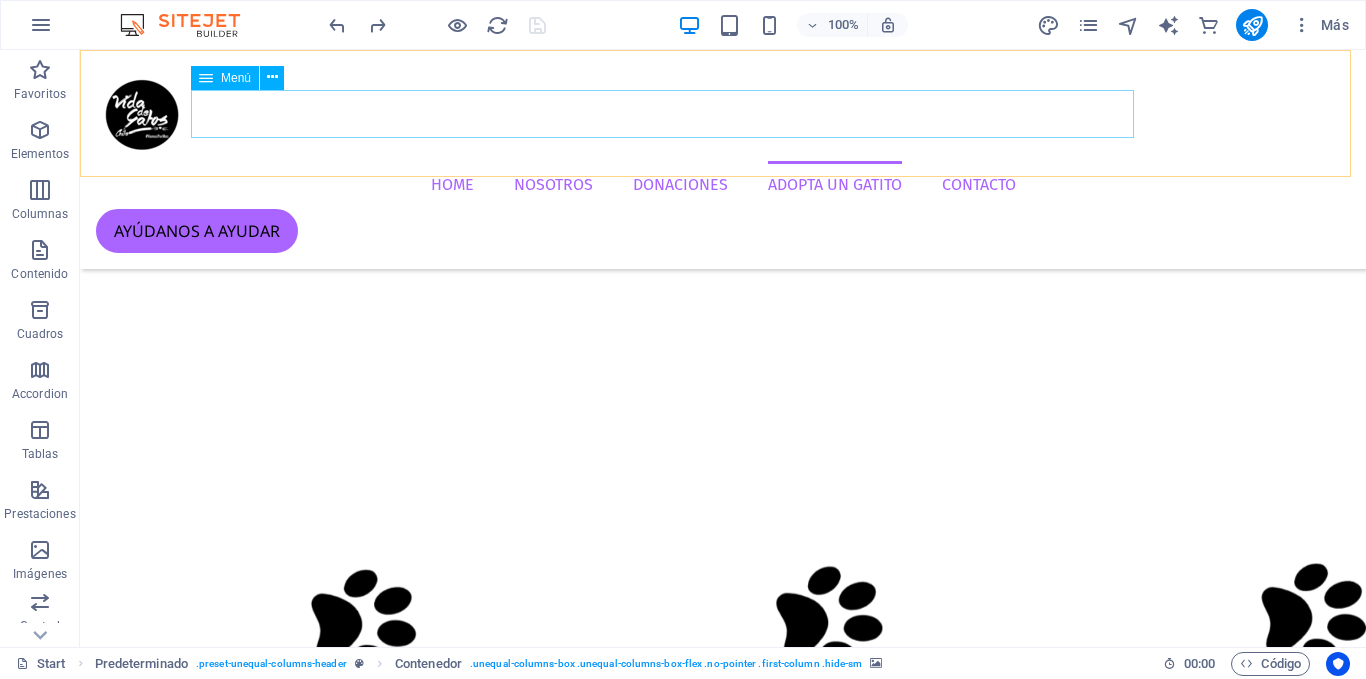 scroll, scrollTop: 2891, scrollLeft: 0, axis: vertical 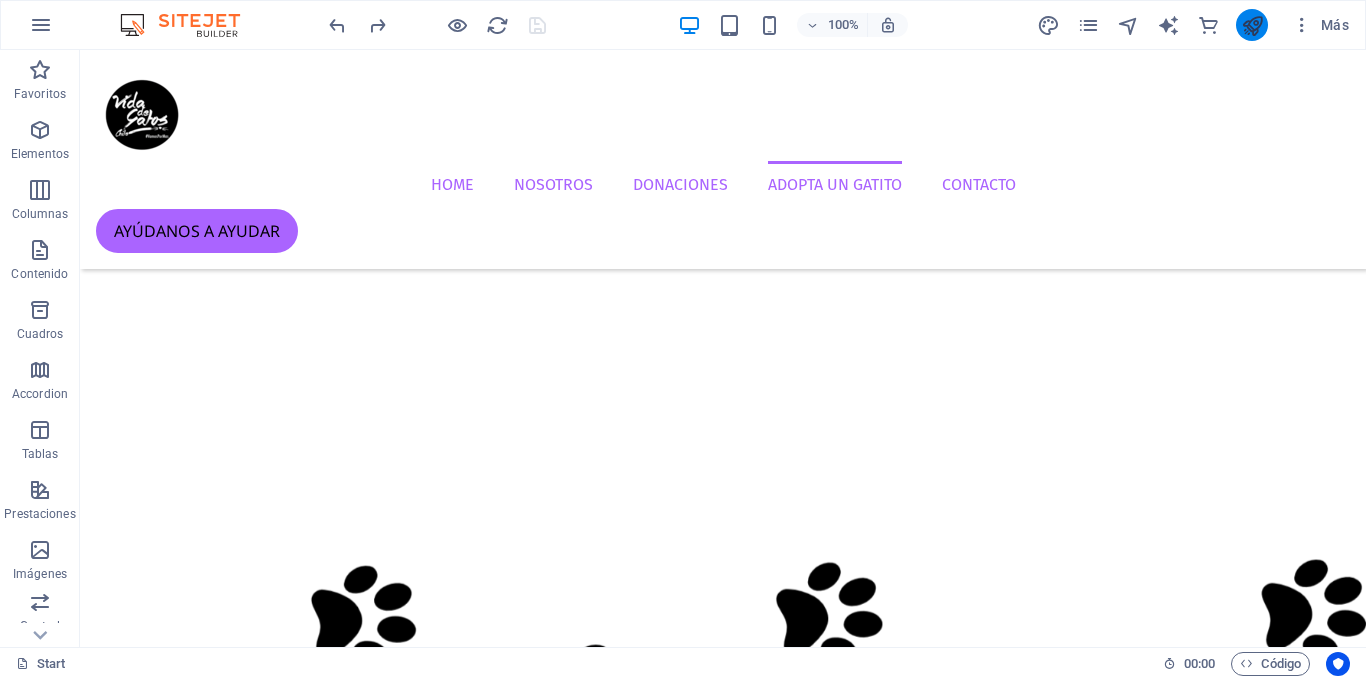 click at bounding box center (1252, 25) 